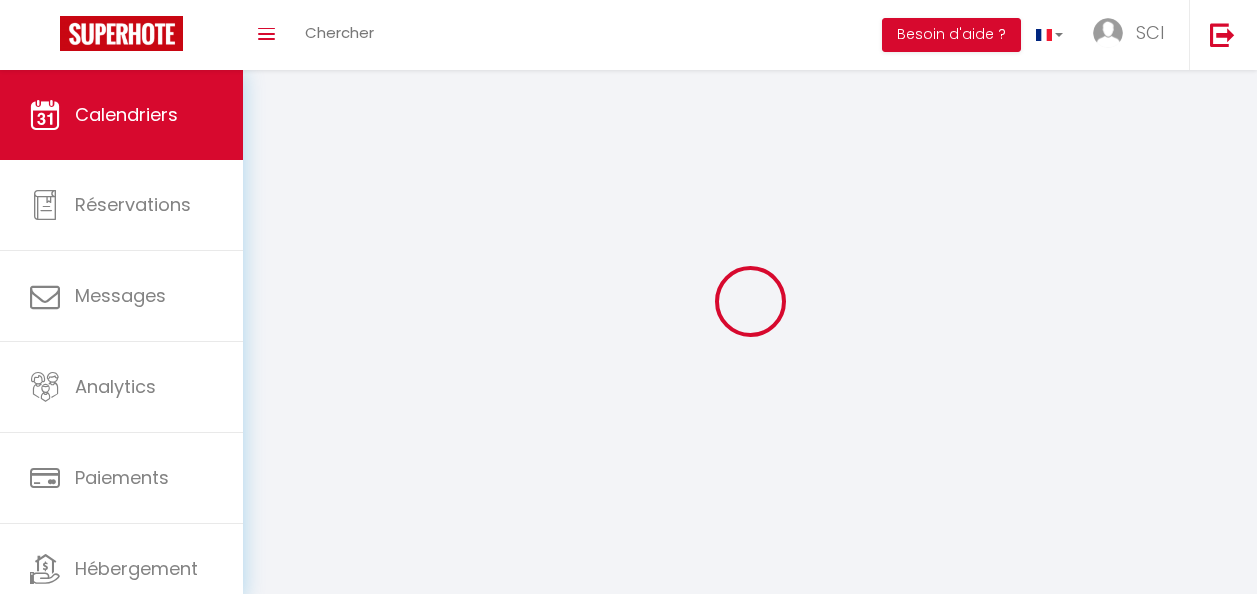 scroll, scrollTop: 0, scrollLeft: 0, axis: both 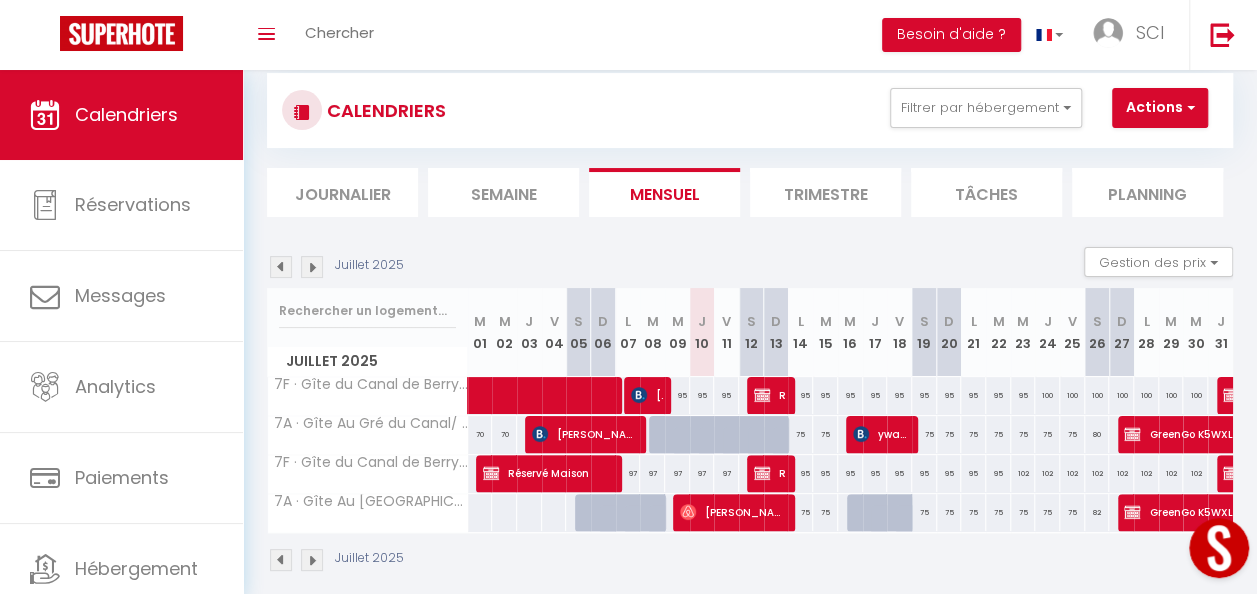 click on "97" at bounding box center (677, 473) 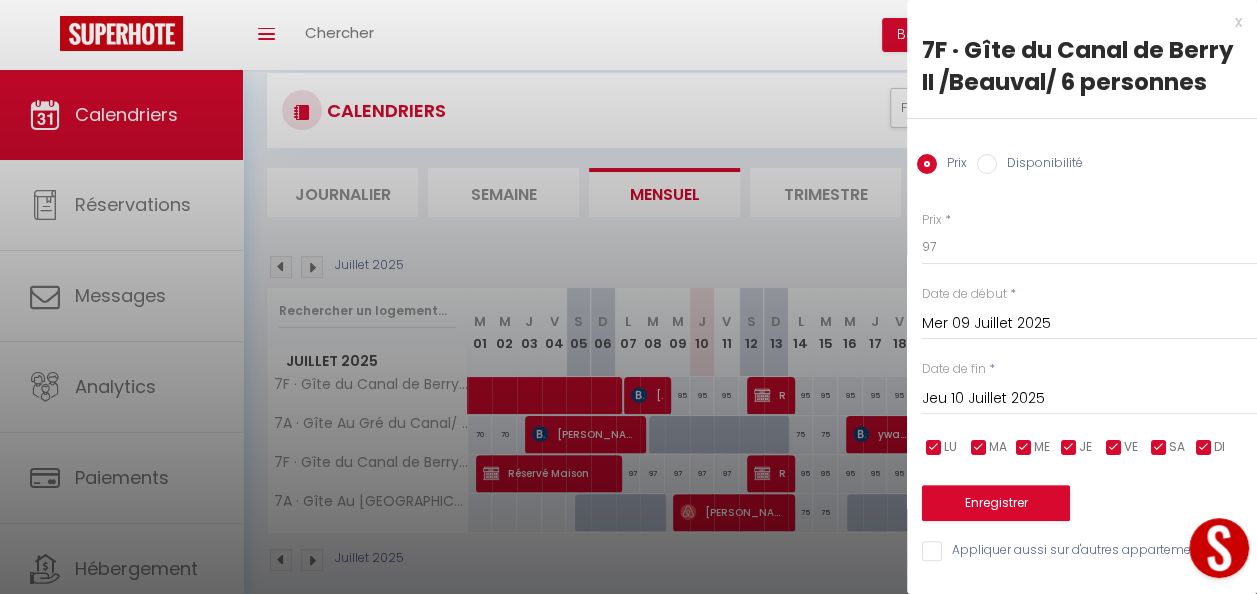 click at bounding box center [628, 297] 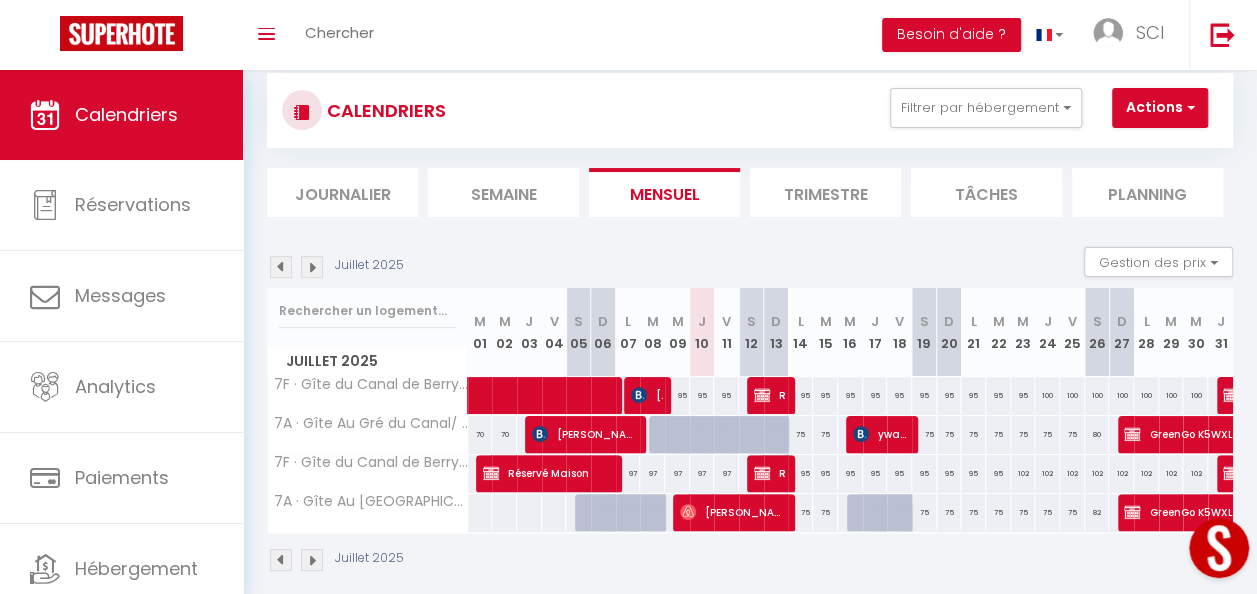 click at bounding box center (312, 267) 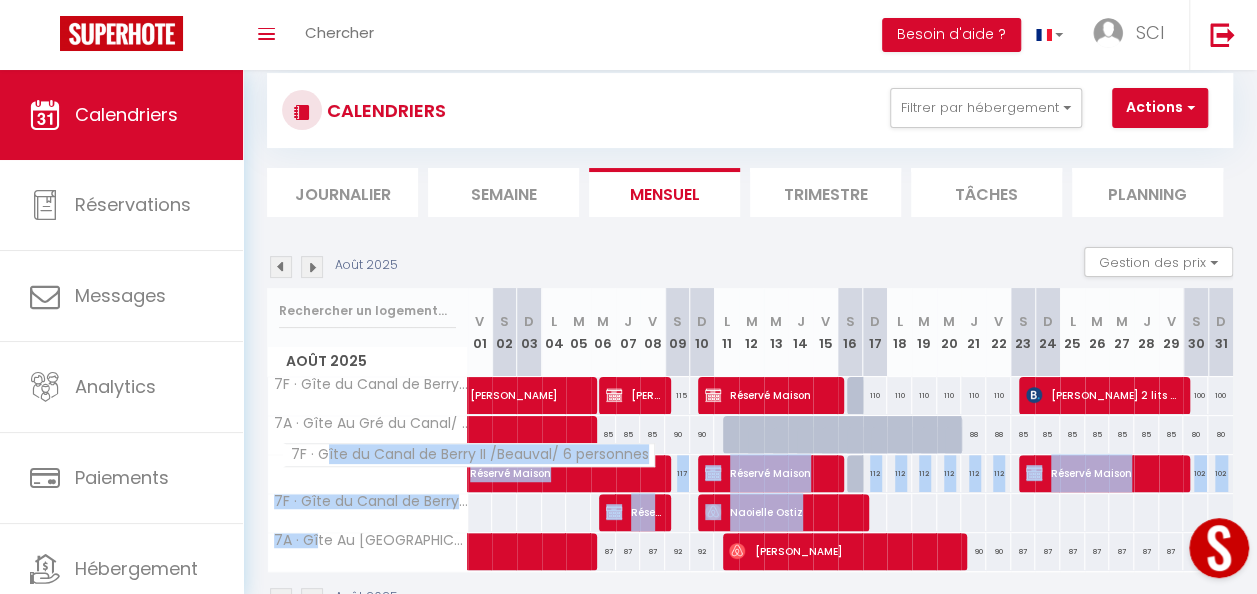 drag, startPoint x: 334, startPoint y: 532, endPoint x: 322, endPoint y: 448, distance: 84.85281 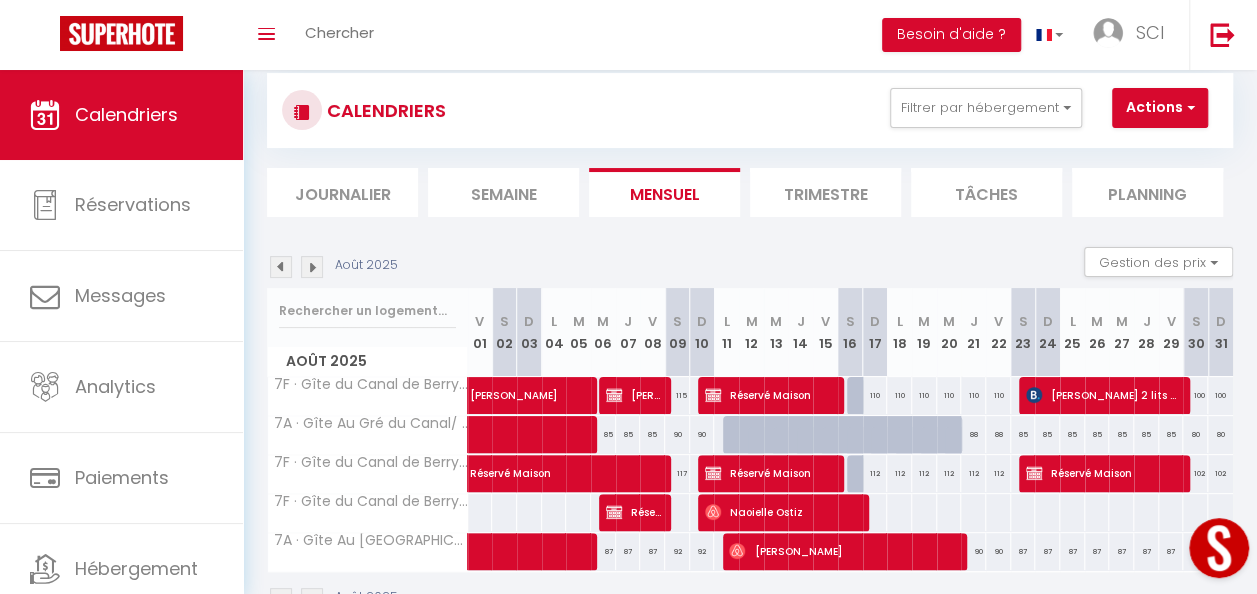 click on "Août 2025" at bounding box center [750, 601] 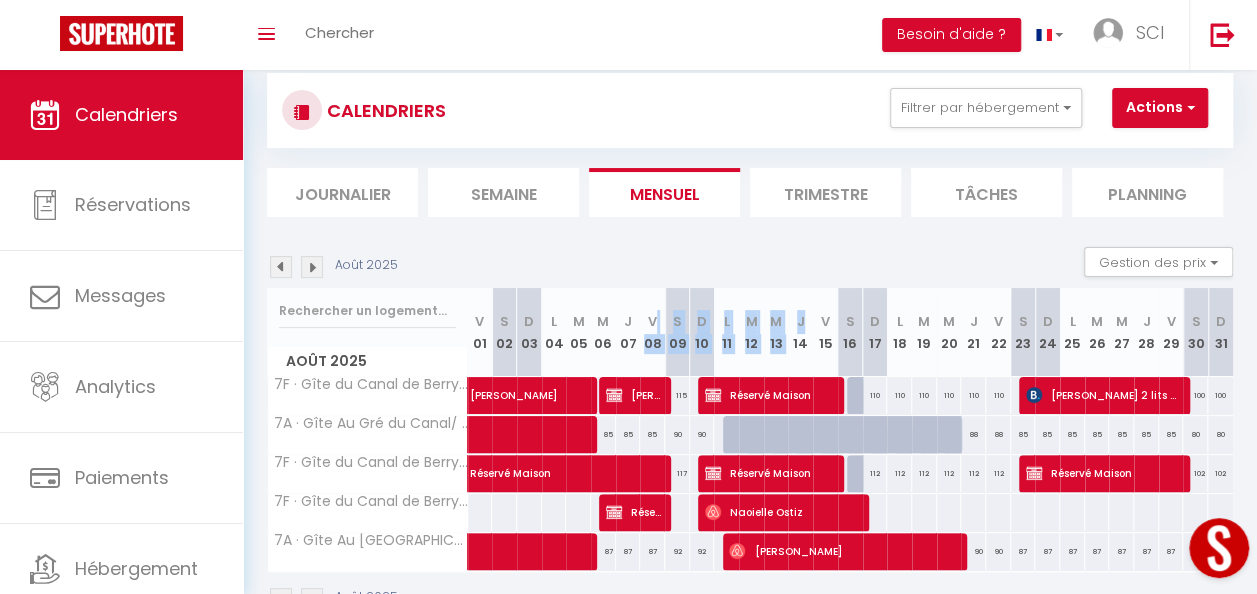 drag, startPoint x: 800, startPoint y: 323, endPoint x: 650, endPoint y: 326, distance: 150.03 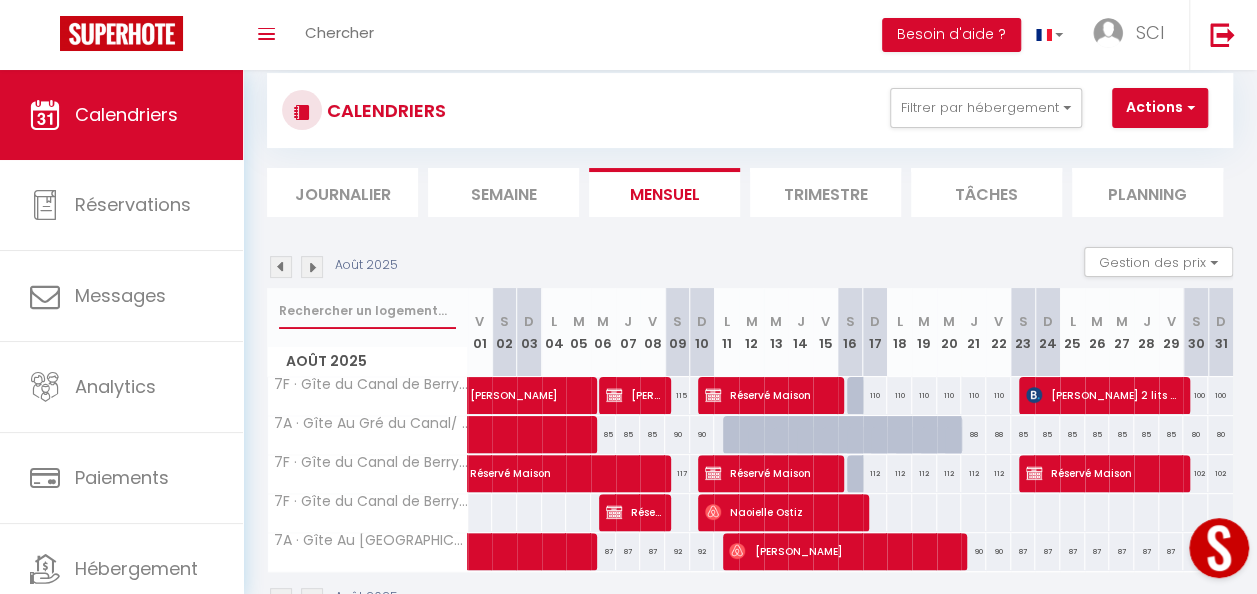 click at bounding box center [367, 311] 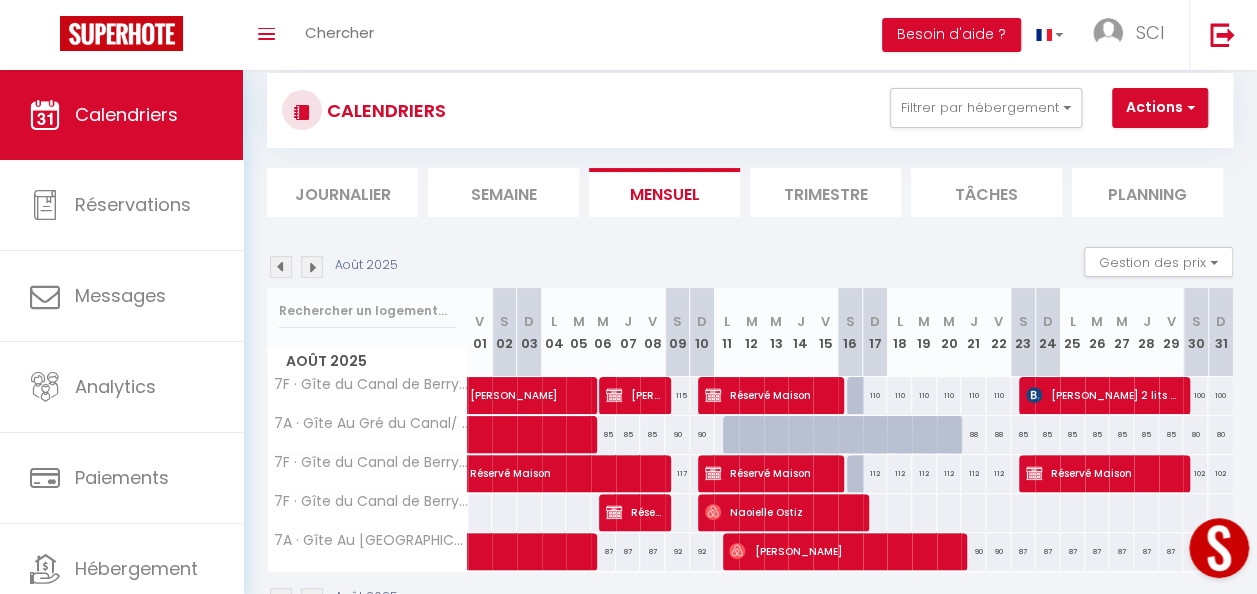 click at bounding box center [281, 267] 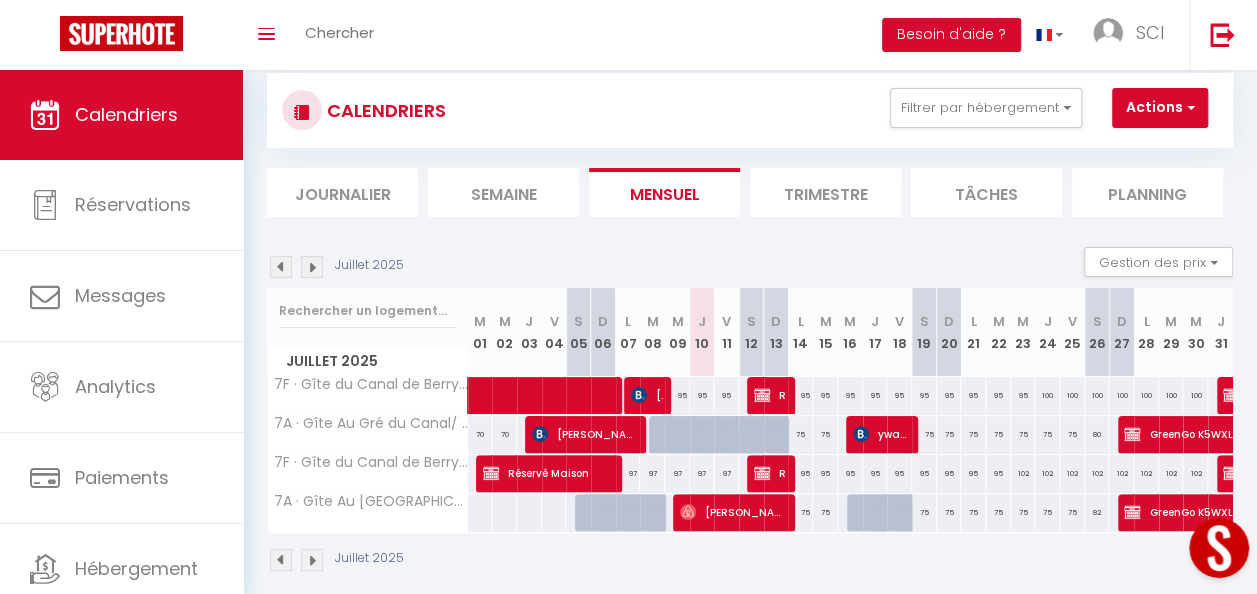 click on "95" at bounding box center (800, 395) 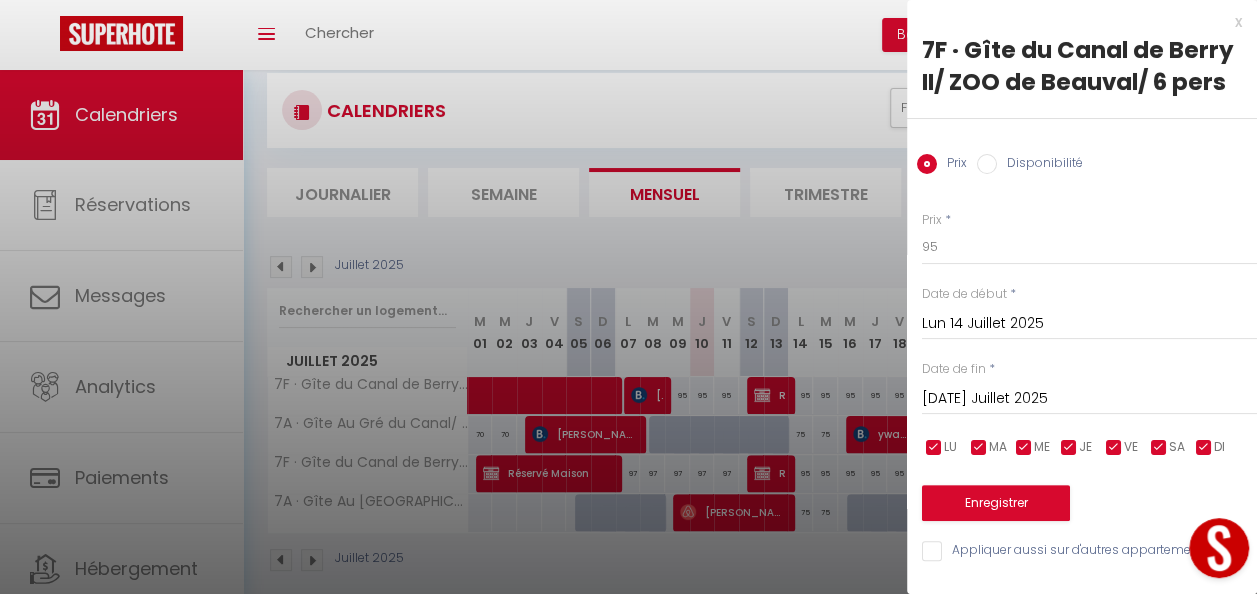 click at bounding box center (628, 297) 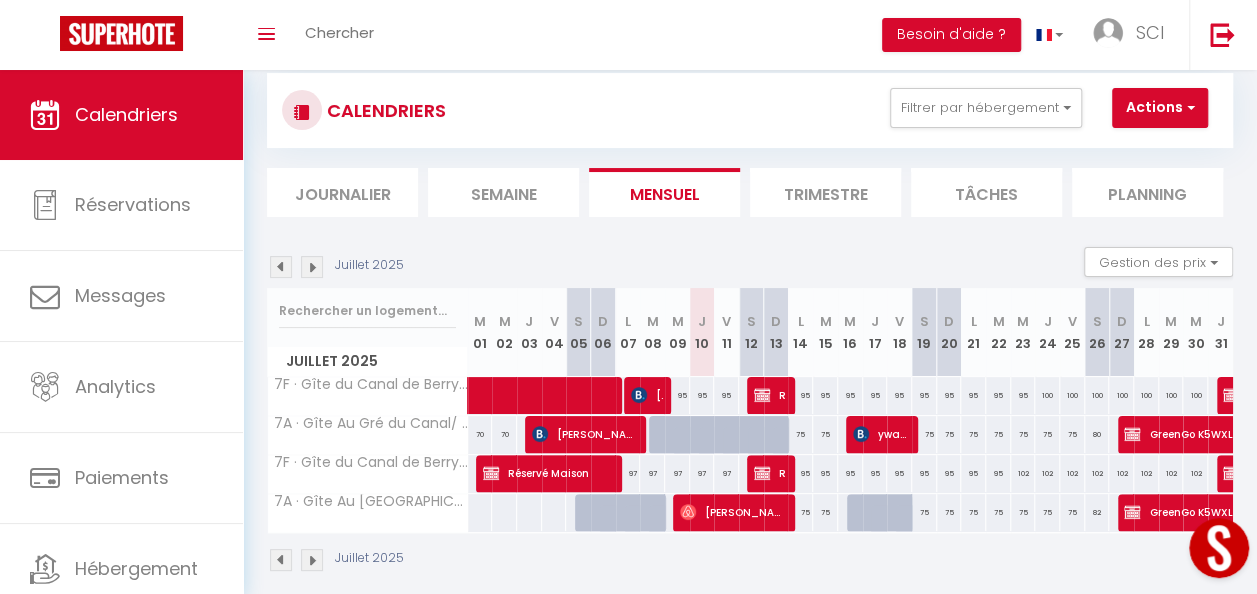 click on "75" at bounding box center (800, 434) 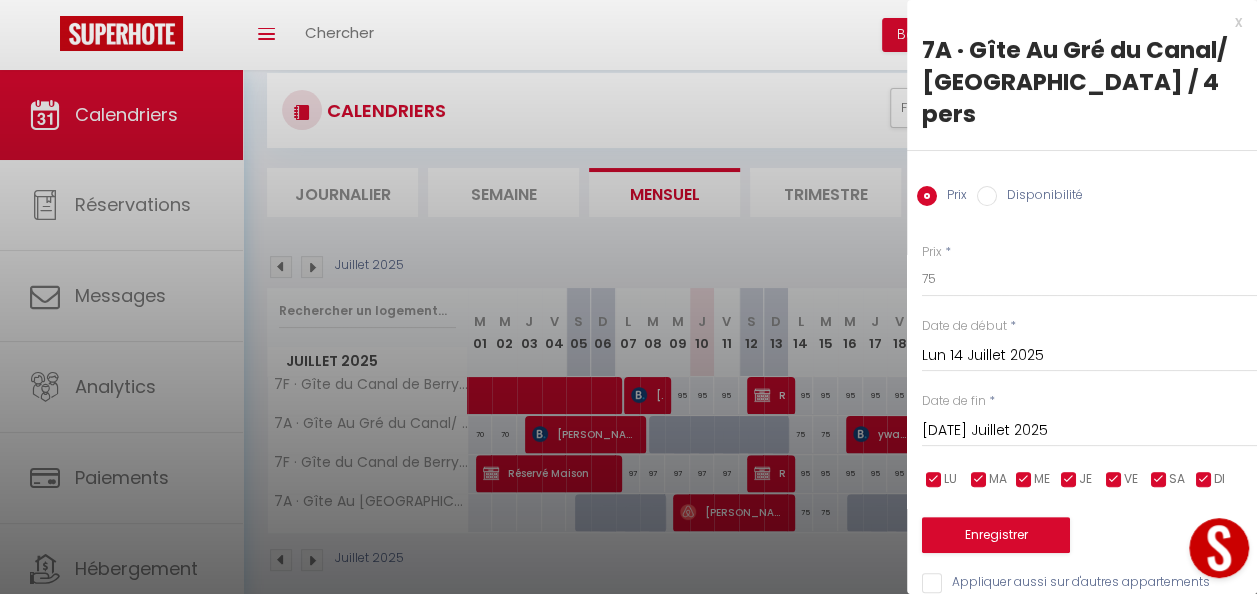click on "[DATE] Juillet 2025" at bounding box center (1089, 431) 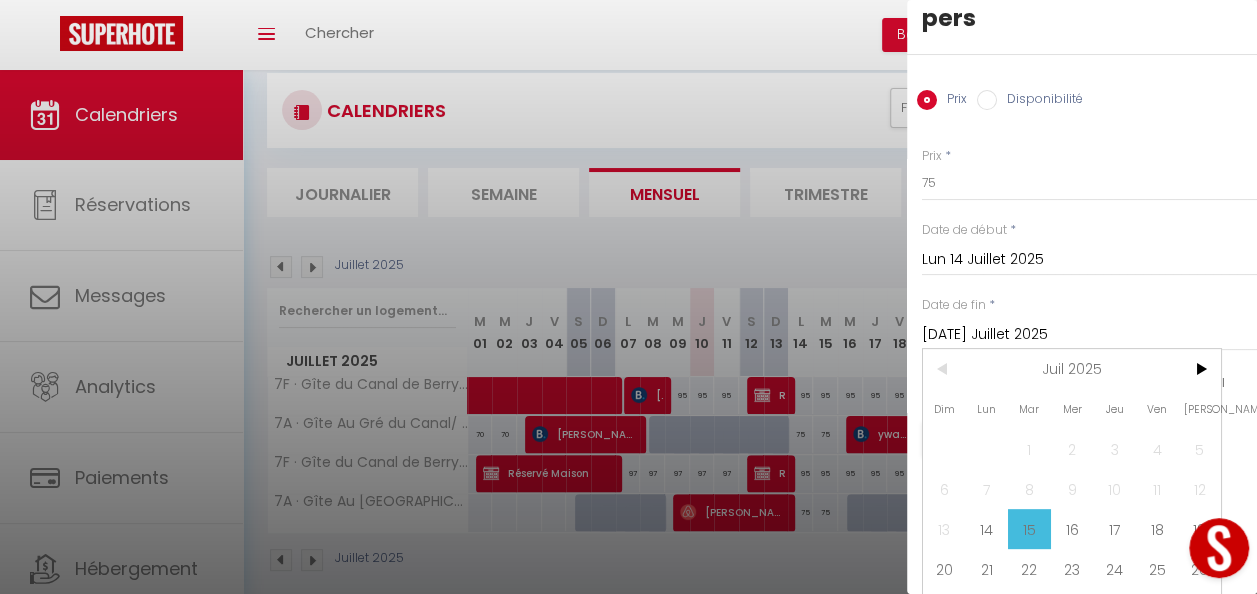 scroll, scrollTop: 107, scrollLeft: 0, axis: vertical 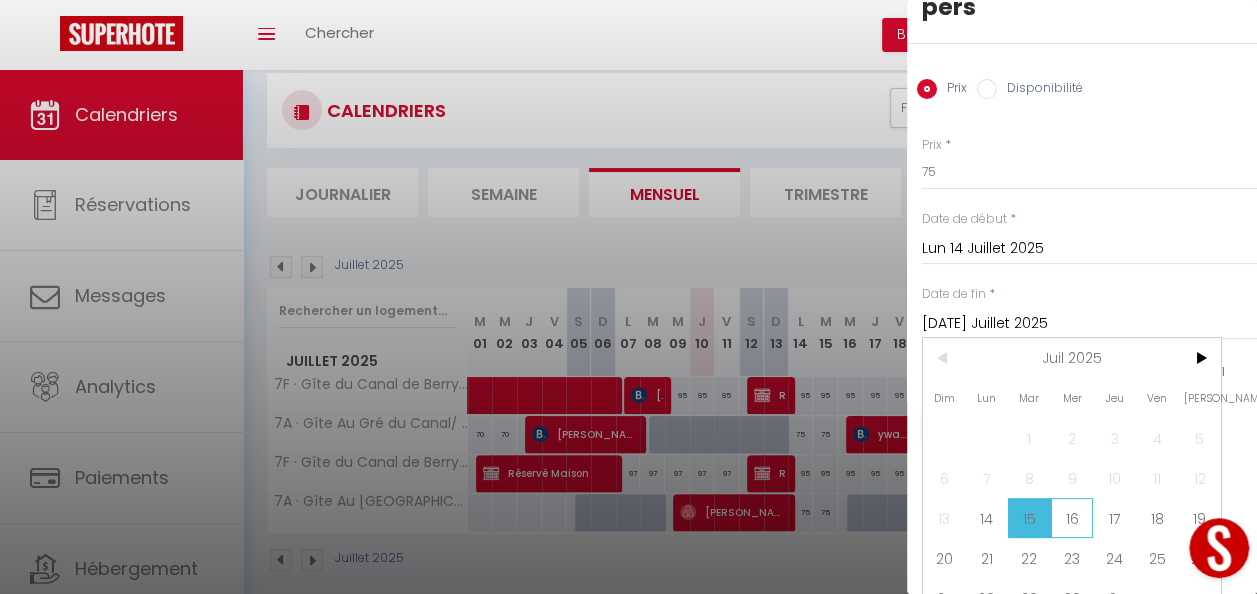 click on "16" at bounding box center (1072, 518) 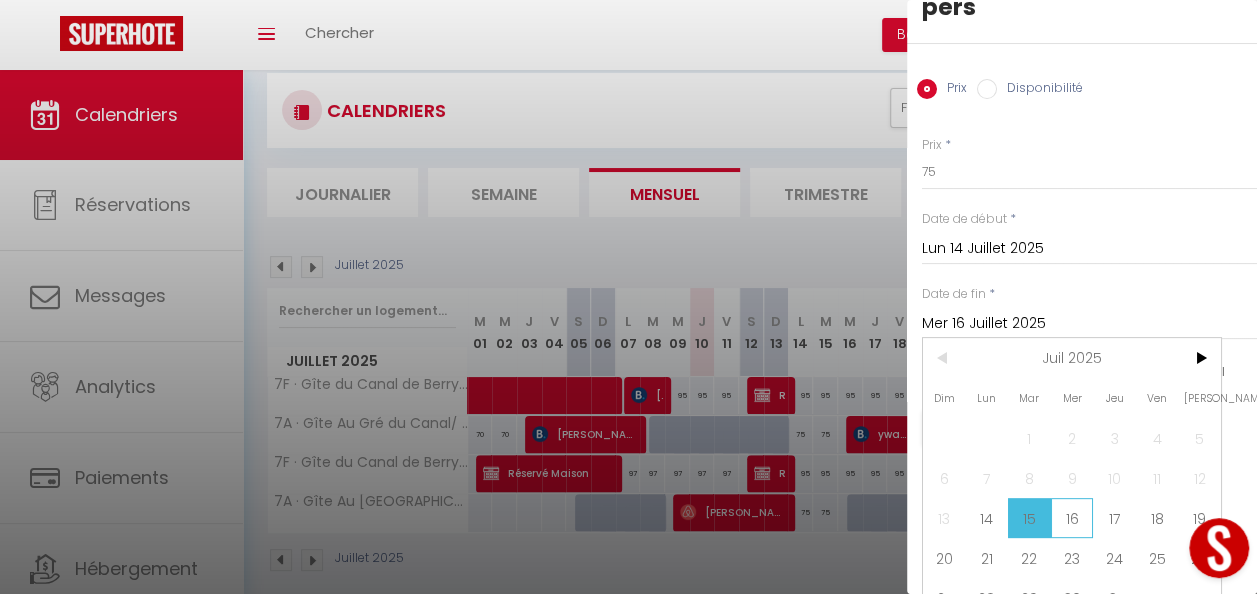 scroll, scrollTop: 3, scrollLeft: 0, axis: vertical 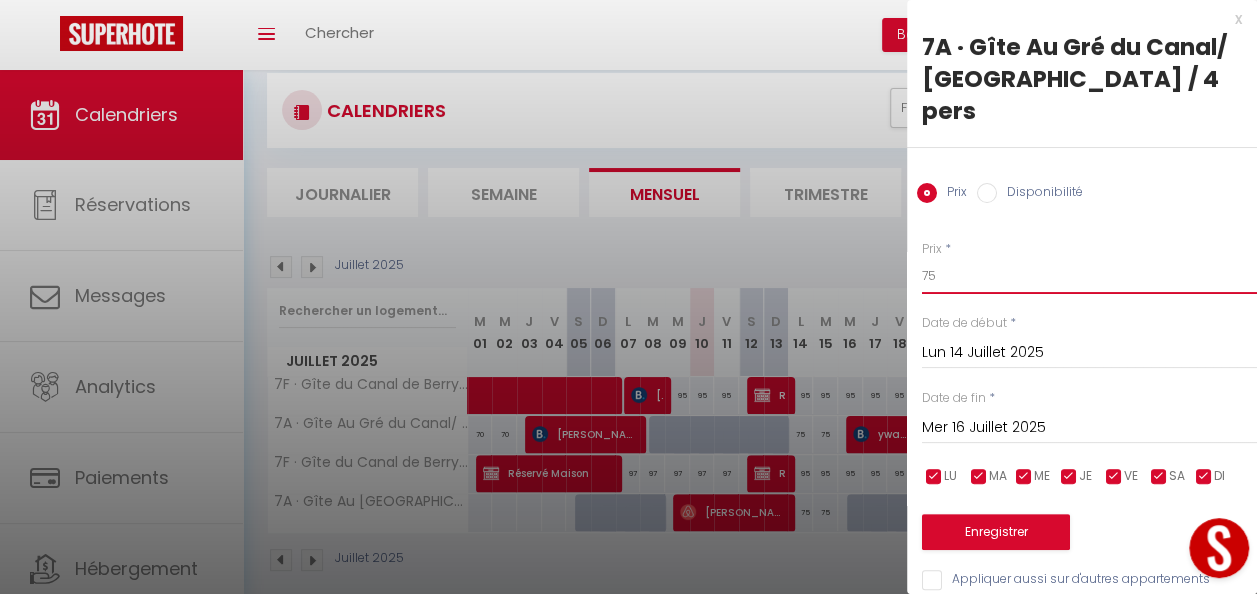 click on "75" at bounding box center [1089, 276] 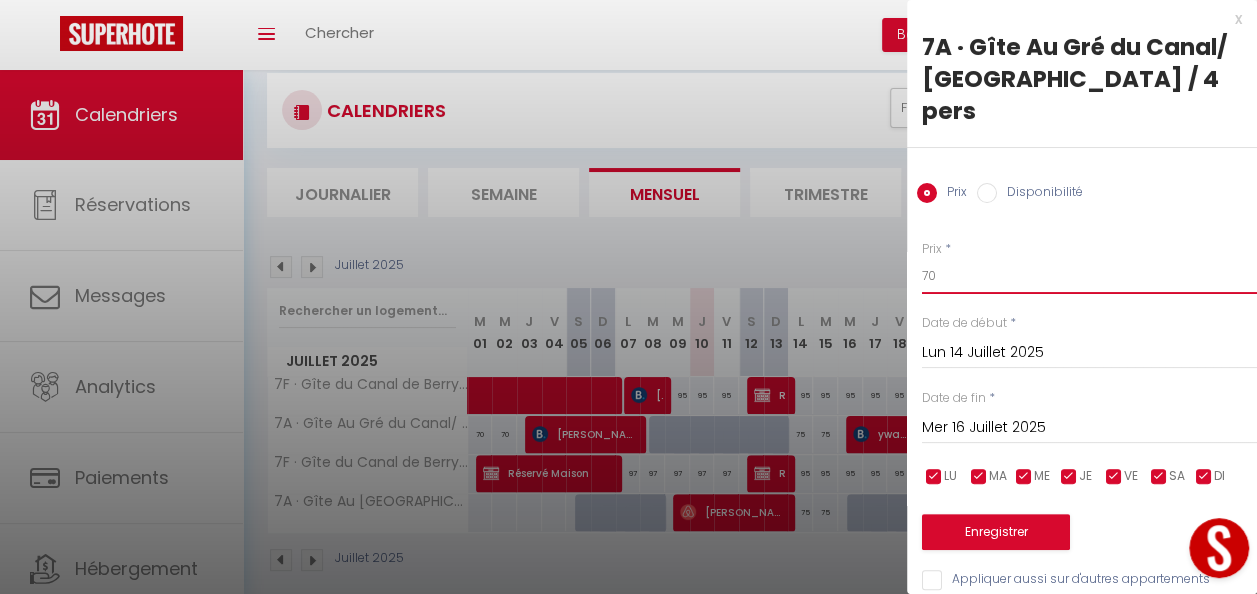 type on "70" 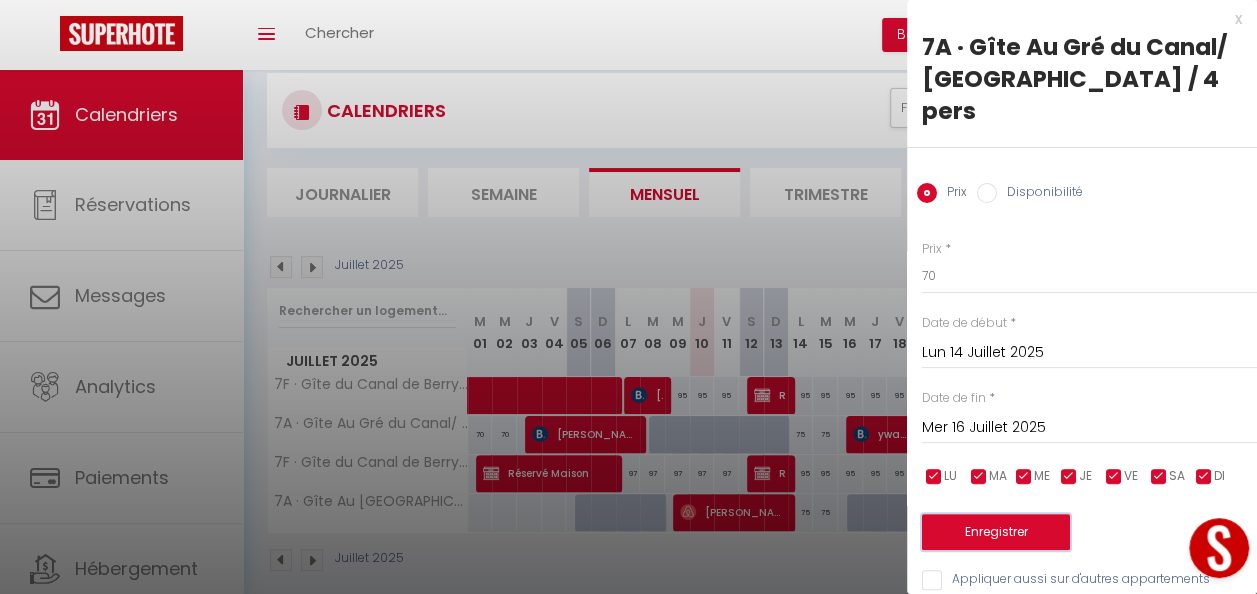 click on "Enregistrer" at bounding box center [996, 532] 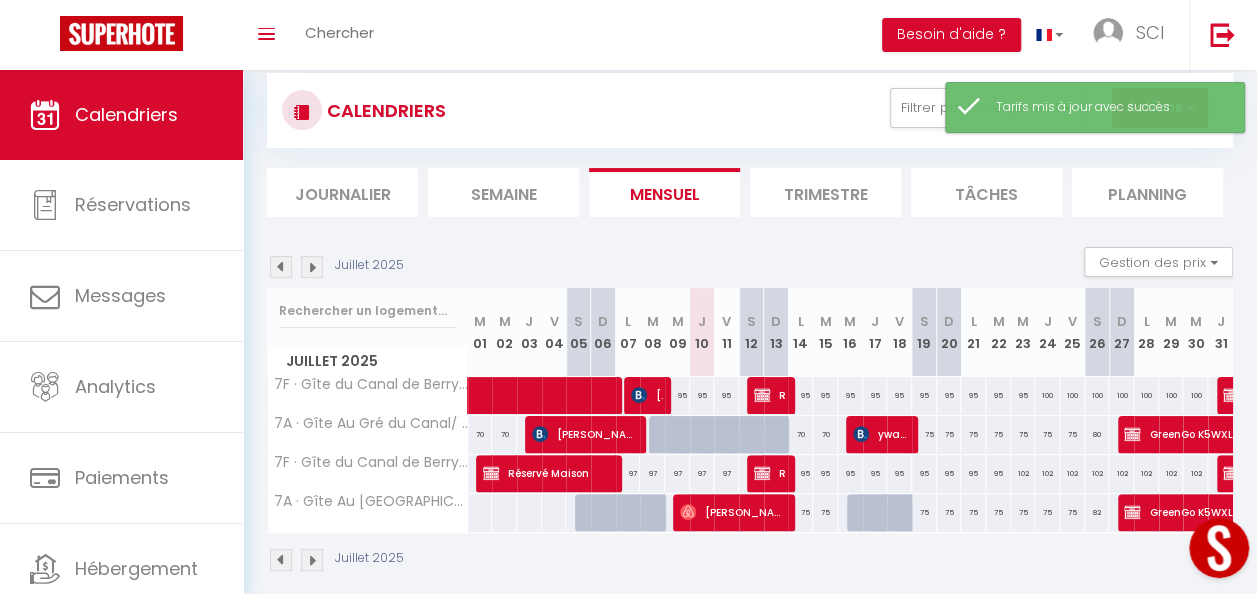 click on "95" at bounding box center (800, 395) 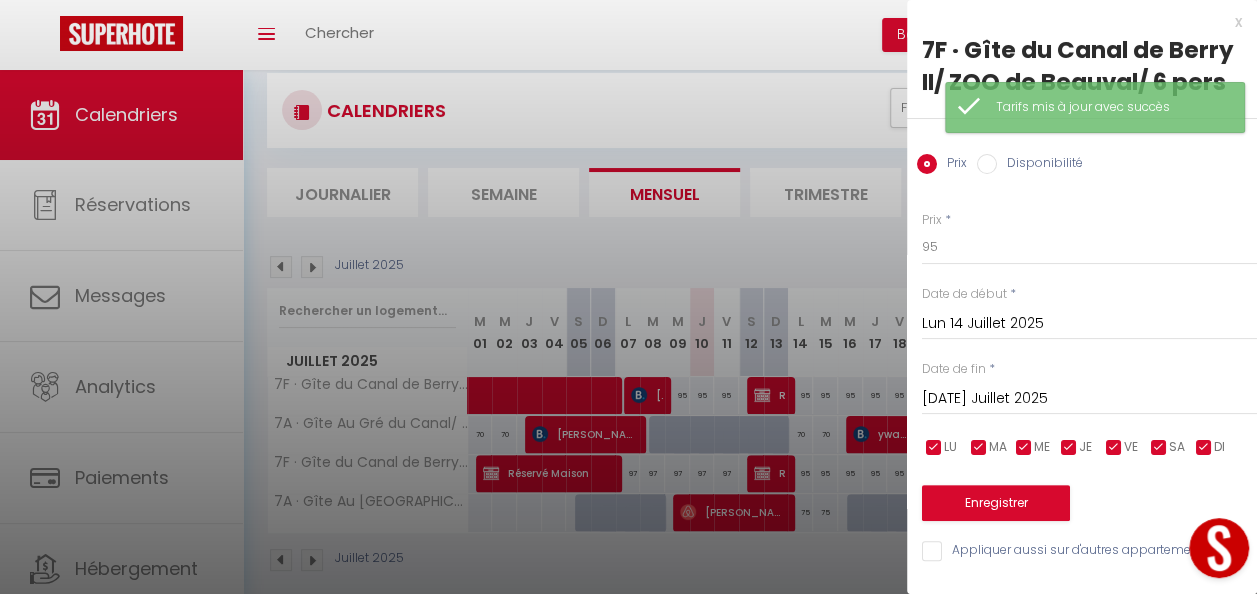 click on "[DATE] Juillet 2025" at bounding box center (1089, 399) 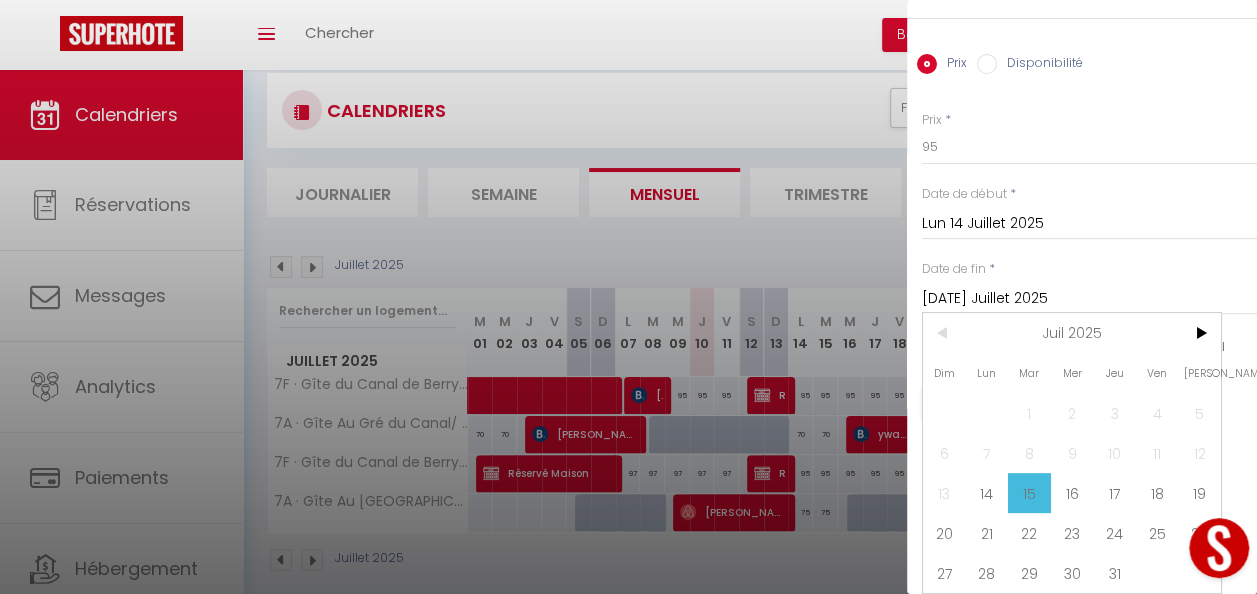 scroll, scrollTop: 146, scrollLeft: 0, axis: vertical 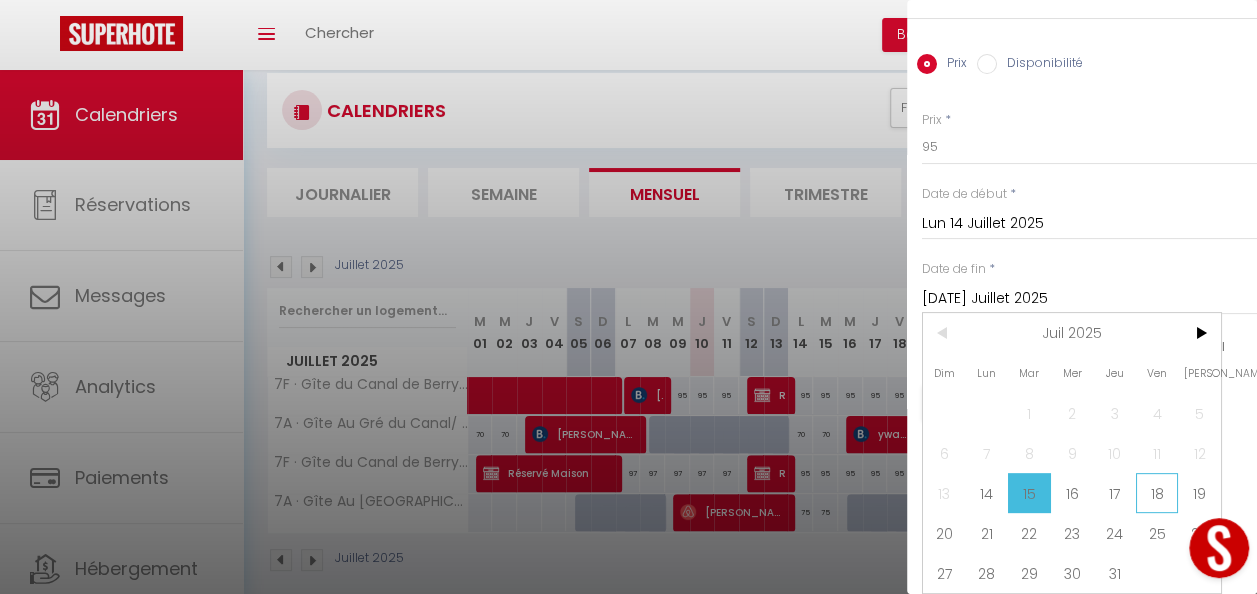 click on "18" at bounding box center [1157, 493] 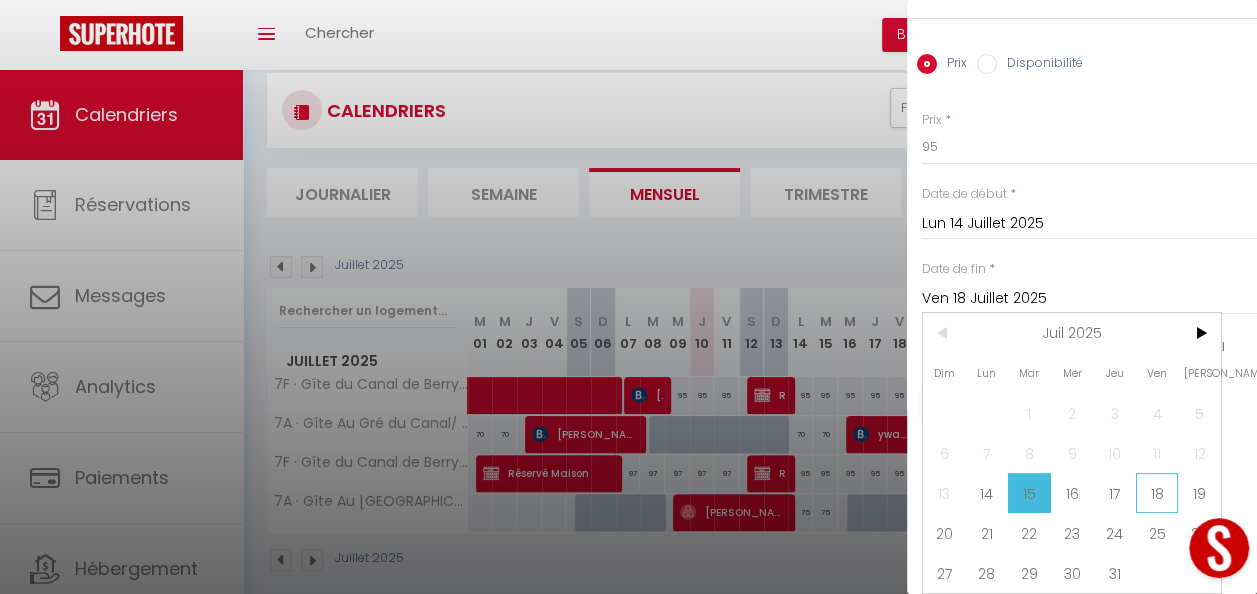 scroll, scrollTop: 35, scrollLeft: 0, axis: vertical 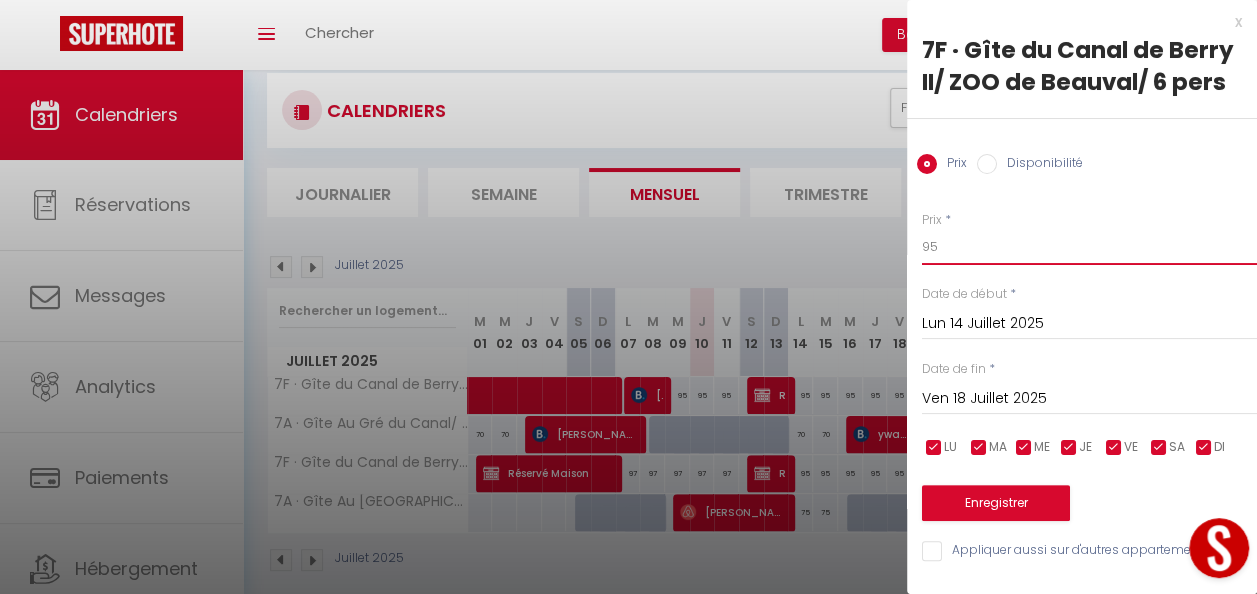 drag, startPoint x: 1010, startPoint y: 245, endPoint x: 898, endPoint y: 239, distance: 112.1606 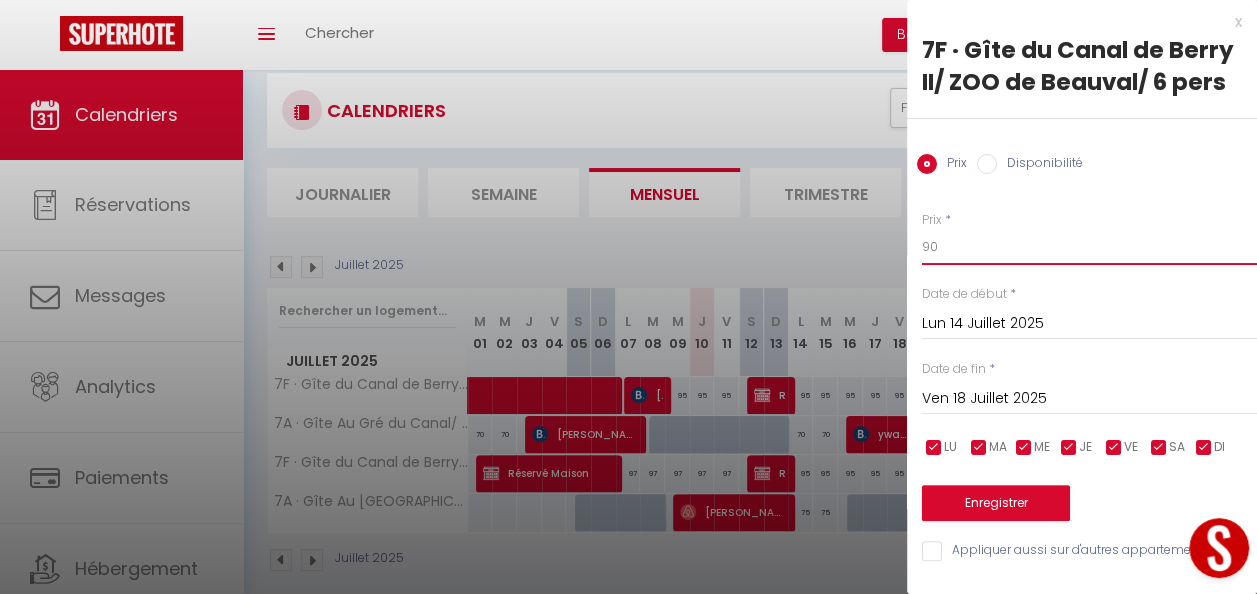 type on "90" 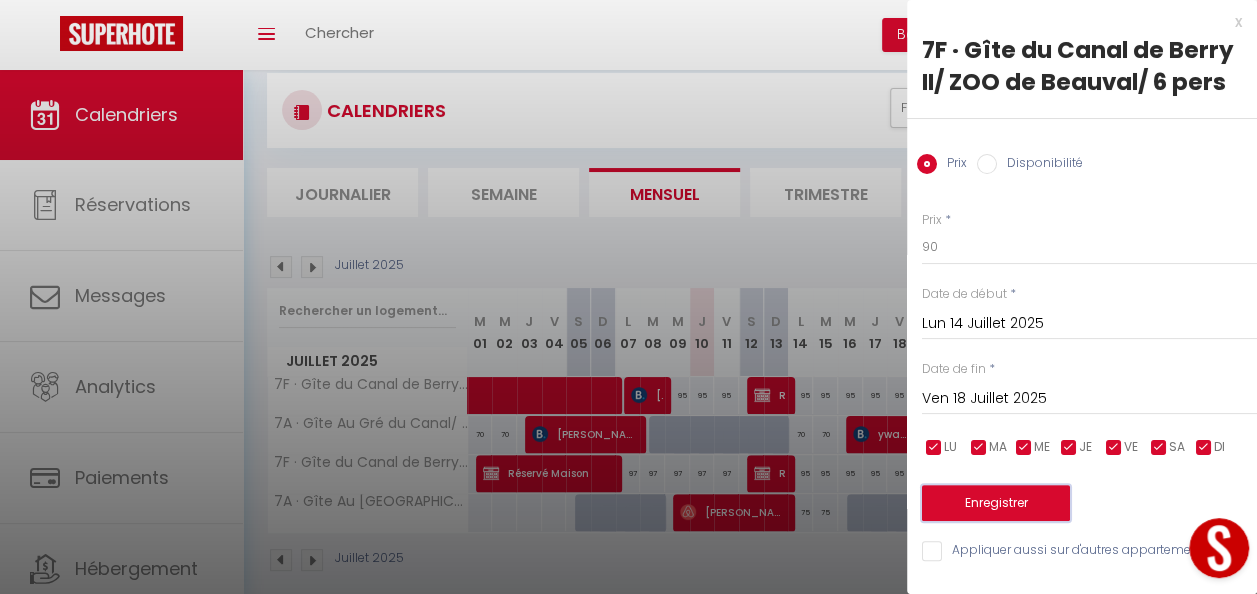 click on "Enregistrer" at bounding box center [996, 503] 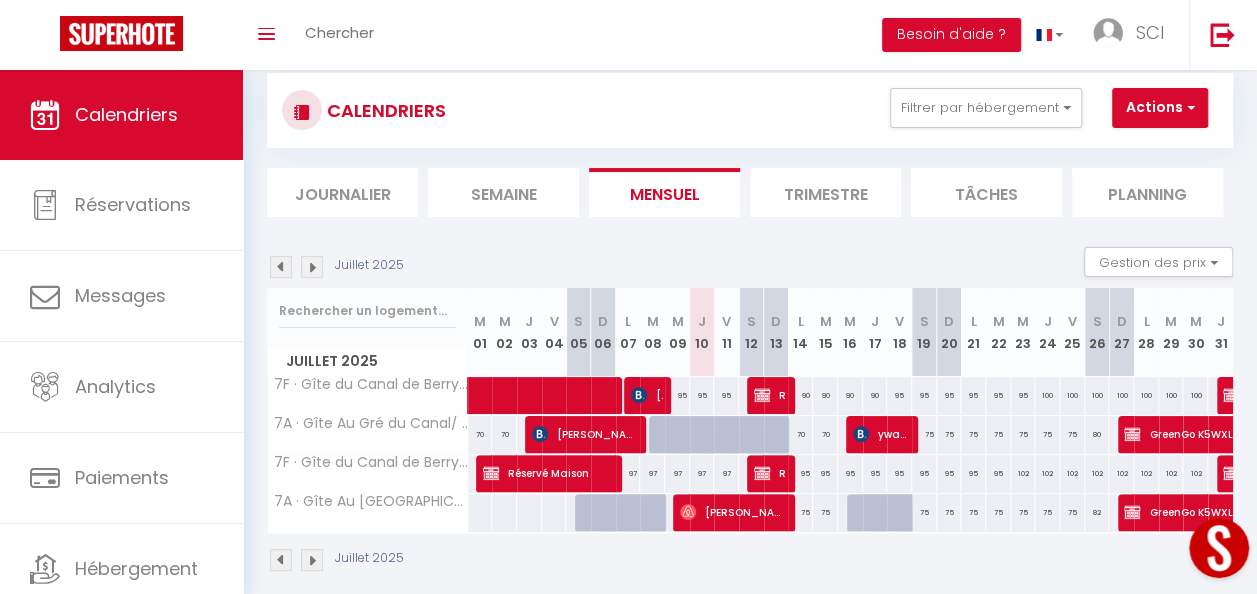 click on "90" at bounding box center (800, 395) 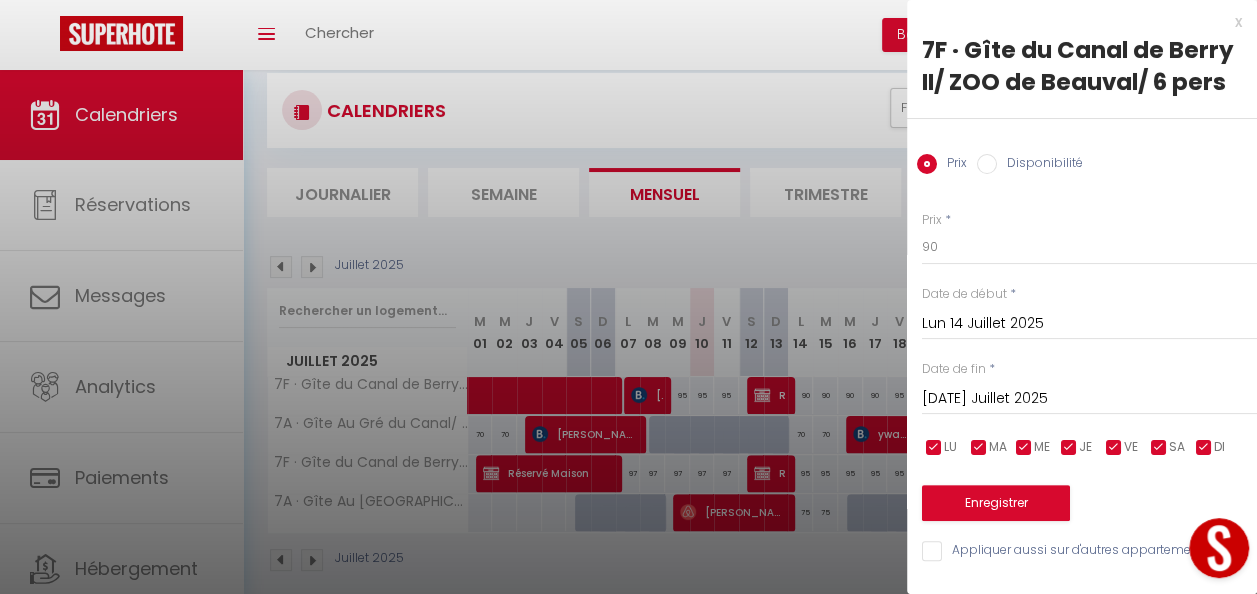 click on "[DATE] Juillet 2025" at bounding box center (1089, 399) 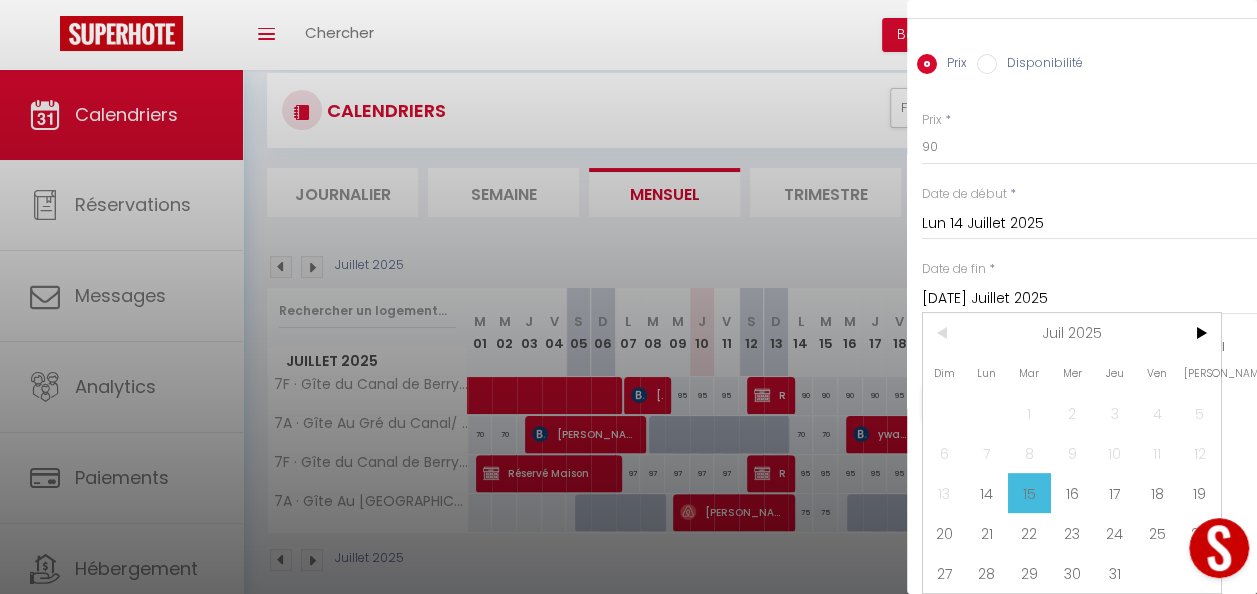 scroll, scrollTop: 146, scrollLeft: 0, axis: vertical 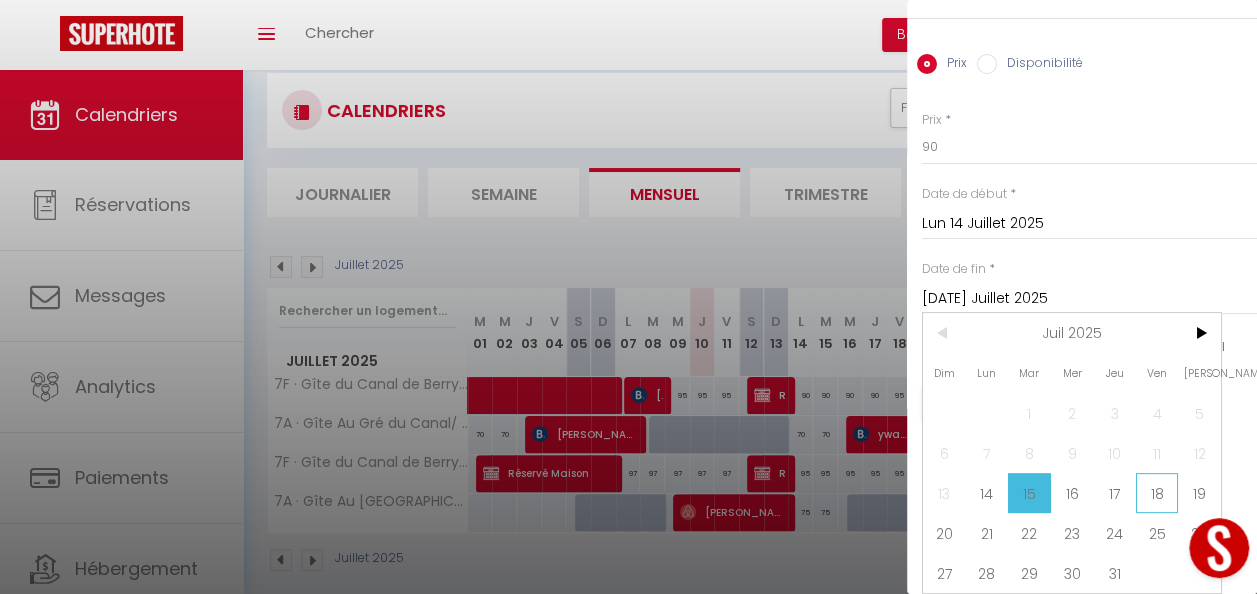 click on "18" at bounding box center (1157, 493) 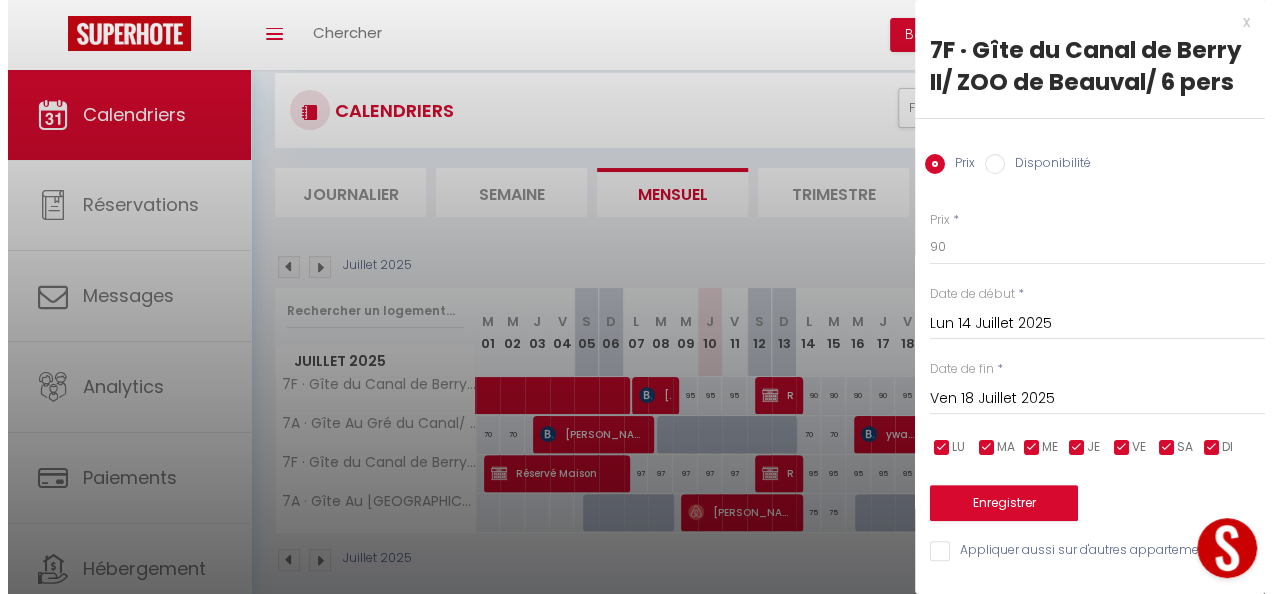 scroll, scrollTop: 35, scrollLeft: 0, axis: vertical 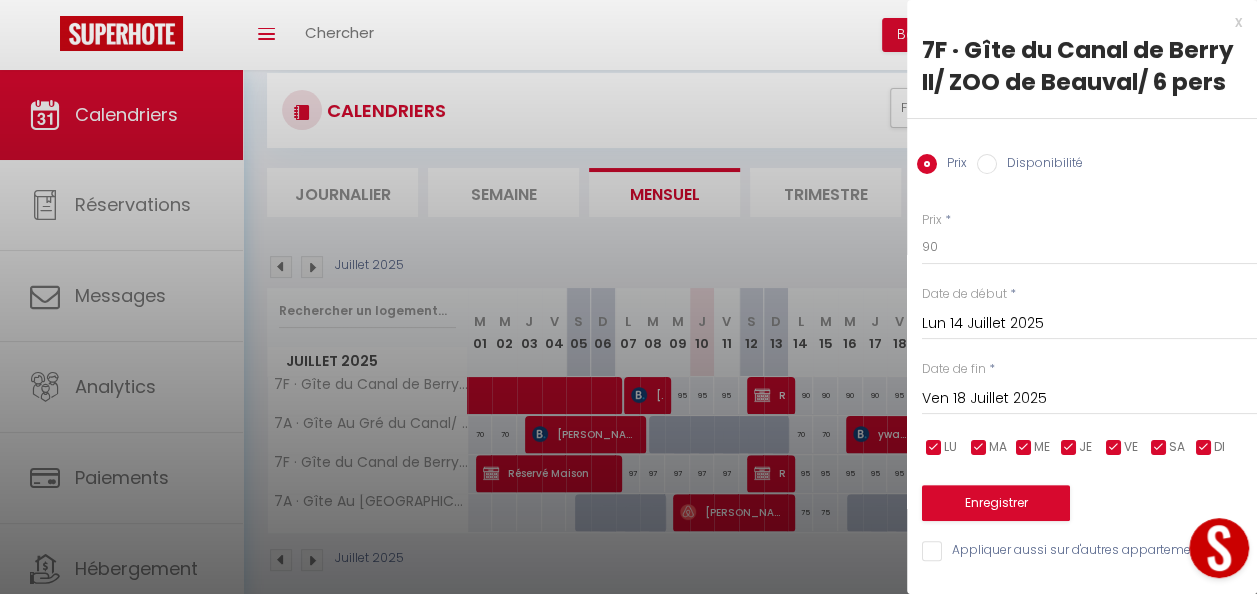 click on "Appliquer aussi sur d'autres appartements" at bounding box center (1089, 551) 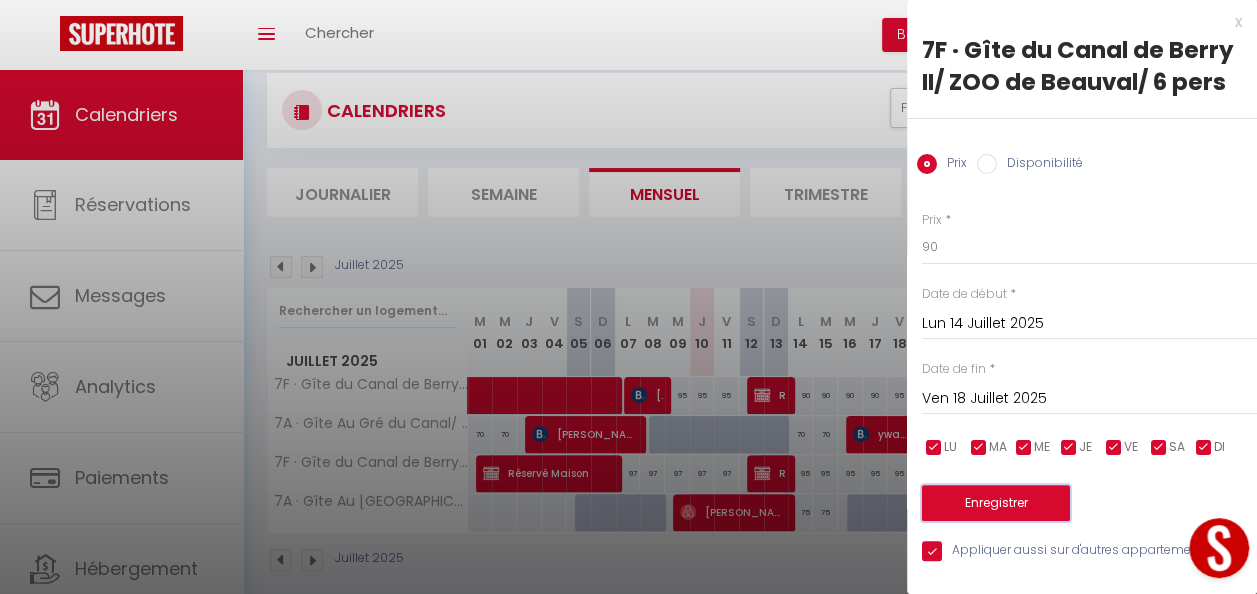 click on "Enregistrer" at bounding box center (996, 503) 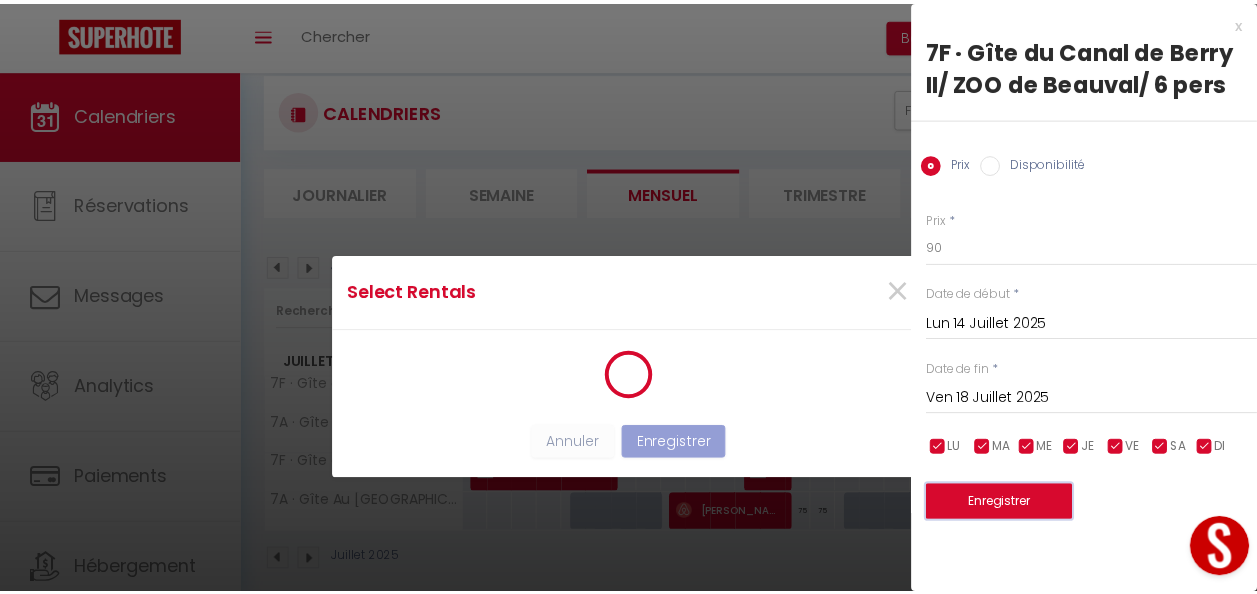 scroll, scrollTop: 0, scrollLeft: 0, axis: both 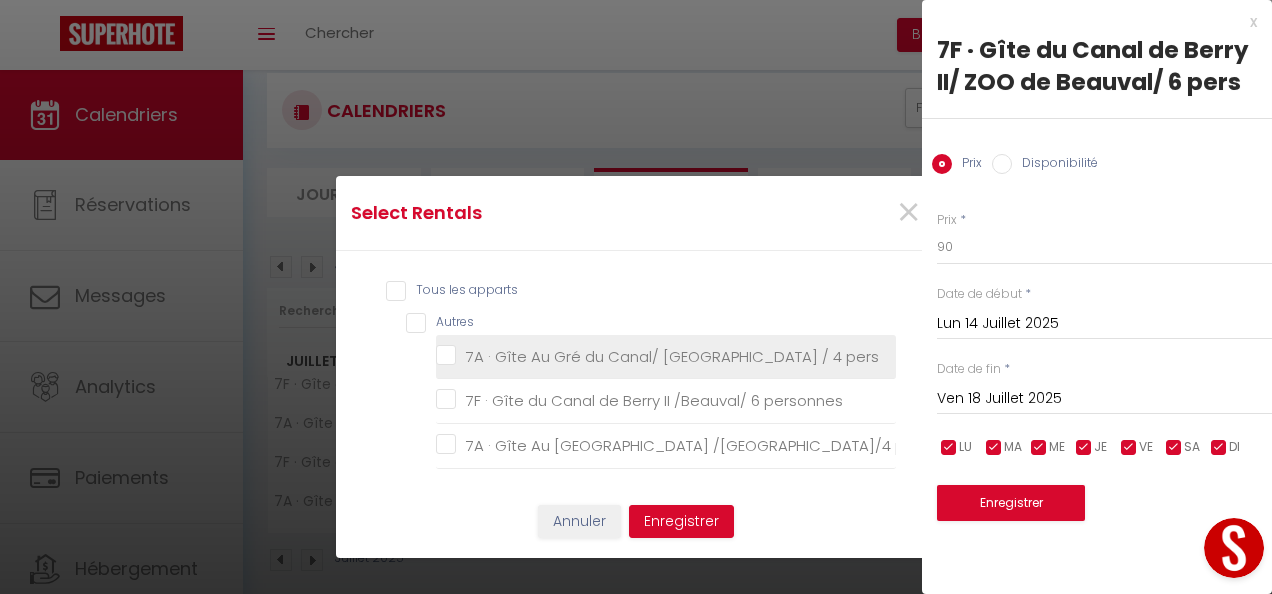 click on "7A · Gîte Au Gré du Canal/ [GEOGRAPHIC_DATA] / 4 pers" at bounding box center (666, 357) 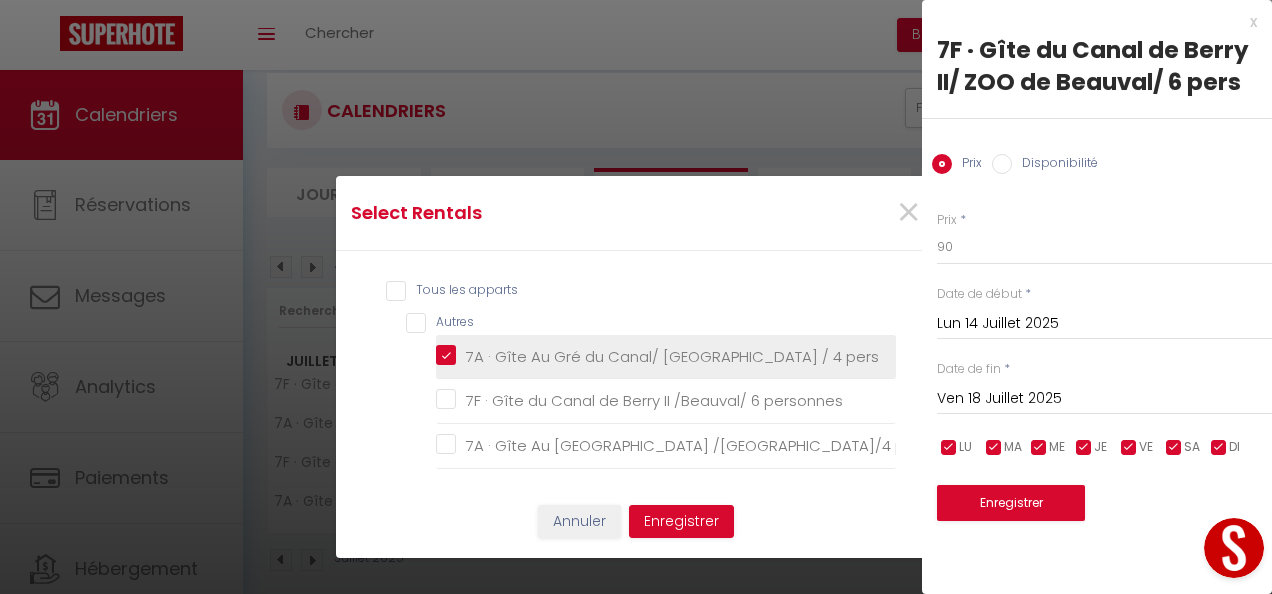 checkbox on "false" 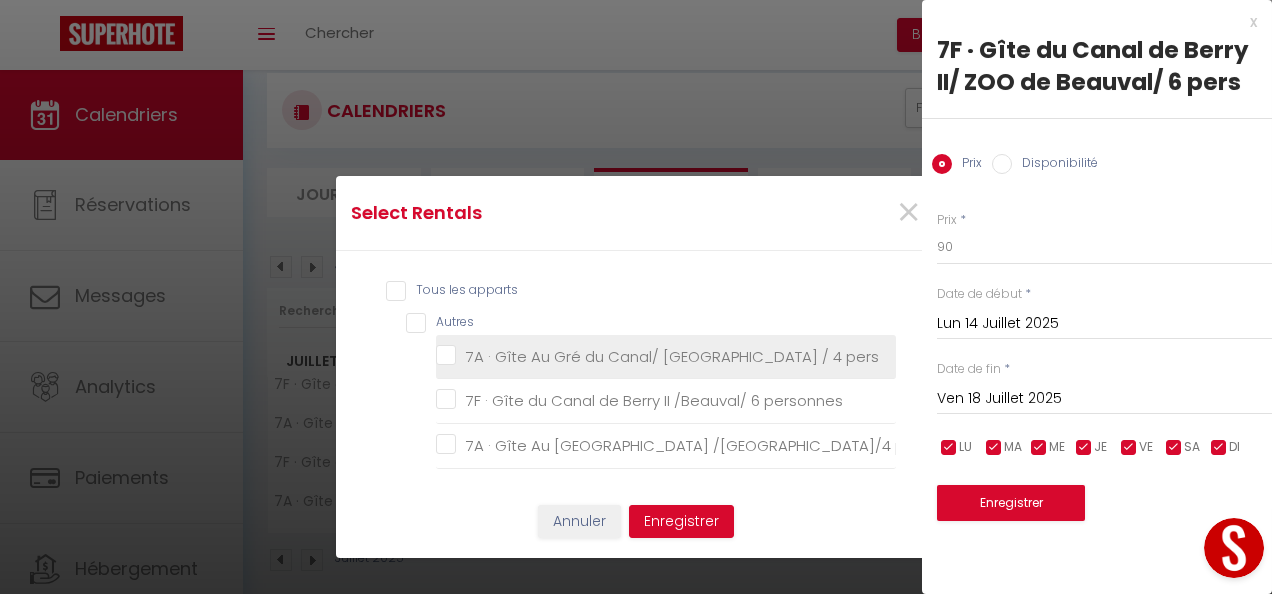 checkbox on "false" 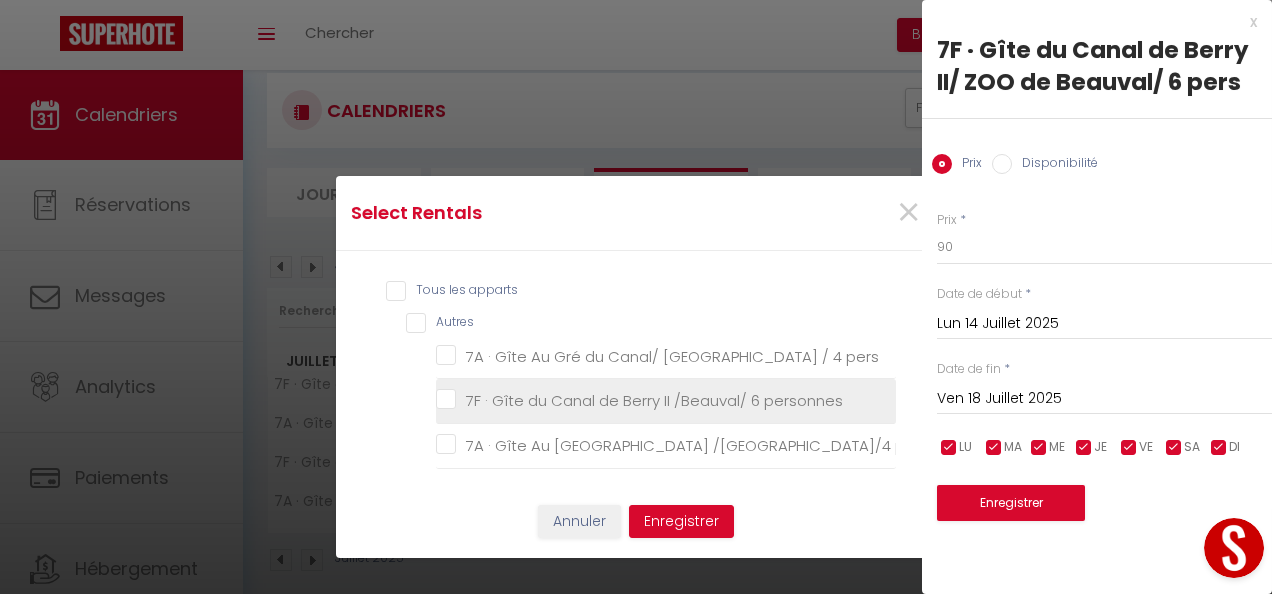 click on "7F · Gîte du Canal de Berry II /Beauval/ 6 personnes" at bounding box center (666, 401) 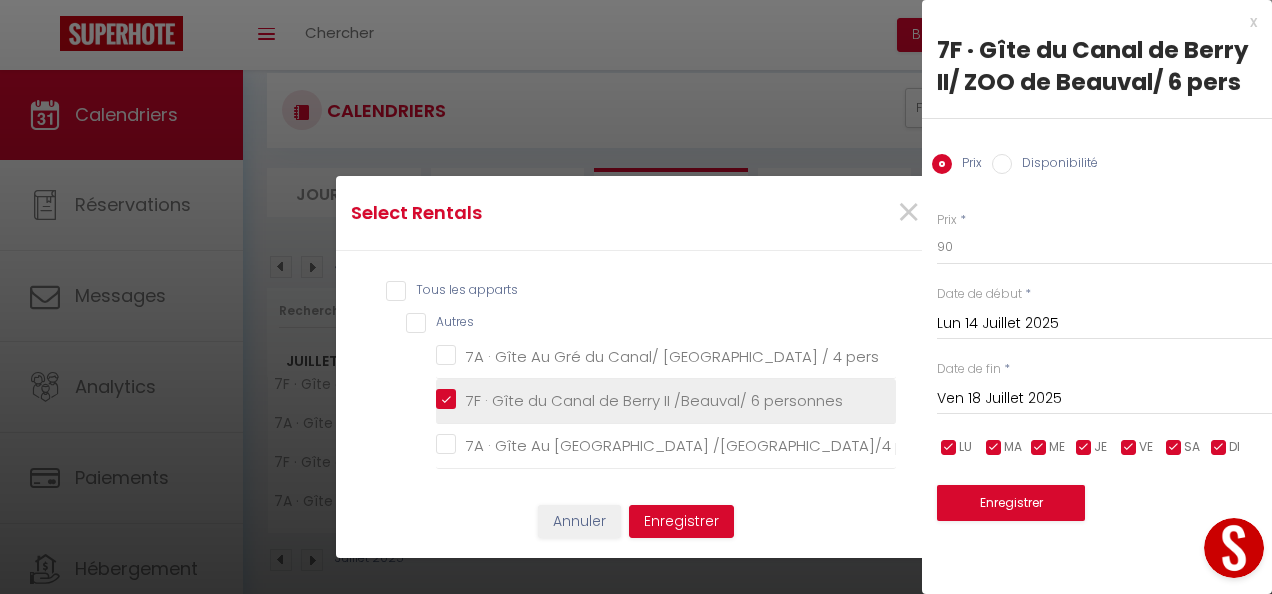 checkbox on "false" 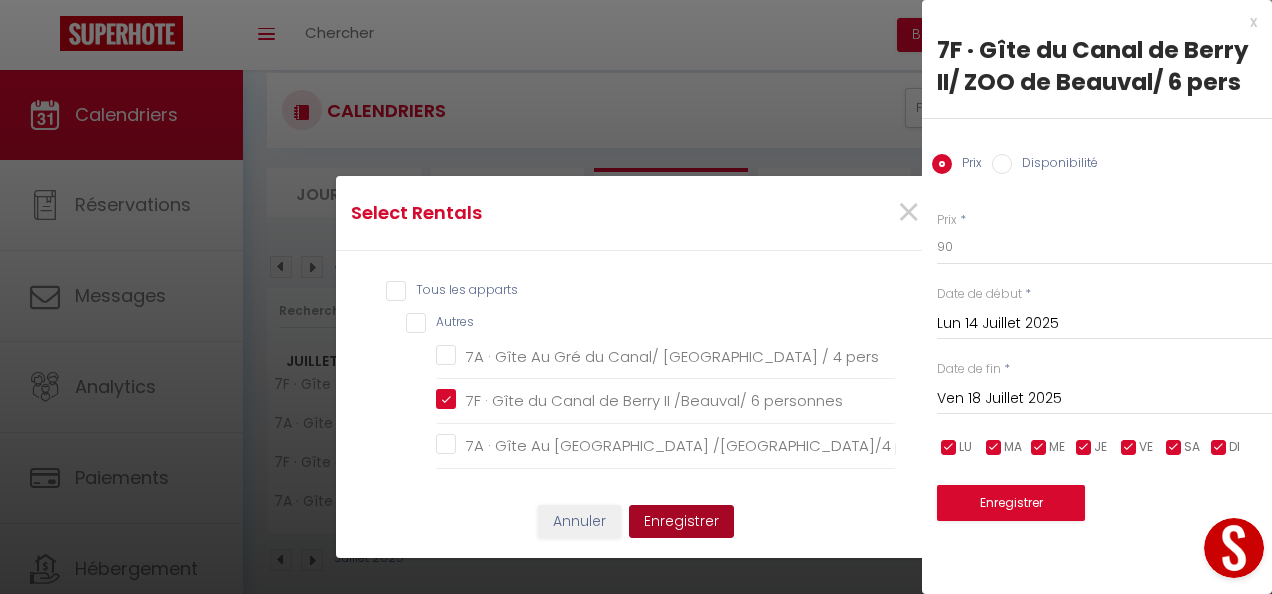 click on "Enregistrer" at bounding box center [681, 522] 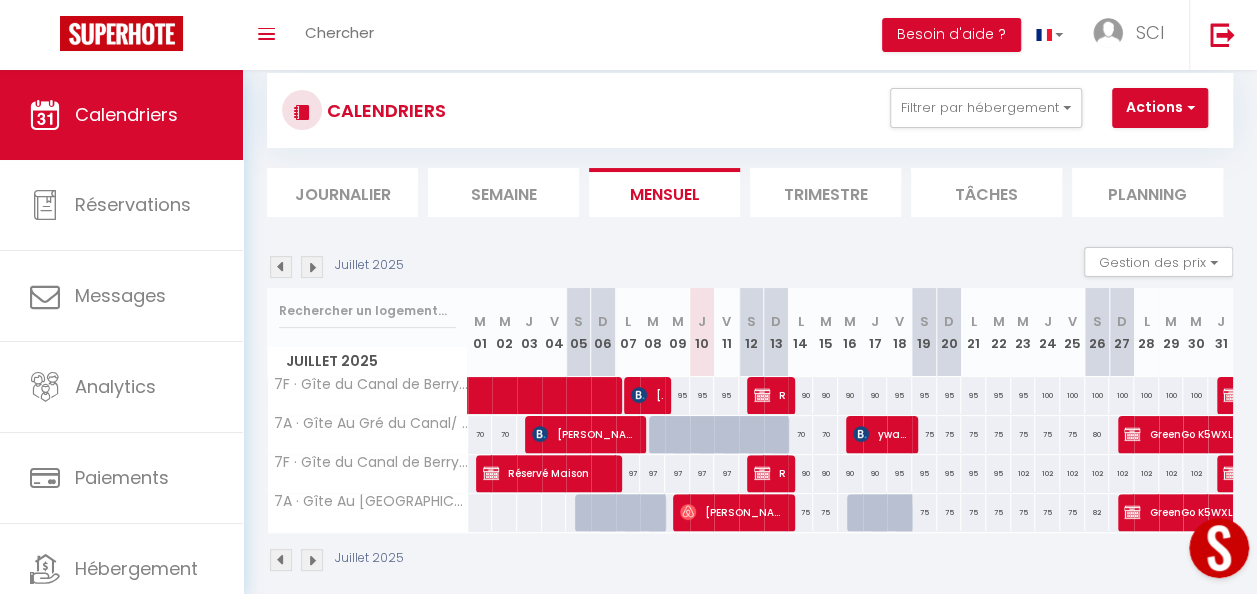 click on "70" at bounding box center (800, 434) 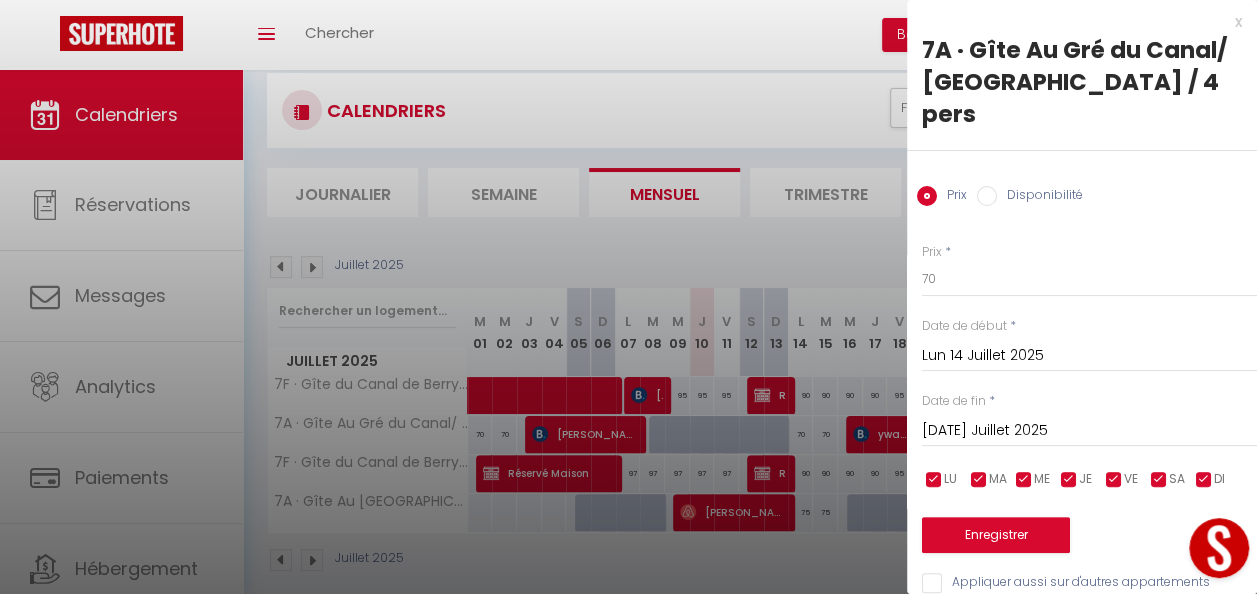 click on "[DATE] Juillet 2025" at bounding box center [1089, 431] 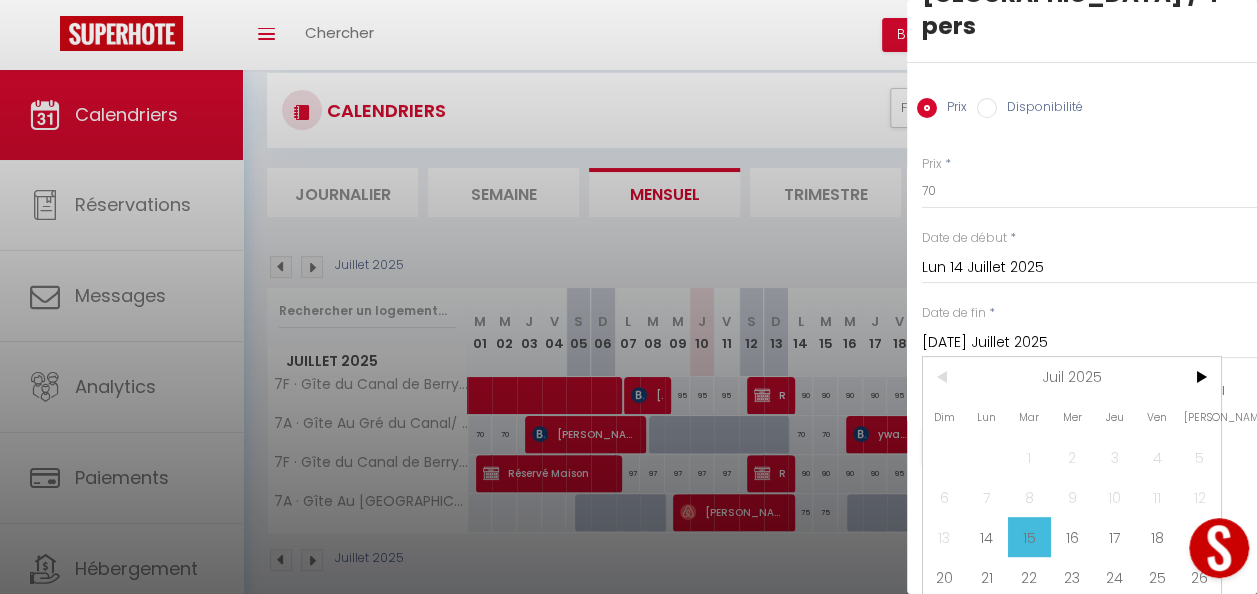 scroll, scrollTop: 109, scrollLeft: 0, axis: vertical 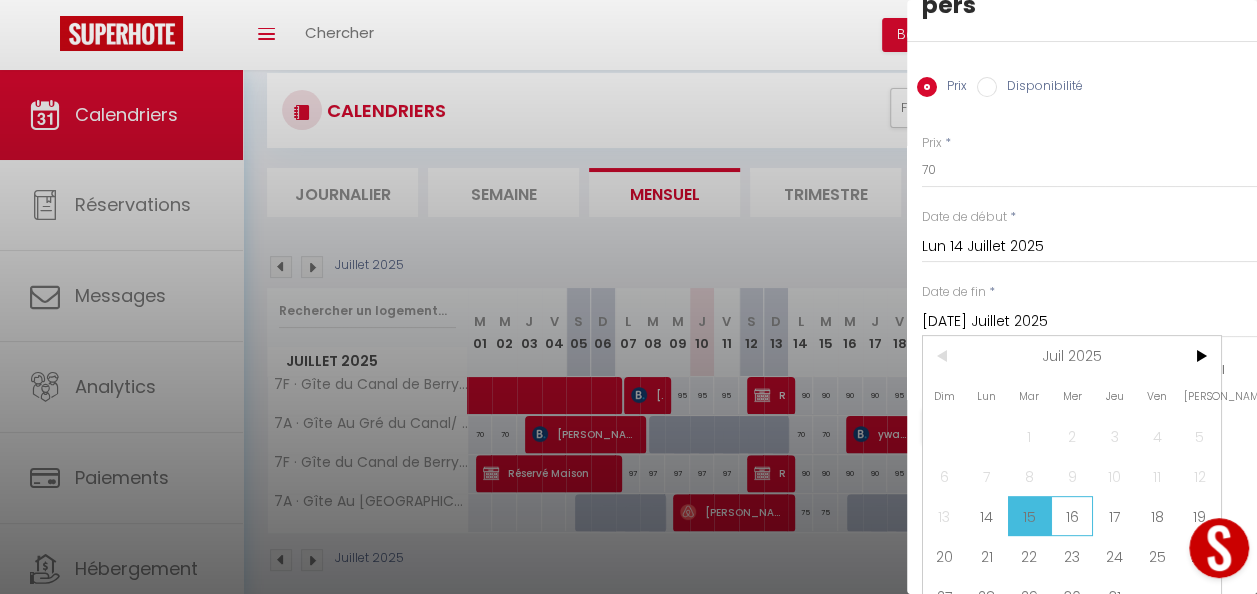 click on "16" at bounding box center [1072, 516] 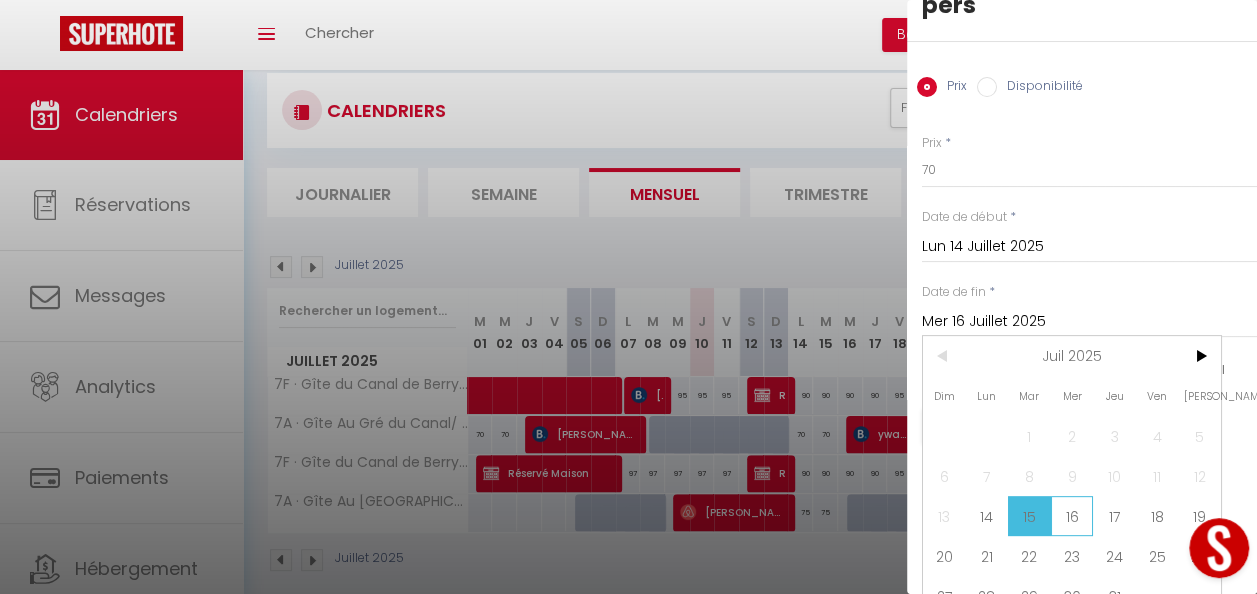 scroll, scrollTop: 3, scrollLeft: 0, axis: vertical 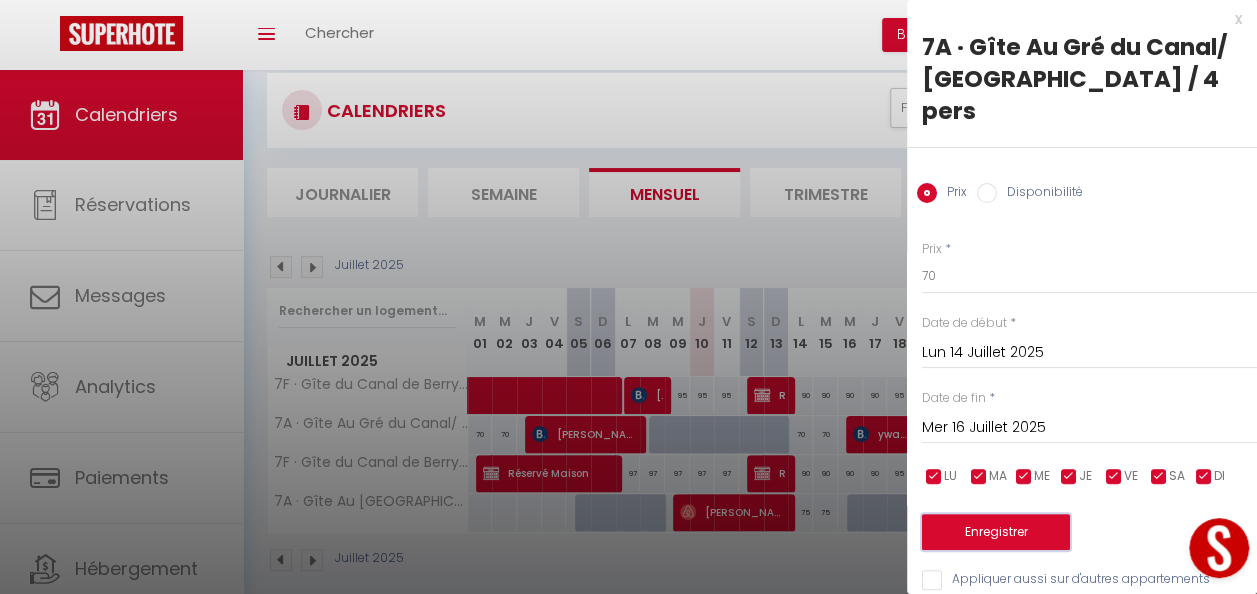click on "Enregistrer" at bounding box center [996, 532] 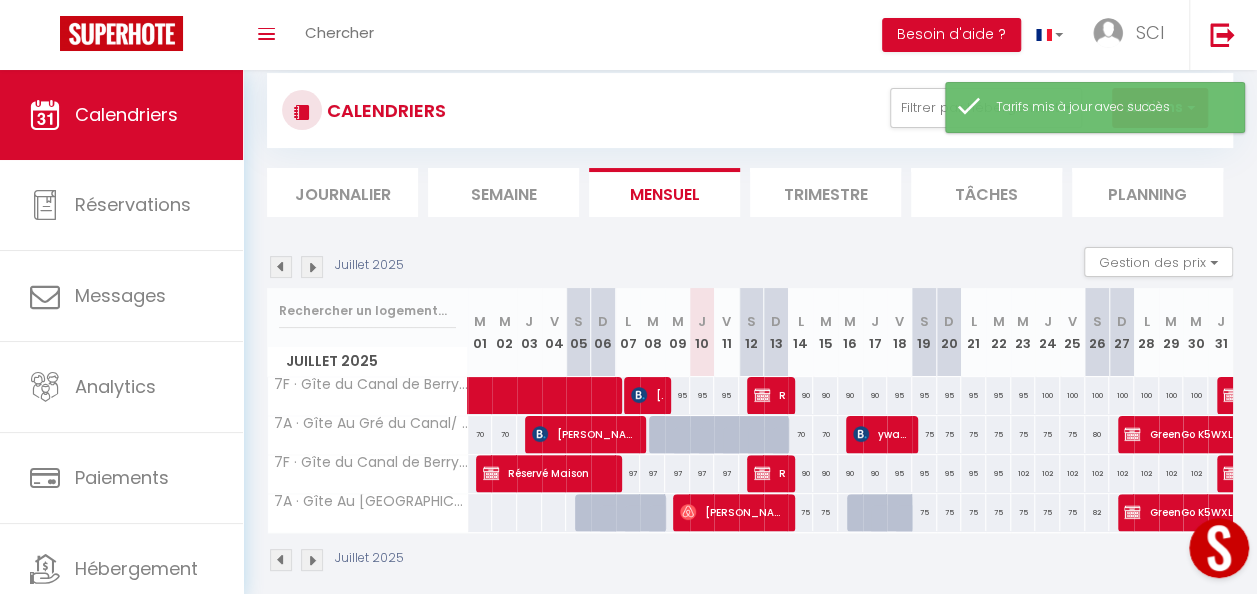 click on "70" at bounding box center [800, 434] 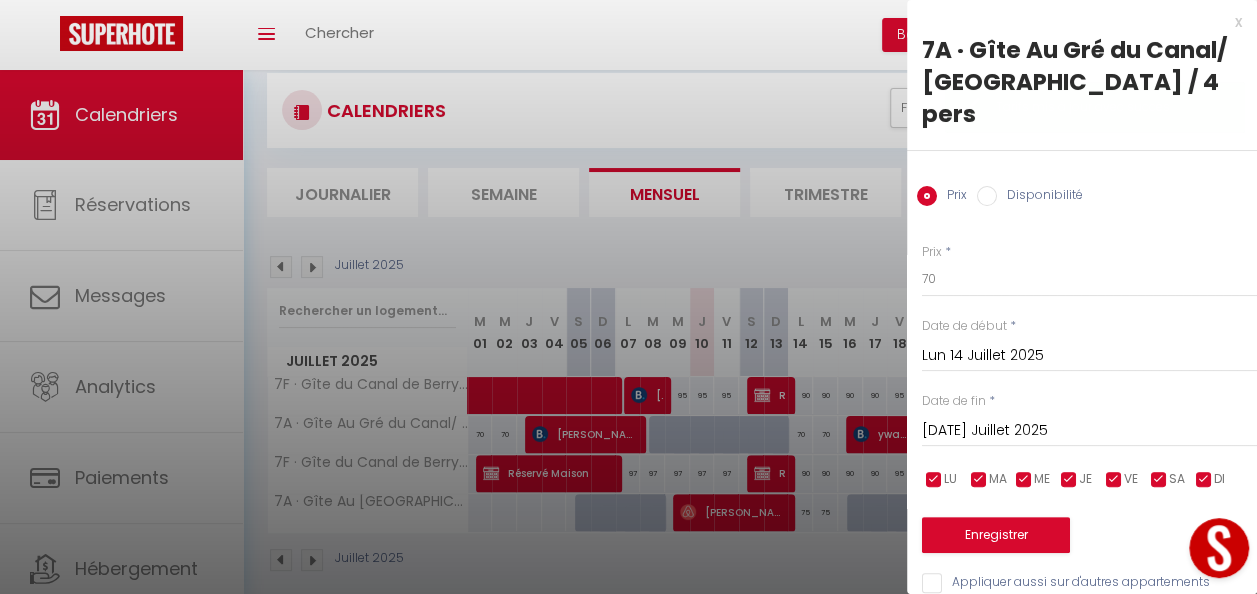 click on "Appliquer aussi sur d'autres appartements" at bounding box center [1089, 583] 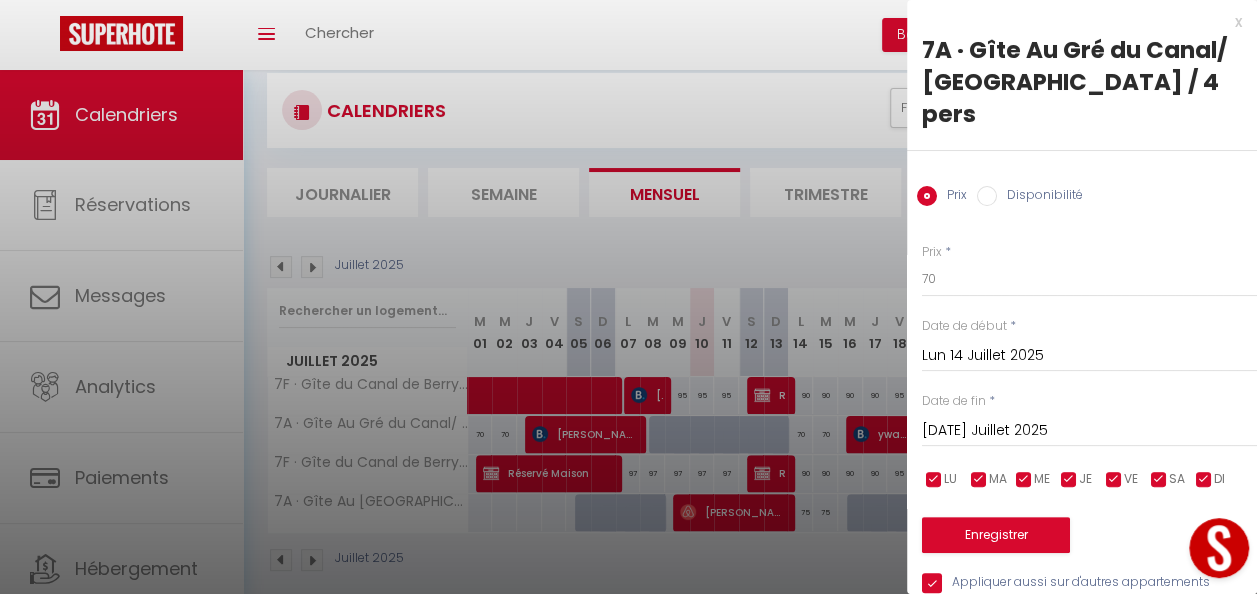 click on "[DATE] Juillet 2025" at bounding box center [1089, 431] 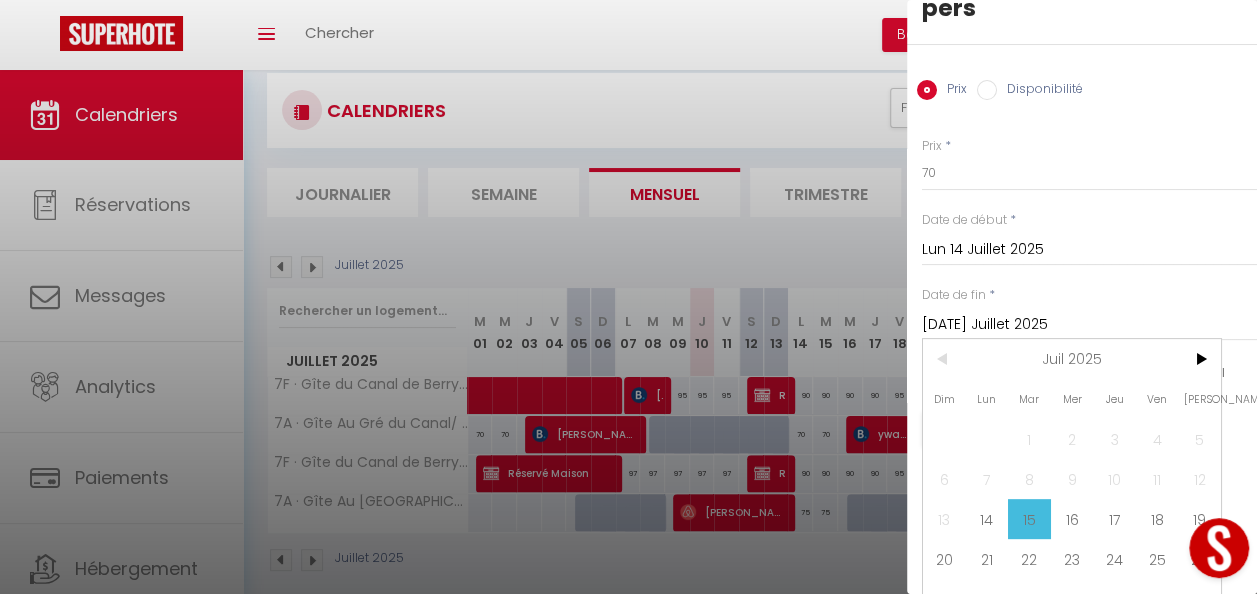 scroll, scrollTop: 109, scrollLeft: 0, axis: vertical 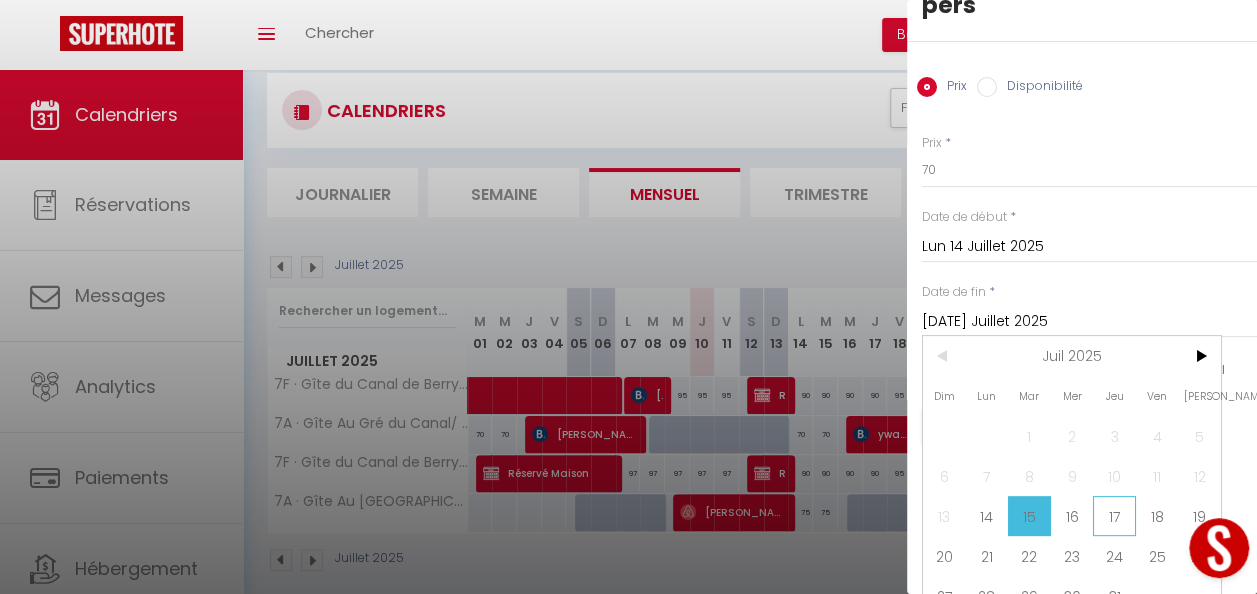 click on "17" at bounding box center (1114, 516) 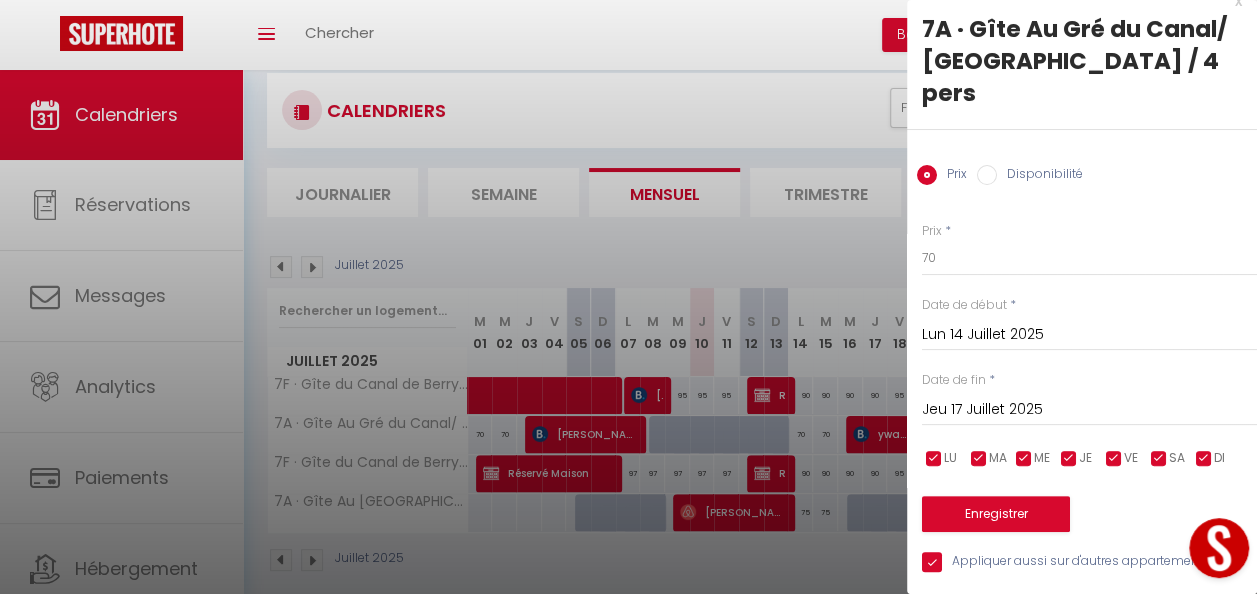 scroll, scrollTop: 3, scrollLeft: 0, axis: vertical 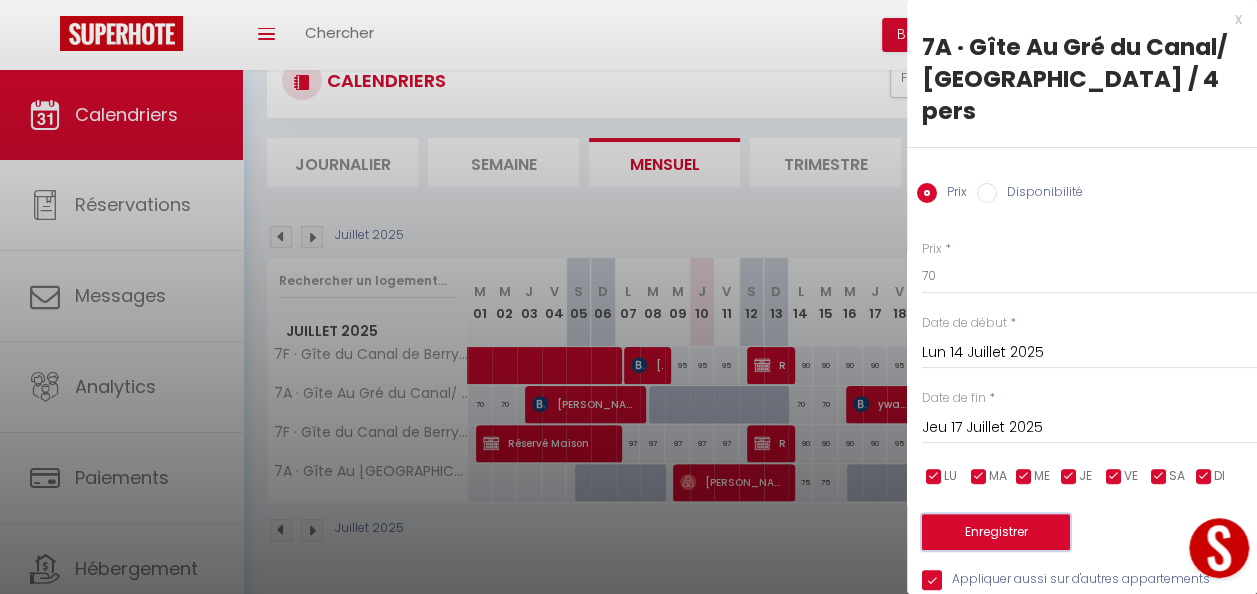 click on "Enregistrer" at bounding box center [996, 532] 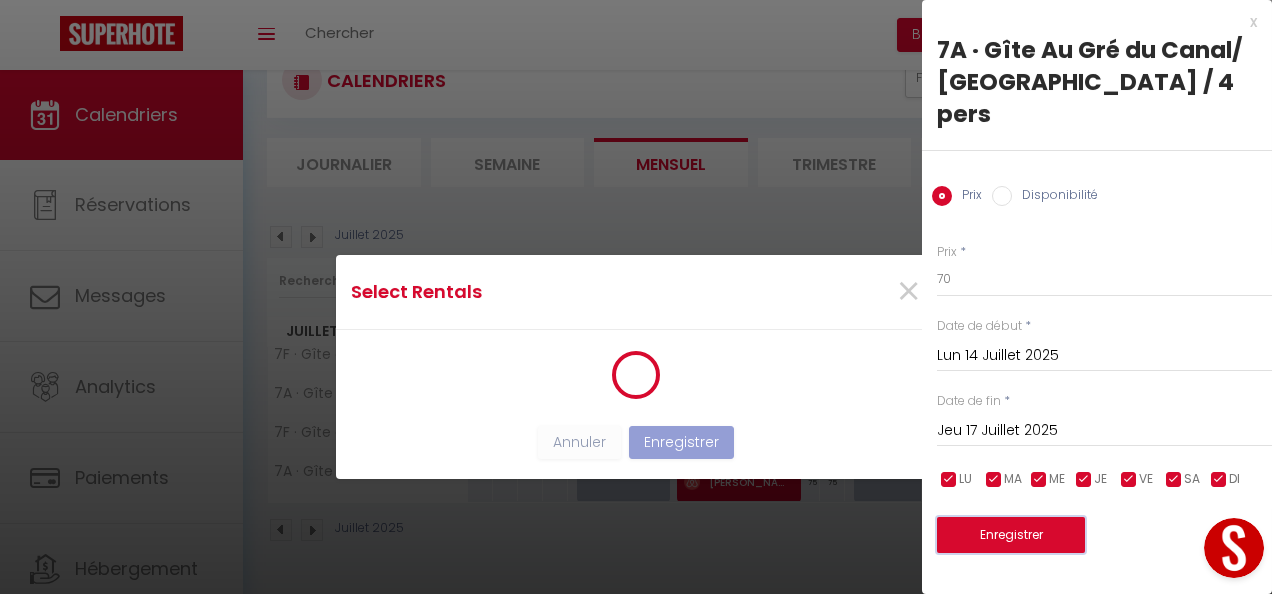 scroll, scrollTop: 0, scrollLeft: 0, axis: both 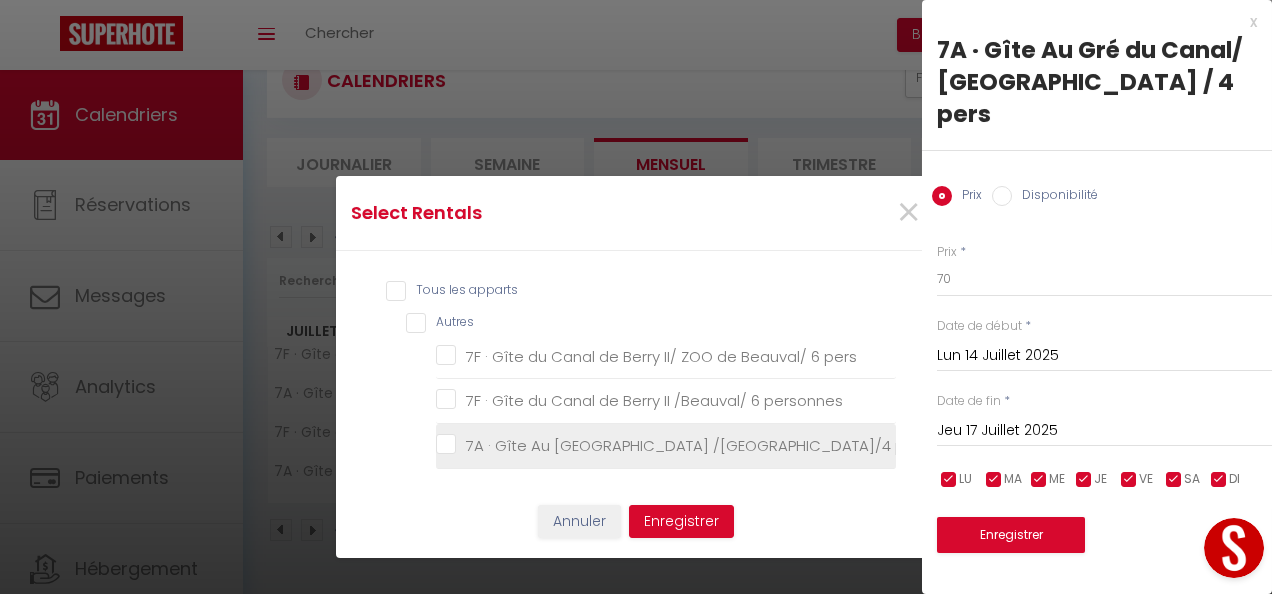 click on "7A · Gîte Au [GEOGRAPHIC_DATA] /[GEOGRAPHIC_DATA]/4 personnes/parking" at bounding box center (666, 446) 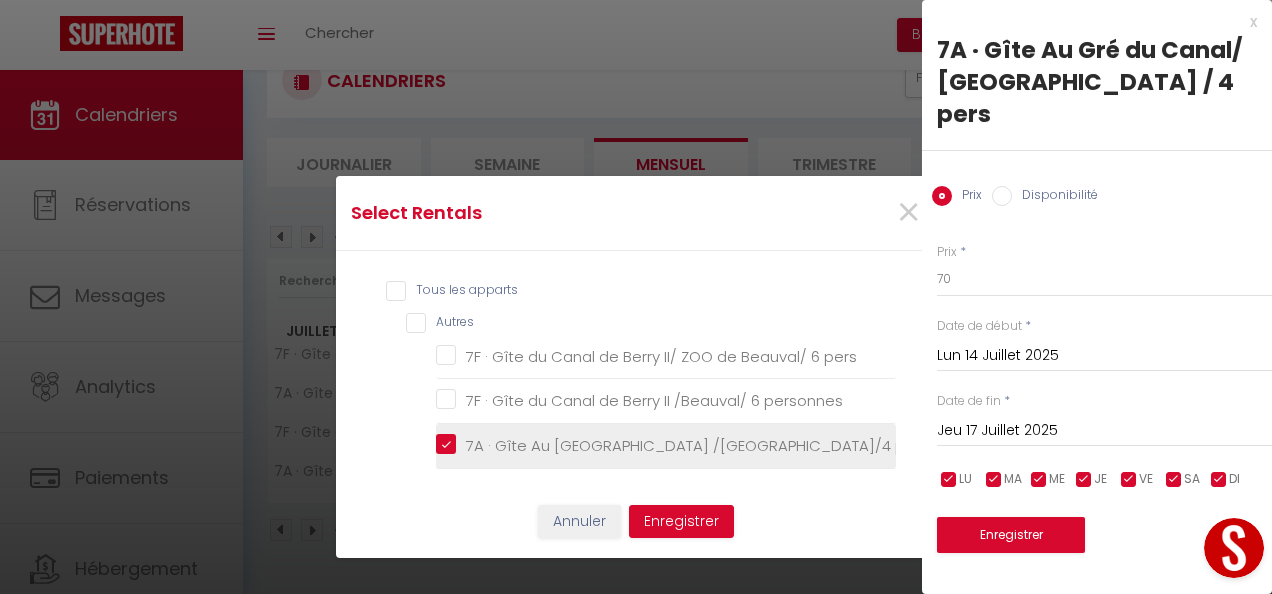 checkbox on "false" 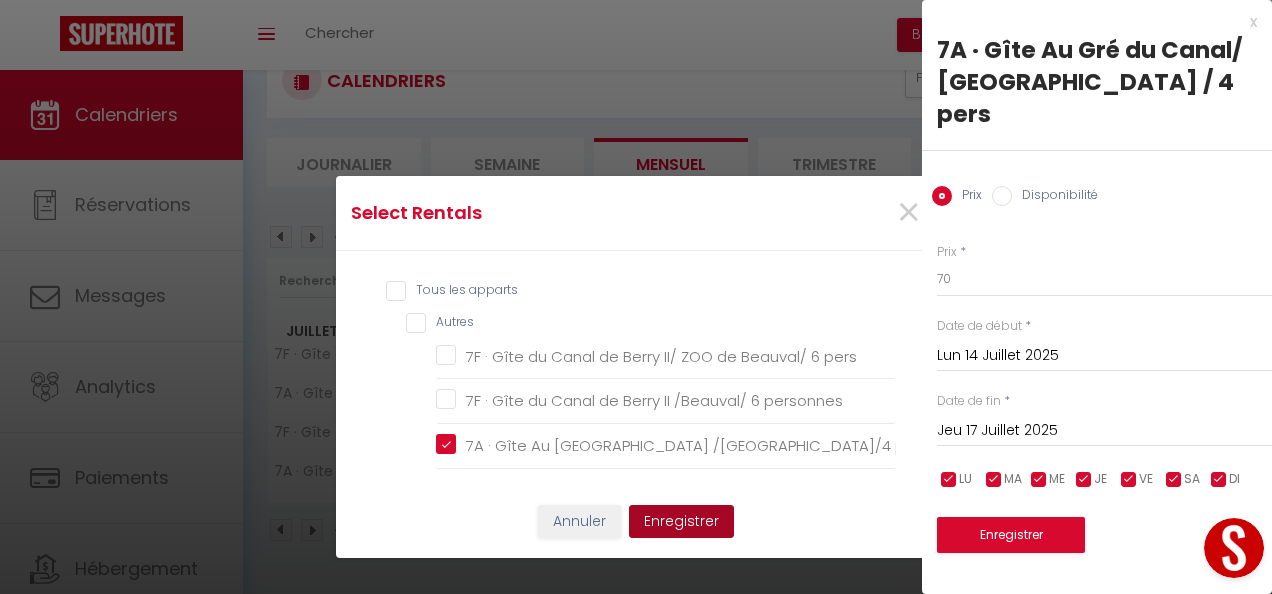 click on "Enregistrer" at bounding box center [681, 522] 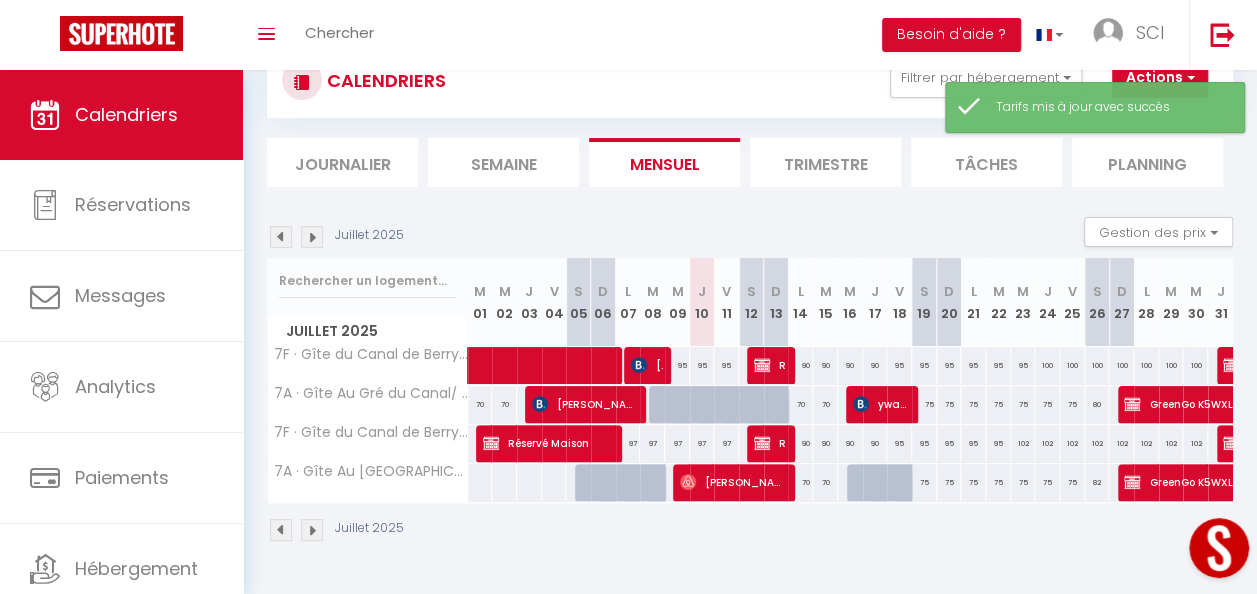 scroll, scrollTop: 74, scrollLeft: 0, axis: vertical 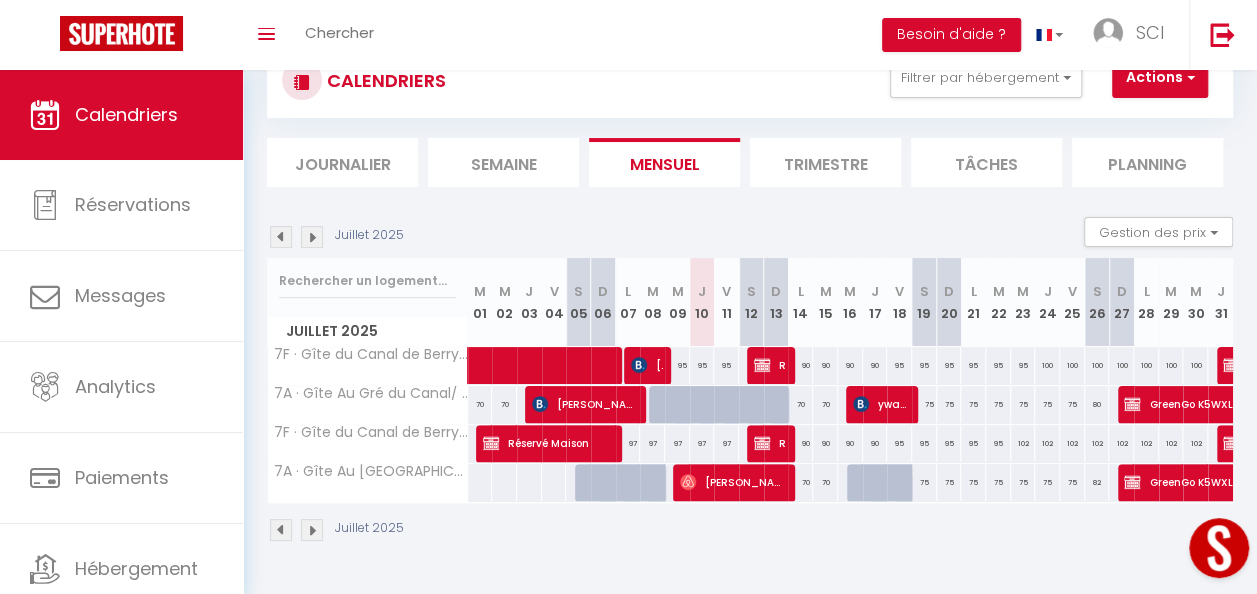 click on "95" at bounding box center (899, 365) 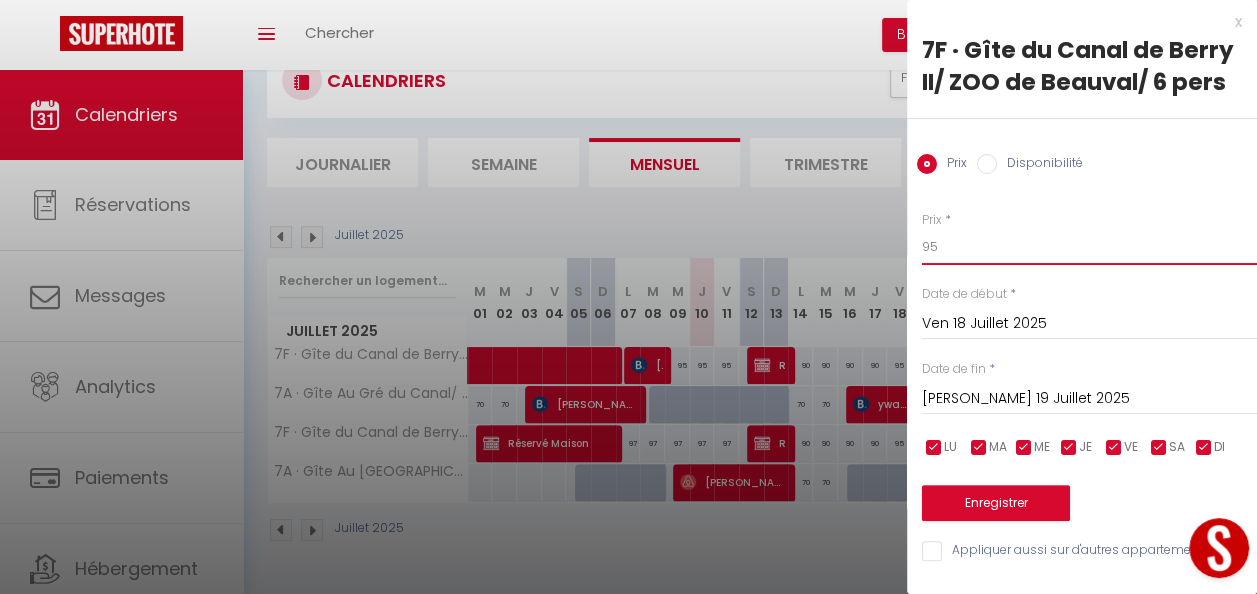 click on "95" at bounding box center [1089, 247] 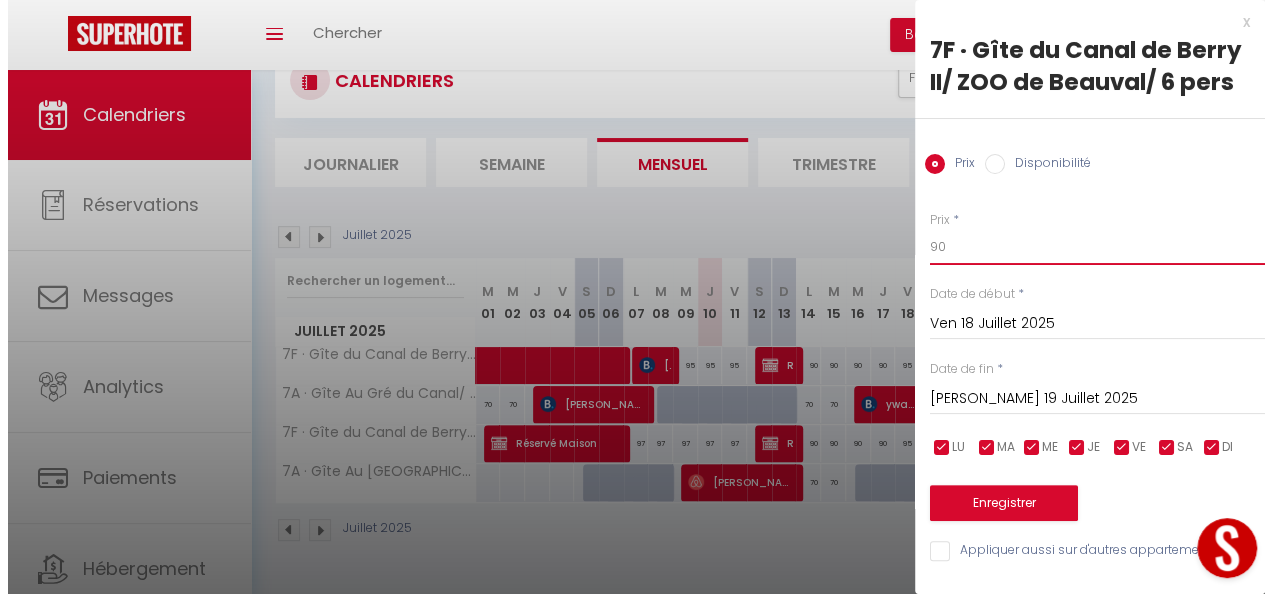 scroll, scrollTop: 35, scrollLeft: 0, axis: vertical 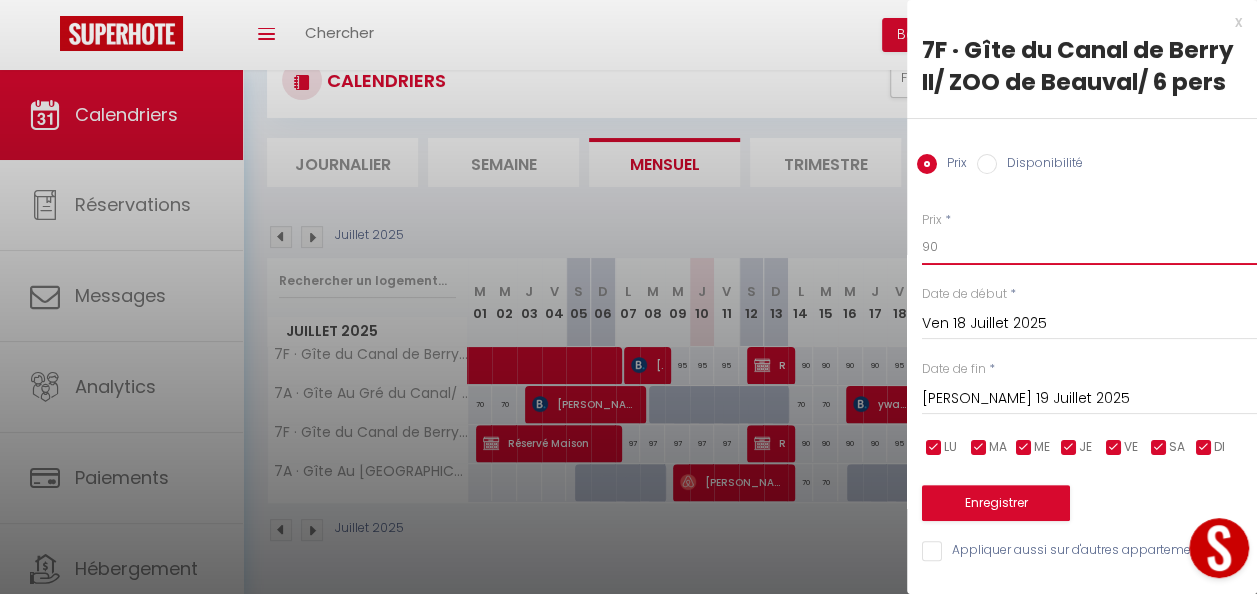 type on "90" 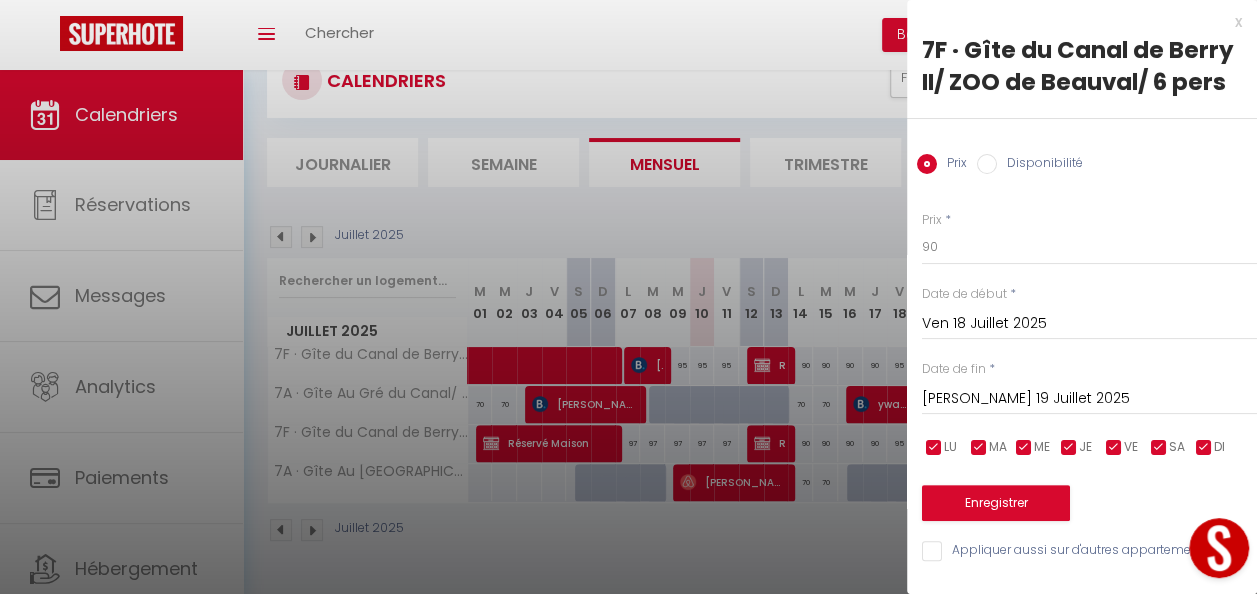 click on "Appliquer aussi sur d'autres appartements" at bounding box center (1089, 551) 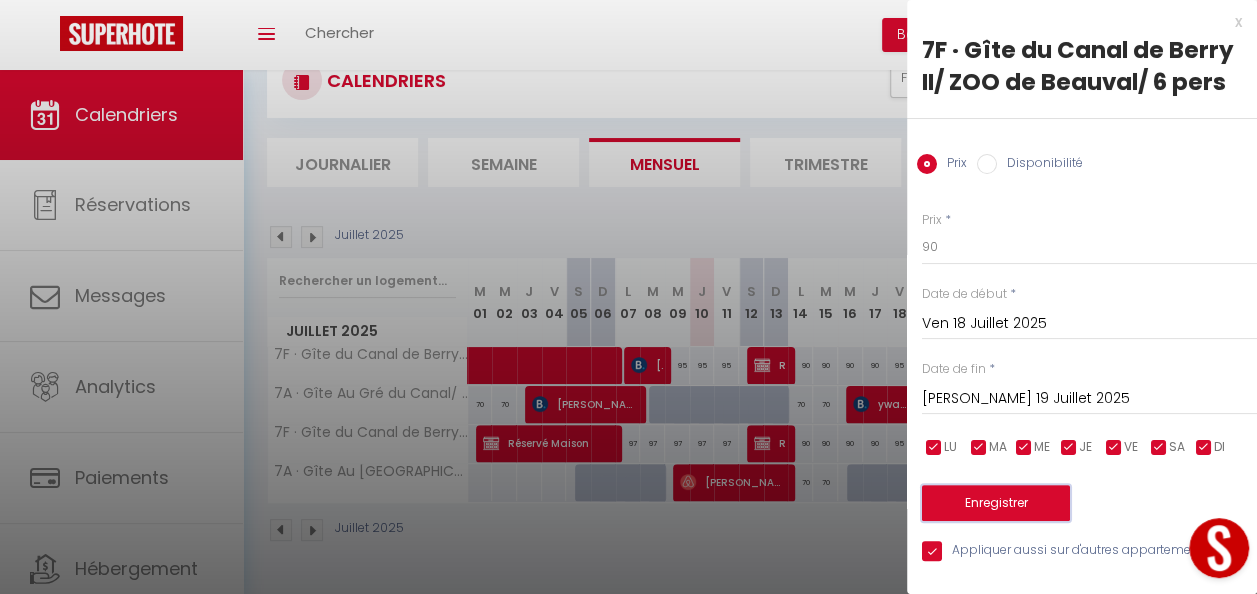 click on "Enregistrer" at bounding box center (996, 503) 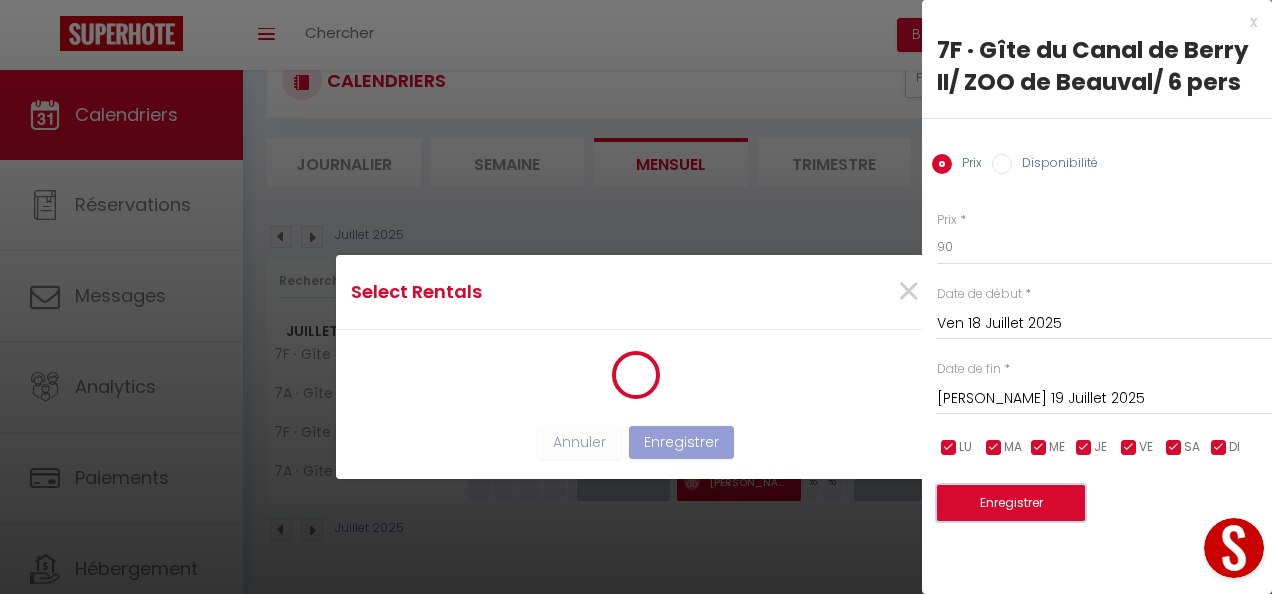 scroll, scrollTop: 0, scrollLeft: 0, axis: both 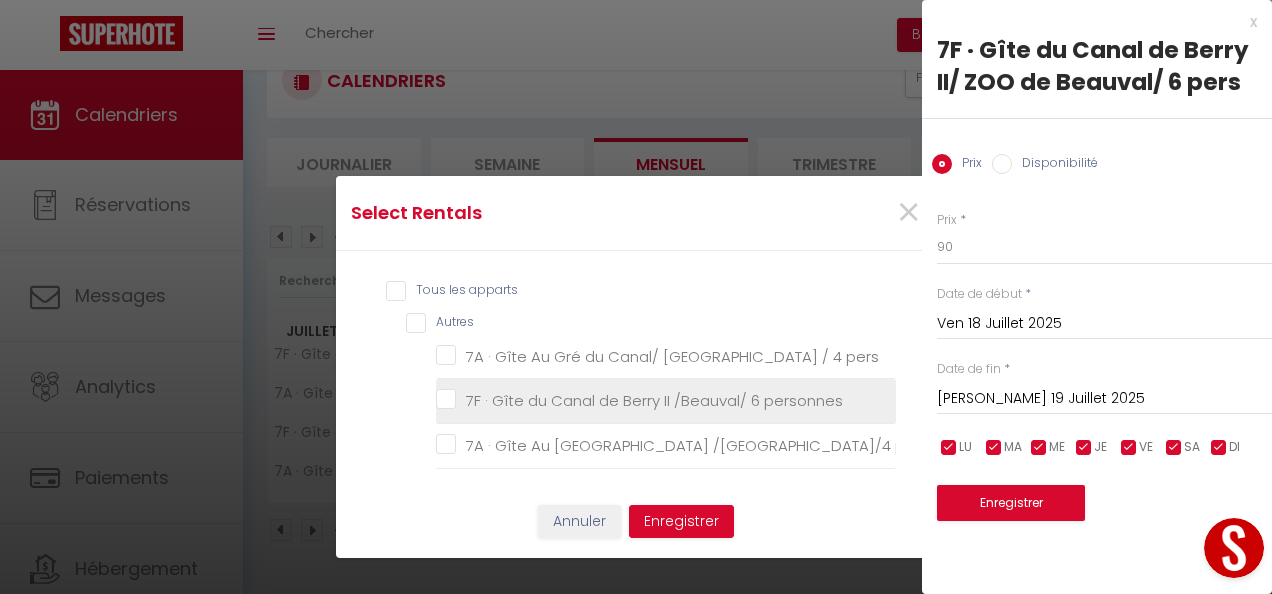 click on "7F · Gîte du Canal de Berry II /Beauval/ 6 personnes" at bounding box center (666, 401) 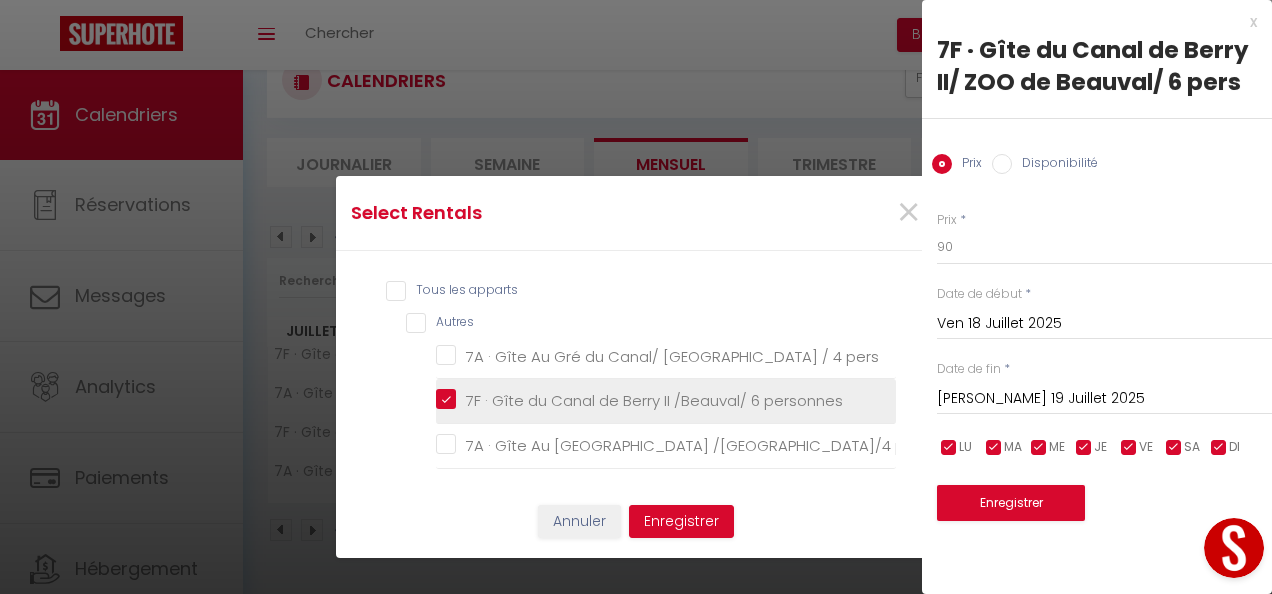 checkbox on "false" 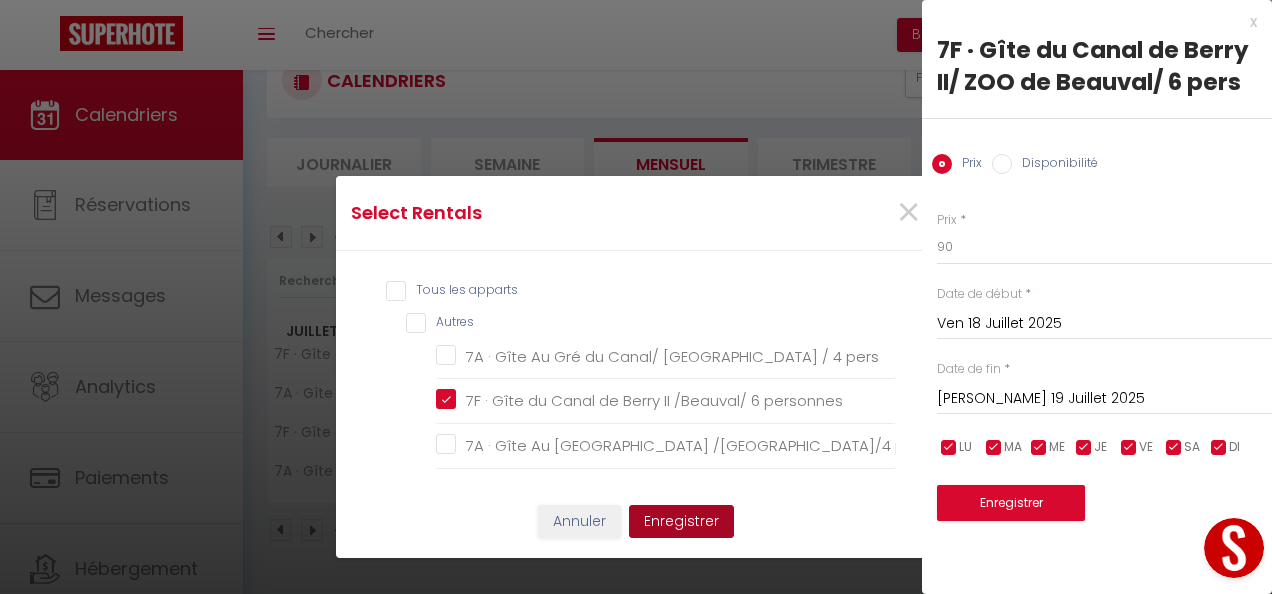 click on "Enregistrer" at bounding box center (681, 522) 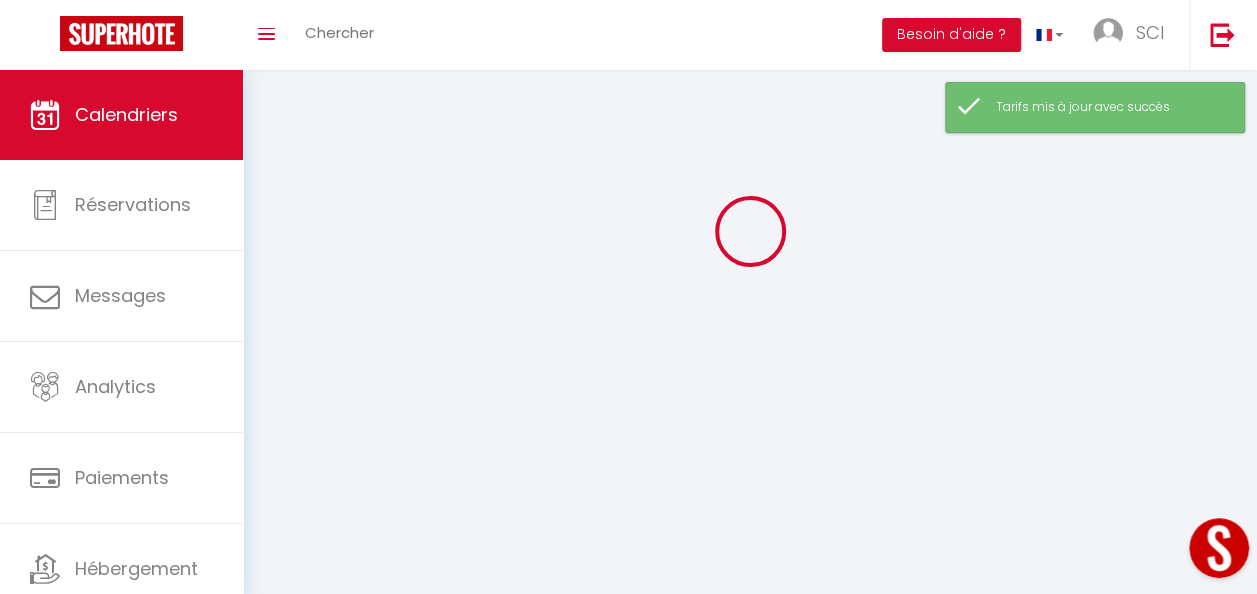 scroll, scrollTop: 74, scrollLeft: 0, axis: vertical 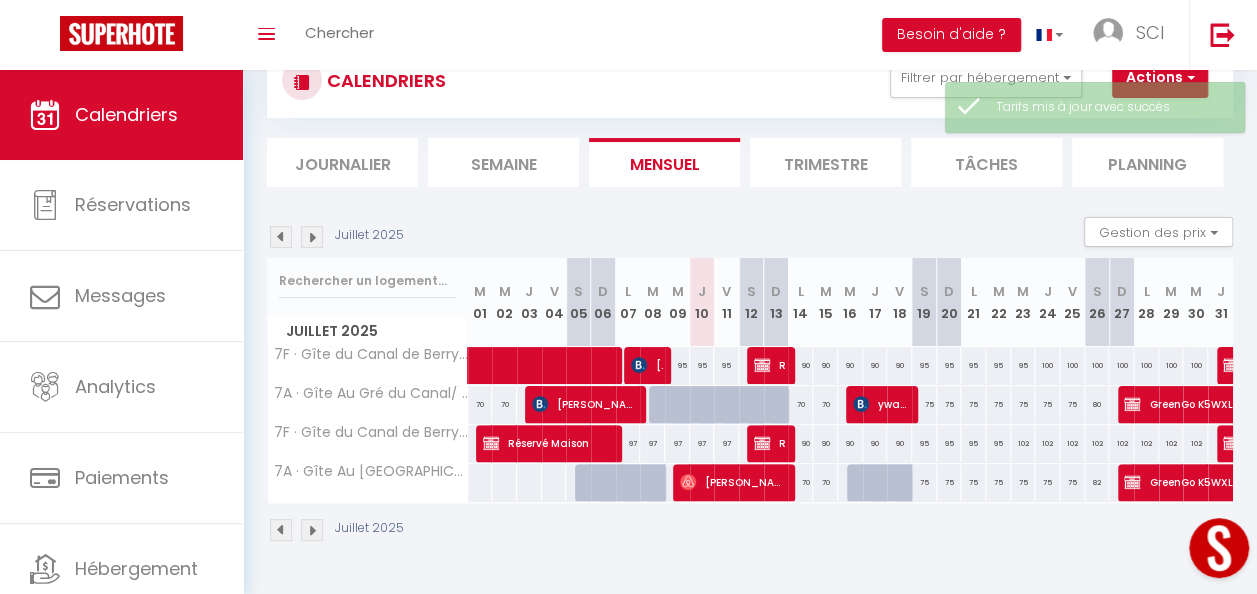 click on "Juillet 2025" at bounding box center (750, 532) 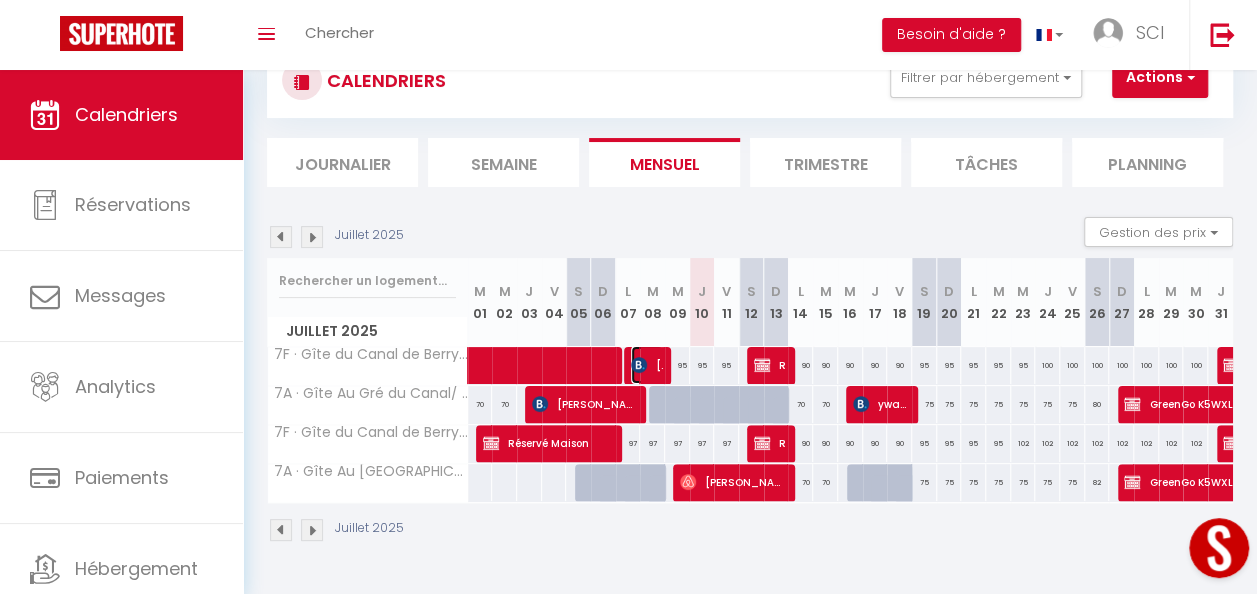 click on "[PERSON_NAME] [PERSON_NAME]" at bounding box center [647, 365] 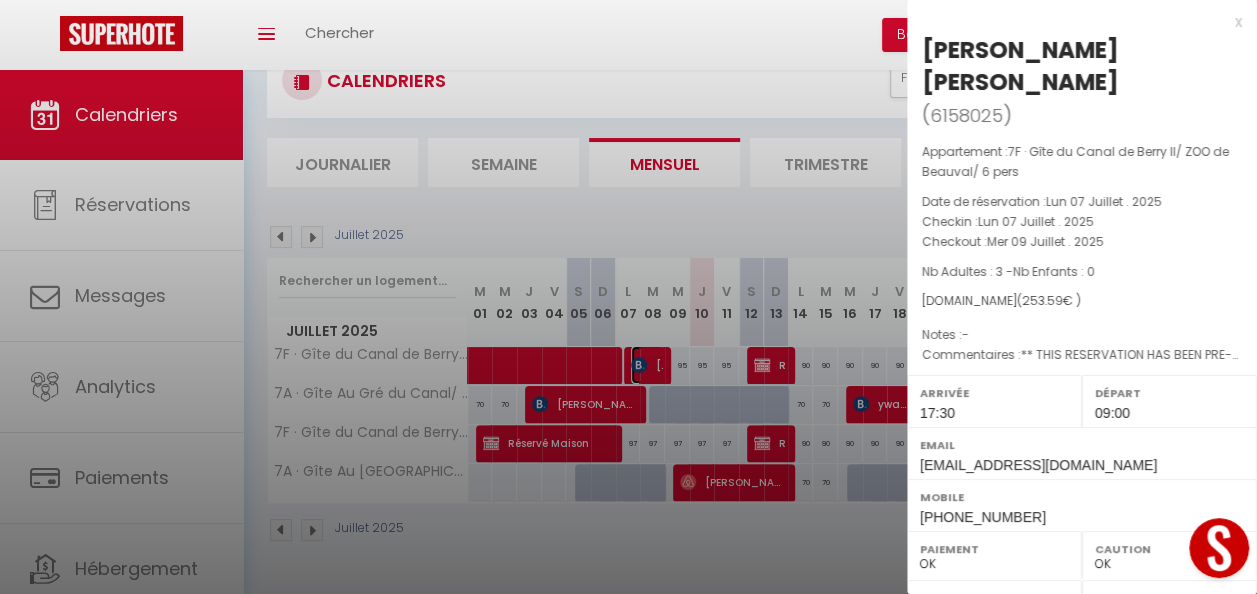 select on "37244" 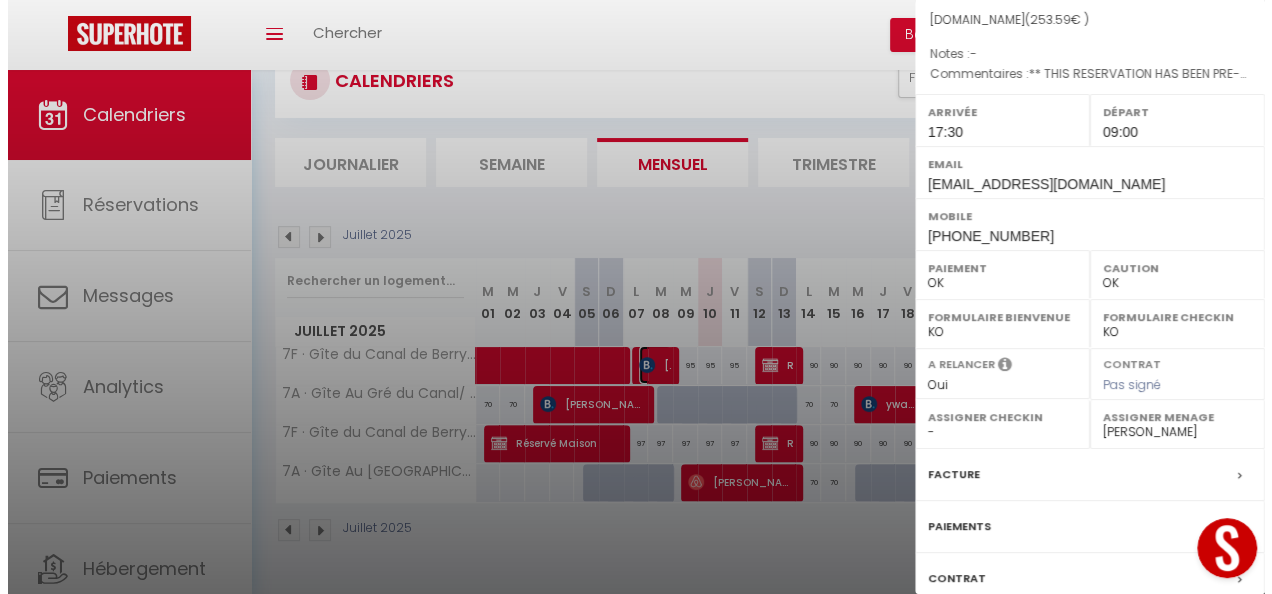 scroll, scrollTop: 273, scrollLeft: 0, axis: vertical 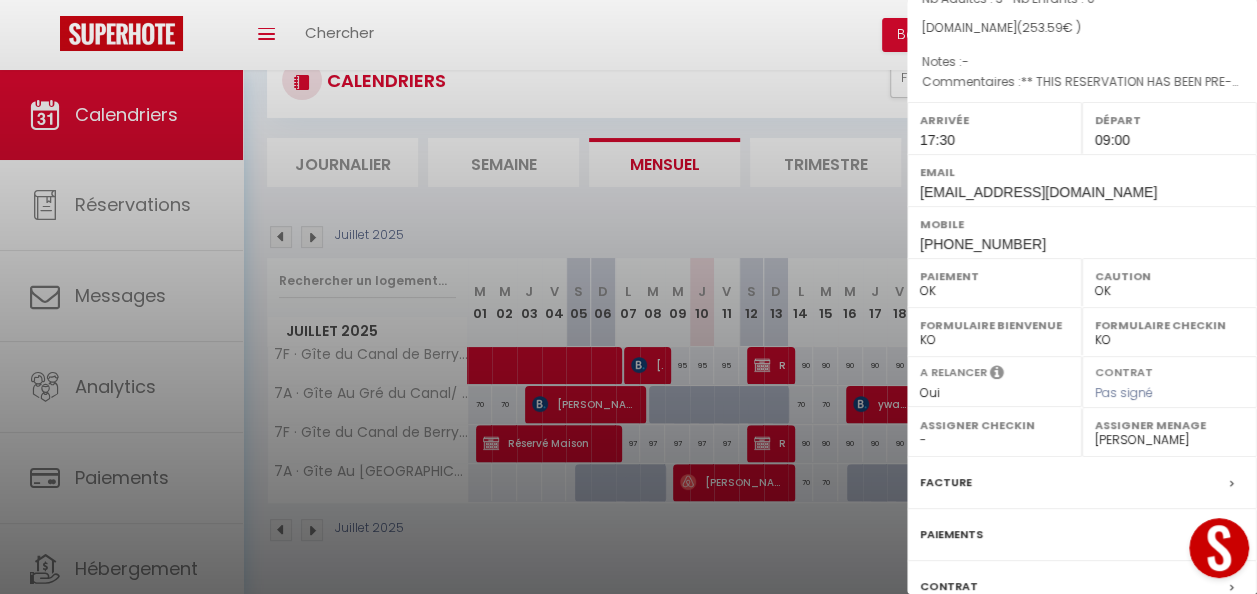 click at bounding box center (628, 297) 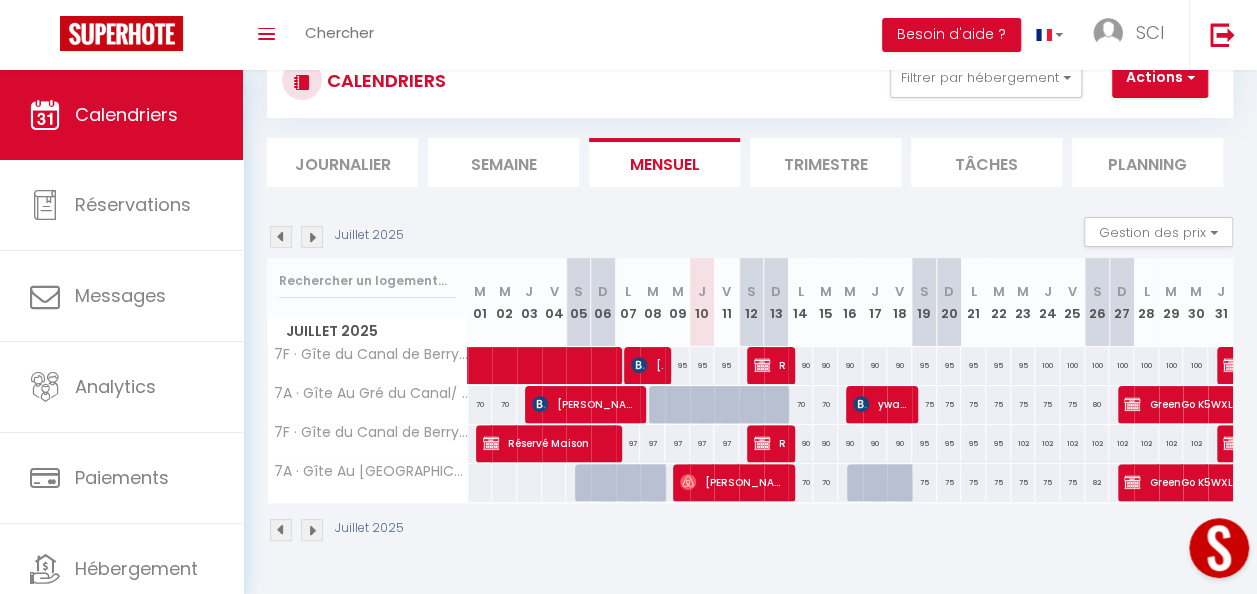click on "70" at bounding box center (800, 404) 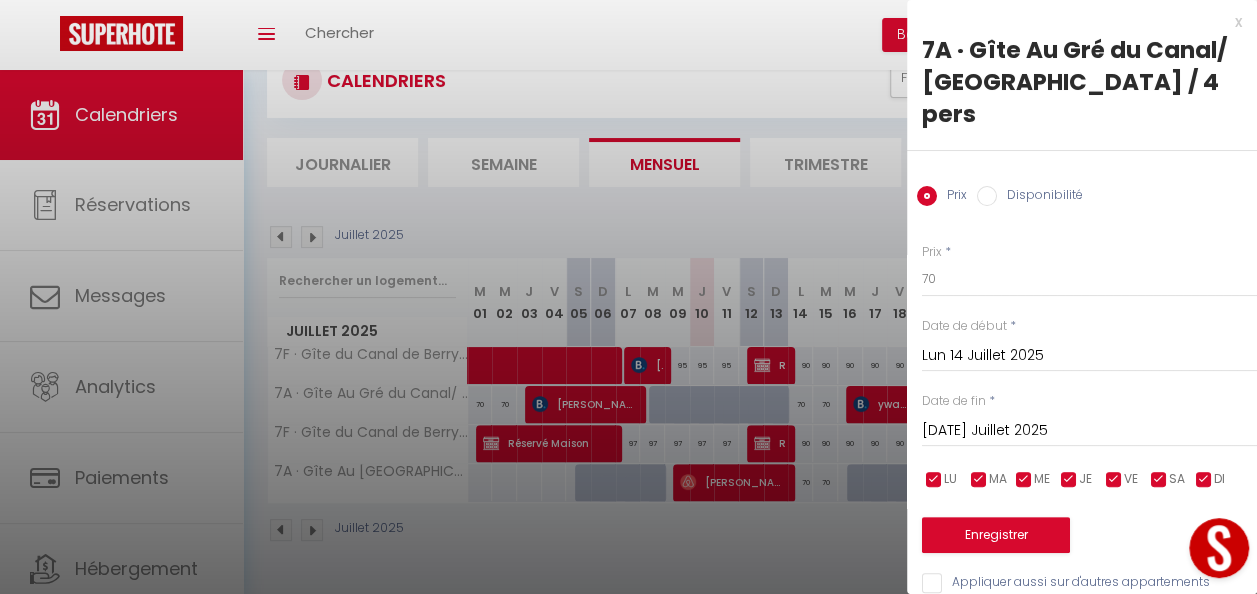 click at bounding box center (628, 297) 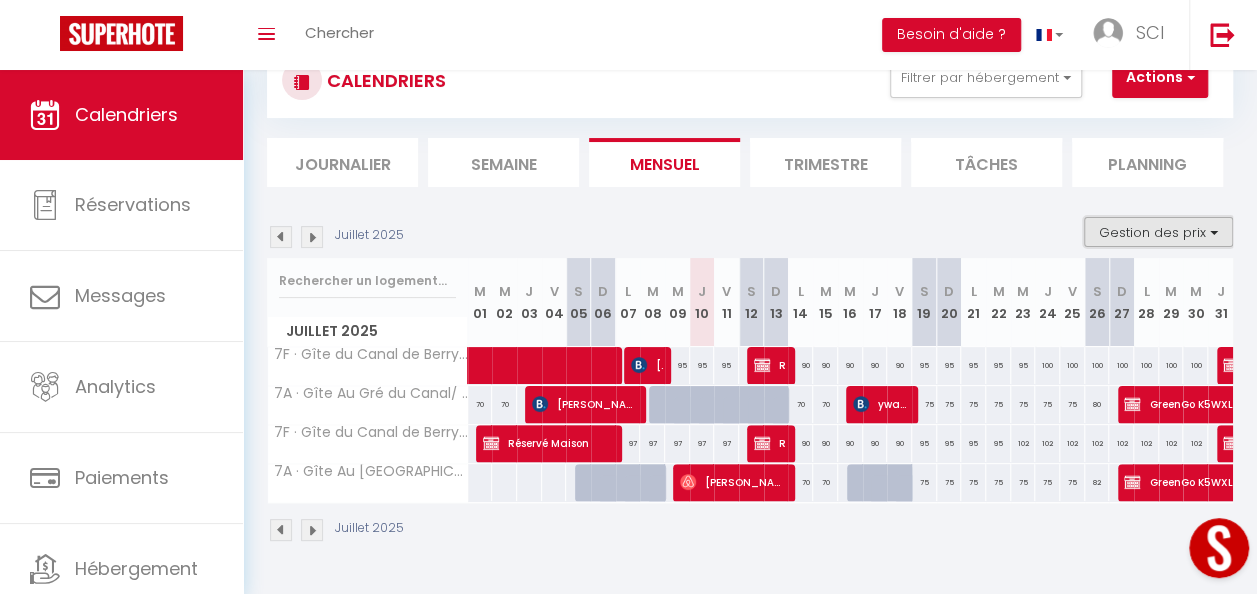 click on "Gestion des prix" at bounding box center [1158, 232] 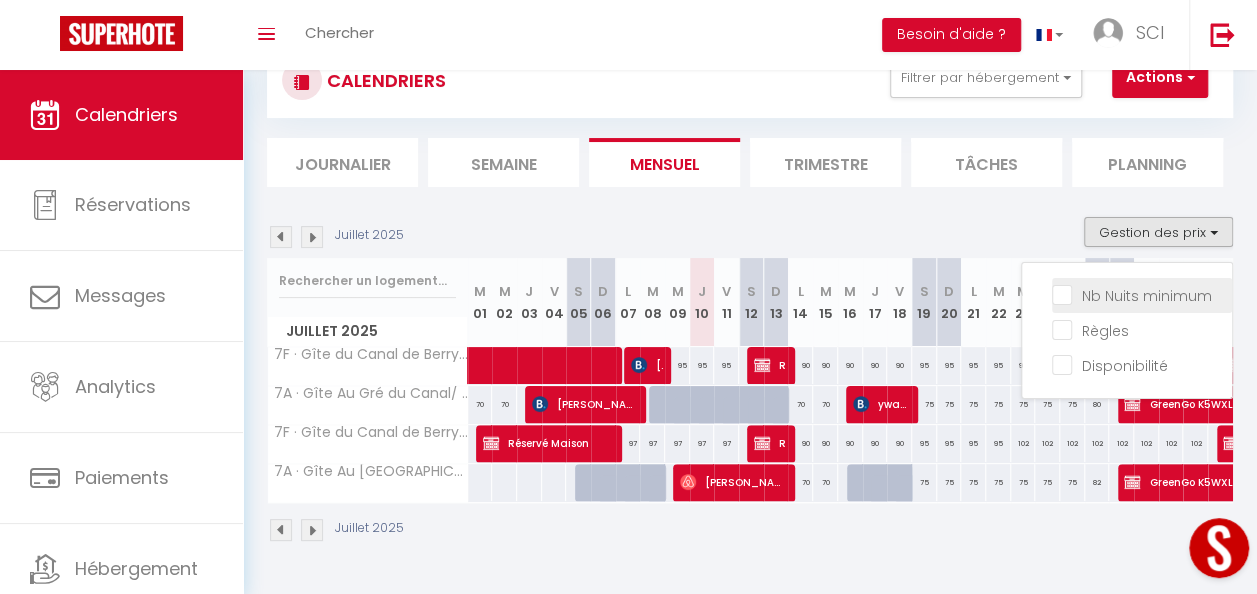 click on "Nb Nuits minimum" at bounding box center (1142, 294) 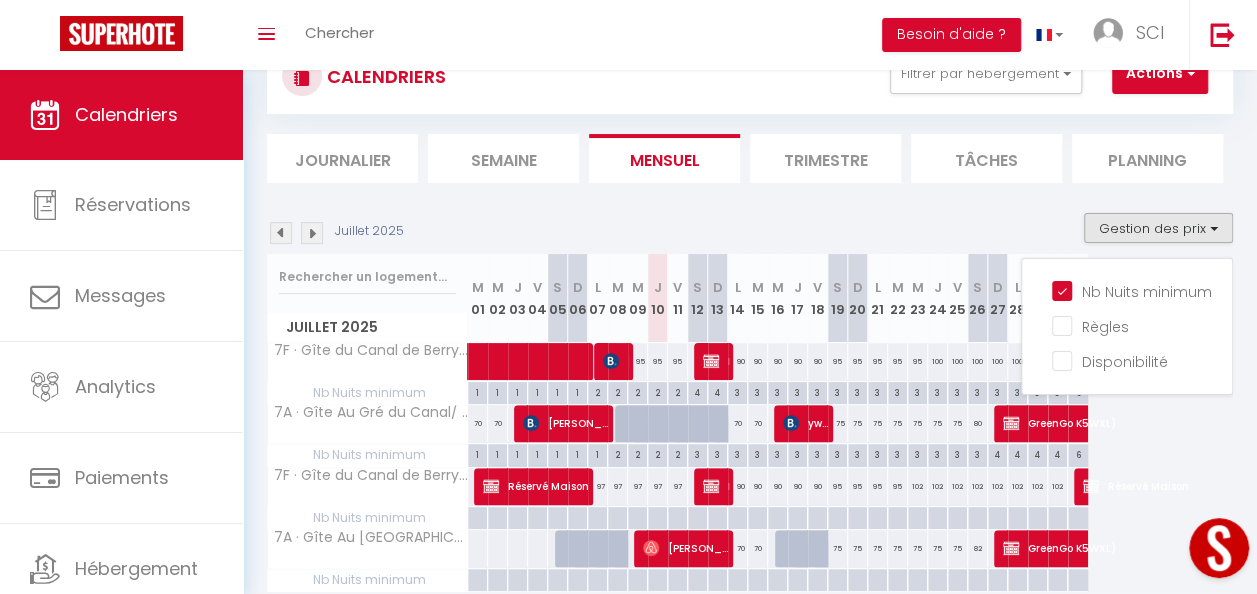 click on "3" at bounding box center [737, 453] 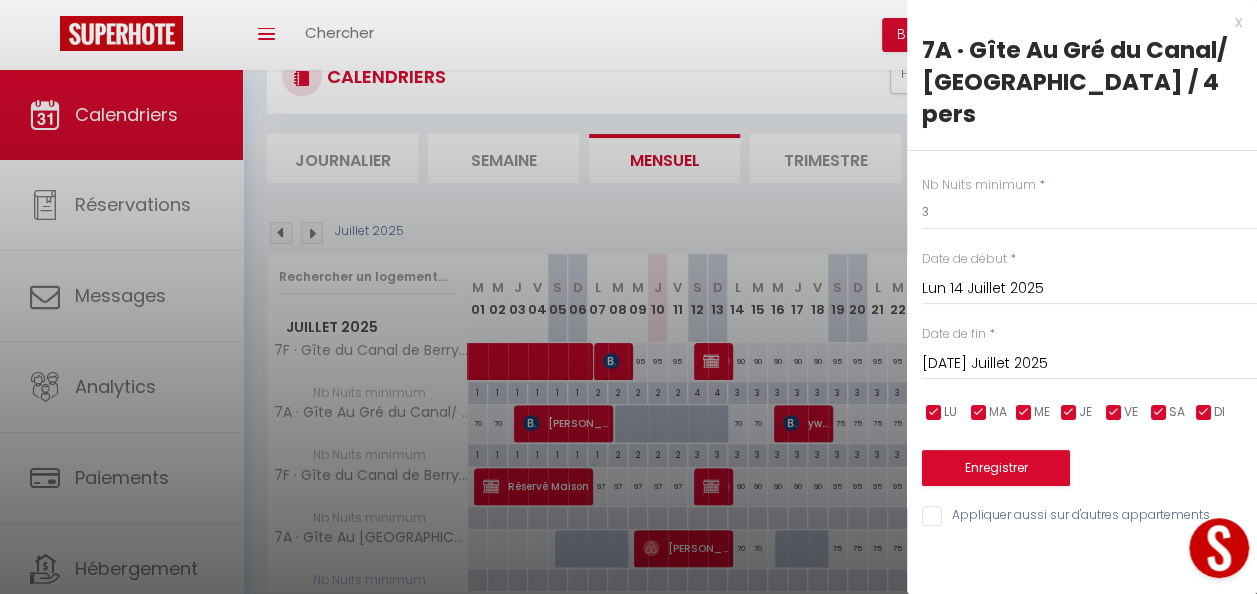 click on "[DATE] Juillet 2025" at bounding box center [1089, 364] 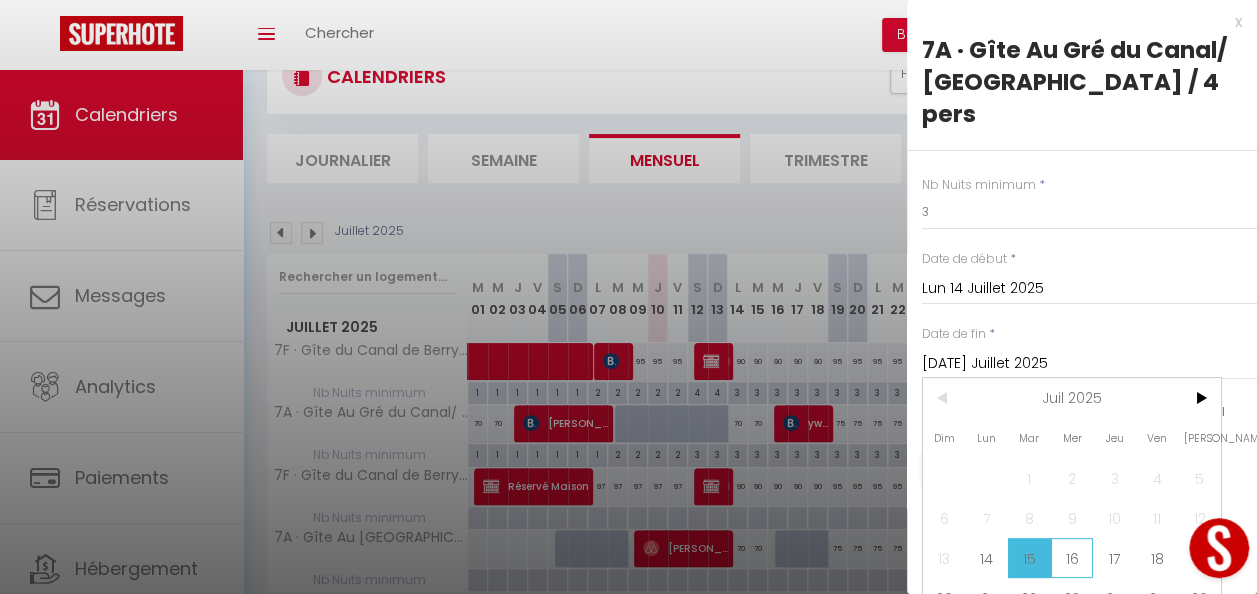 click on "16" at bounding box center [1072, 558] 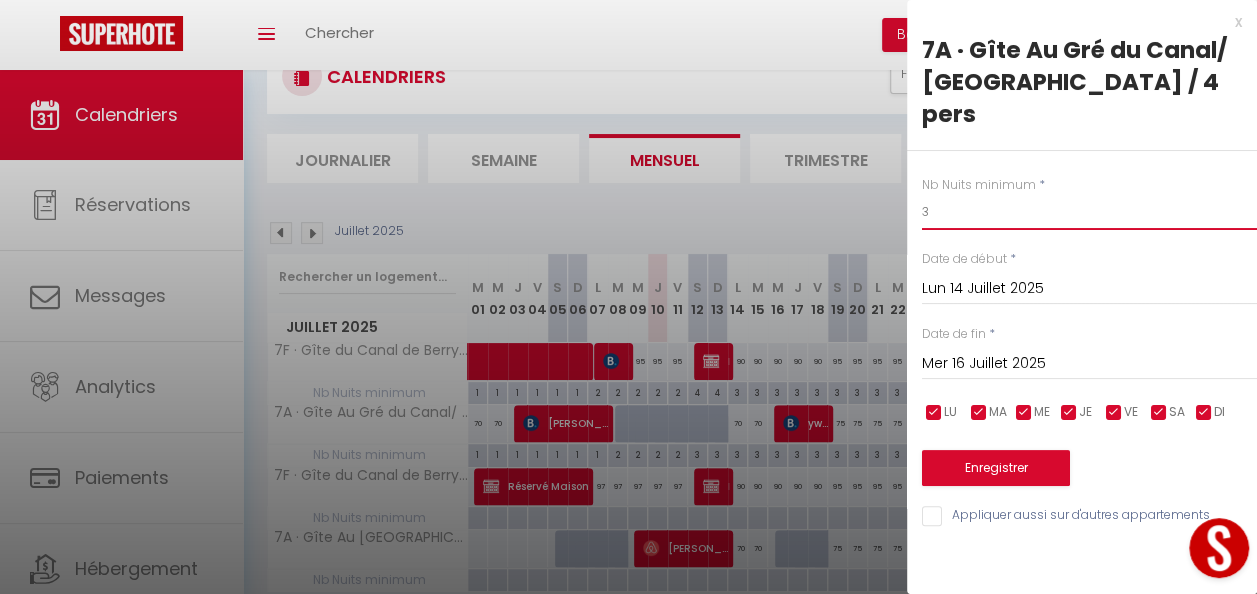 click on "3" at bounding box center (1089, 212) 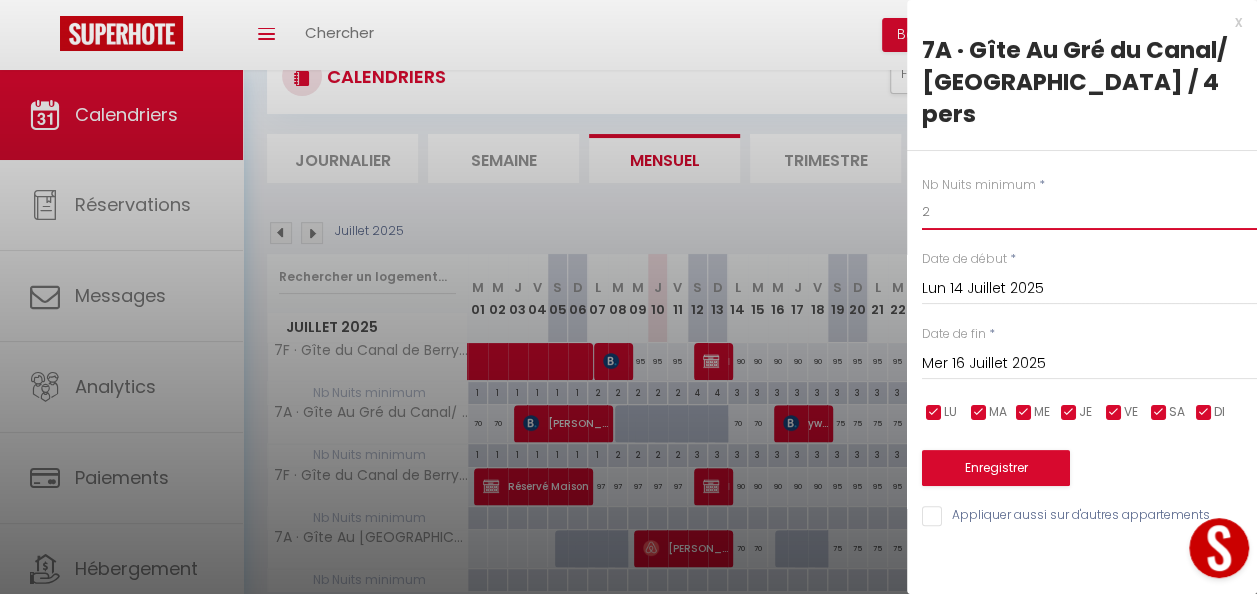 type on "2" 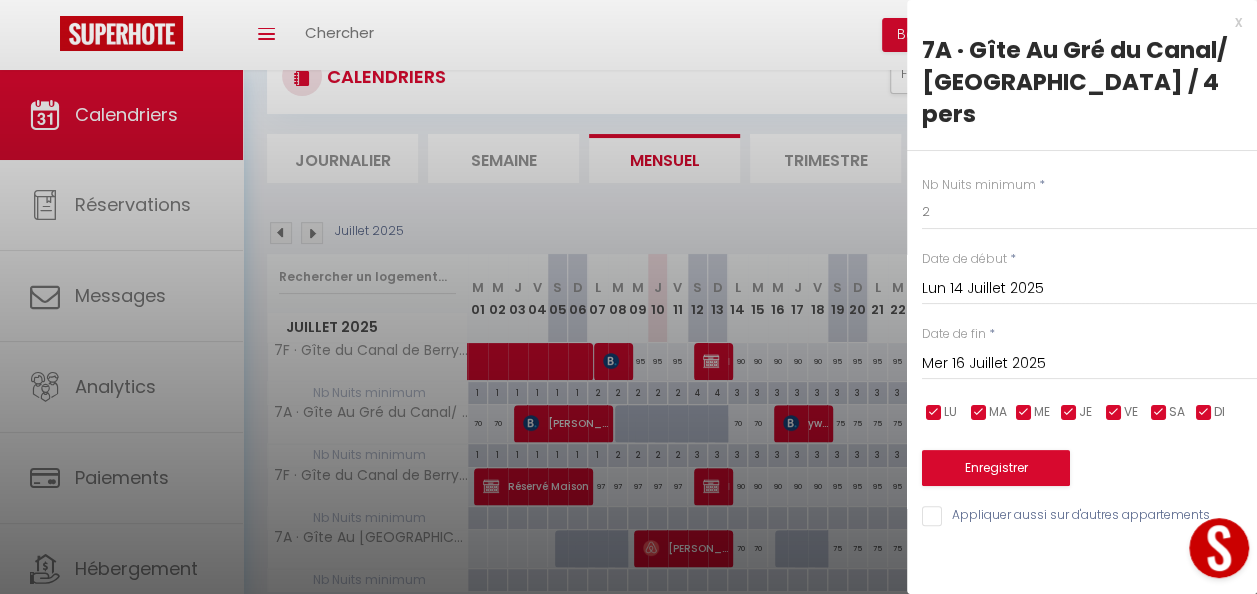 click on "Appliquer aussi sur d'autres appartements" at bounding box center [1089, 516] 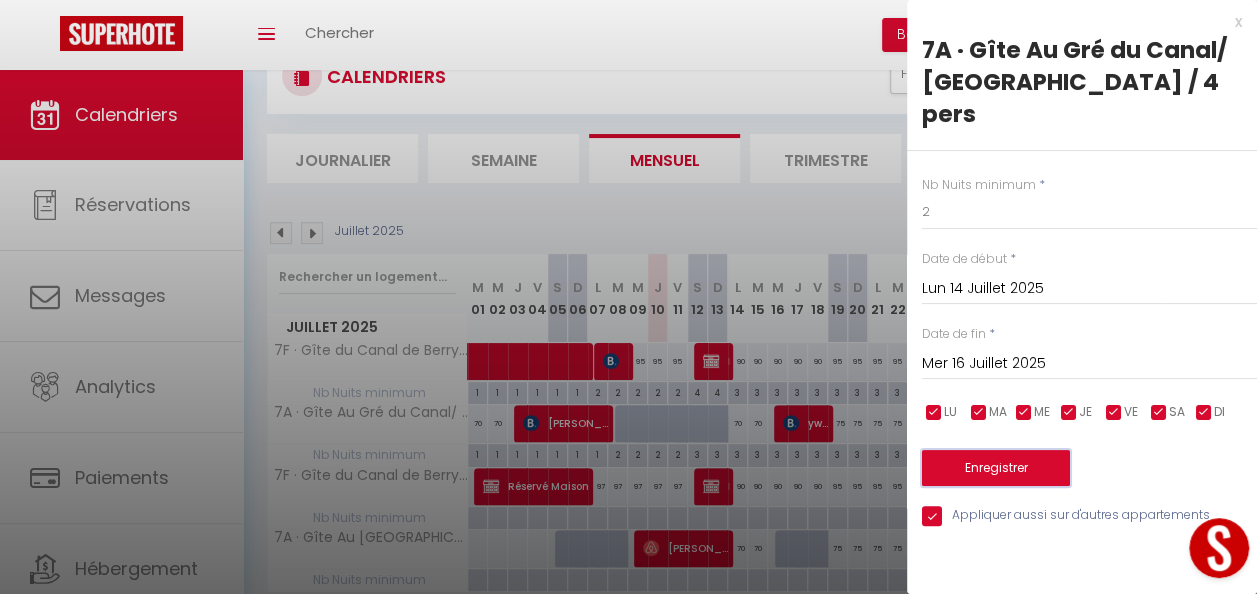 click on "Enregistrer" at bounding box center (996, 468) 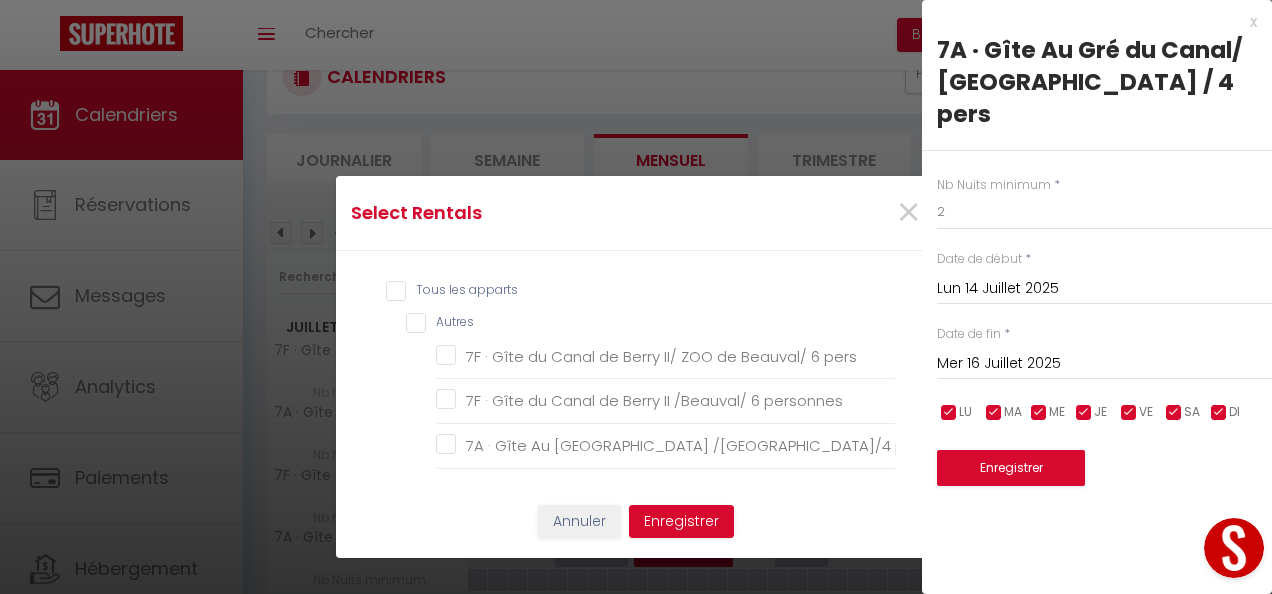 click on "Tous les apparts" at bounding box center (641, 291) 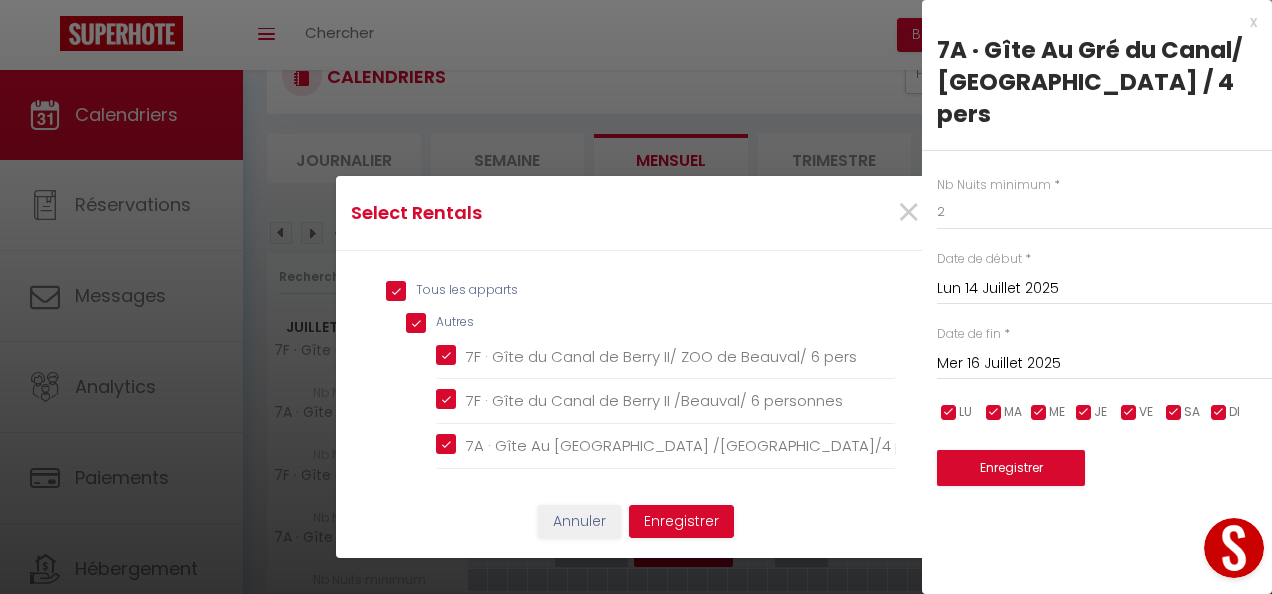 checkbox on "true" 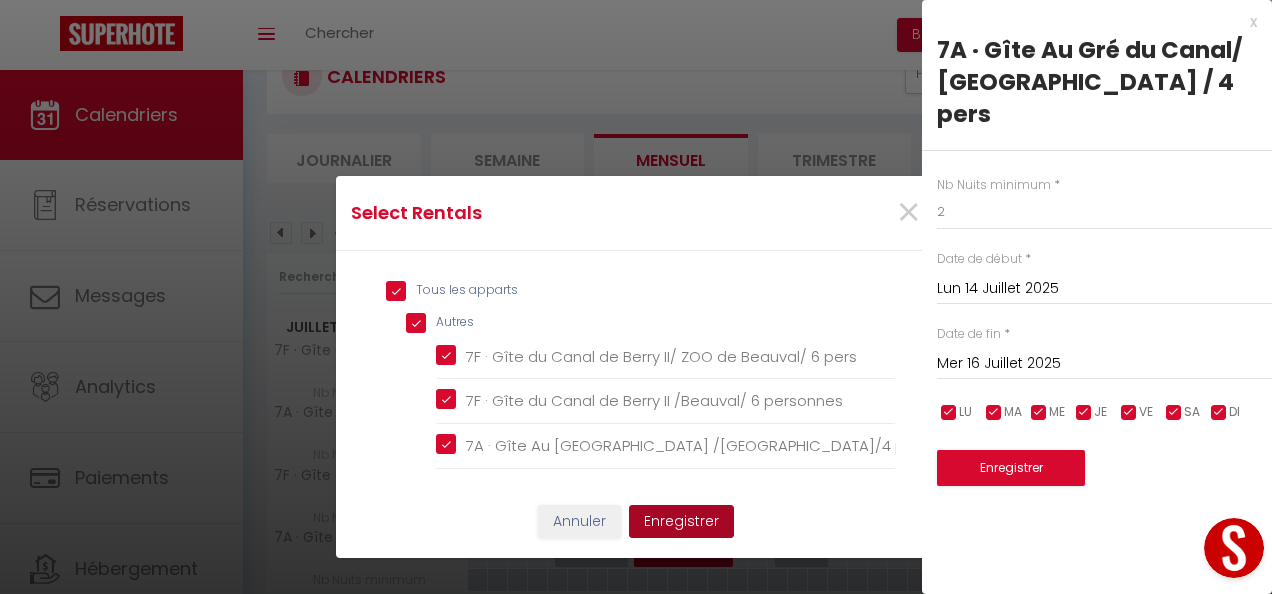click on "Enregistrer" at bounding box center [681, 522] 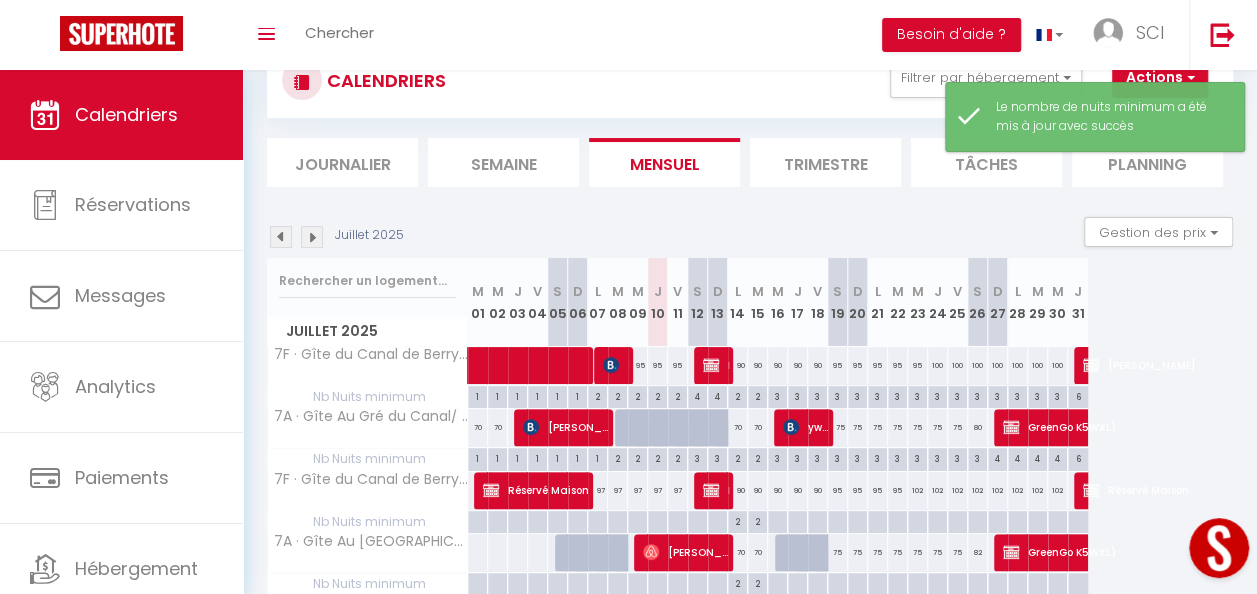 scroll, scrollTop: 74, scrollLeft: 0, axis: vertical 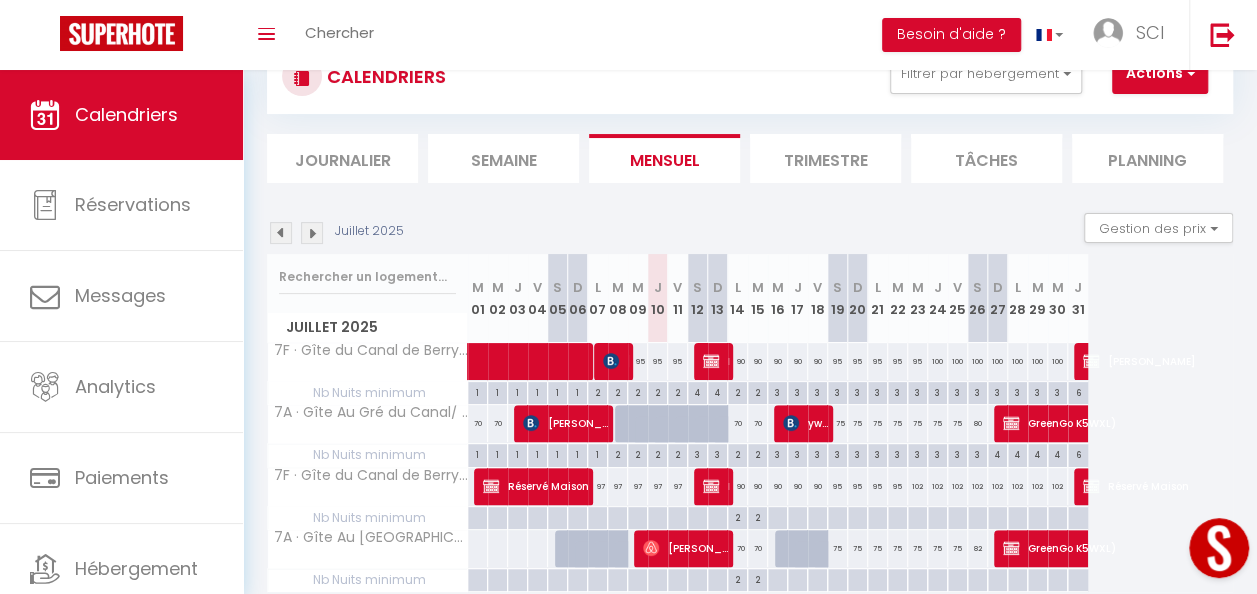 click on "2" at bounding box center [737, 391] 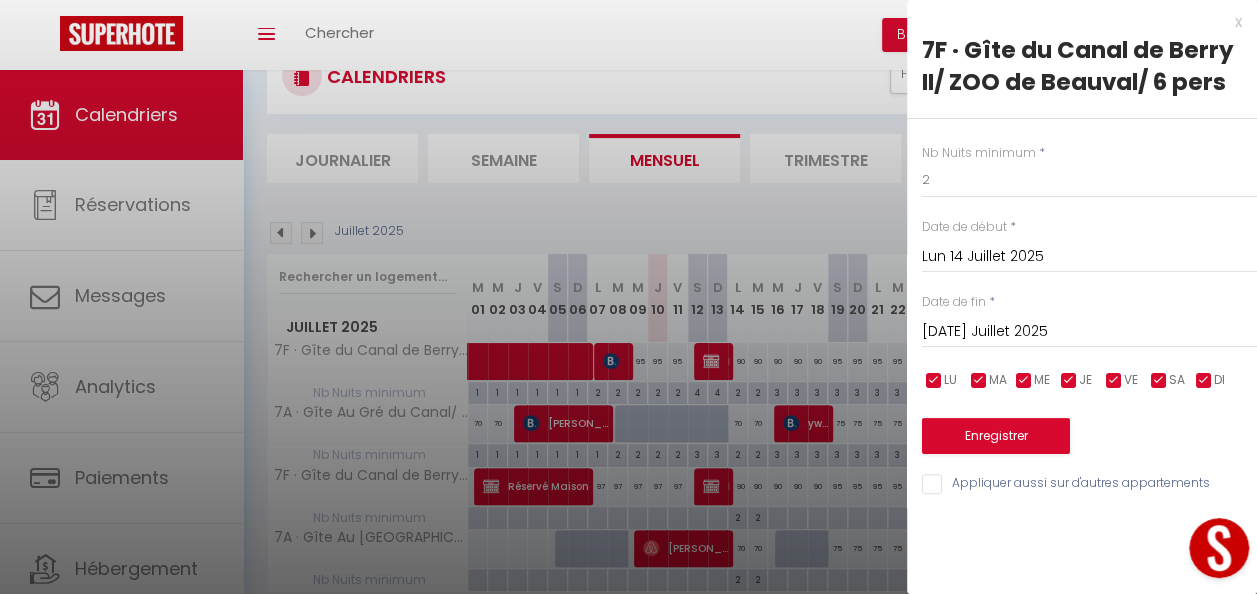 click on "[DATE] Juillet 2025" at bounding box center (1089, 332) 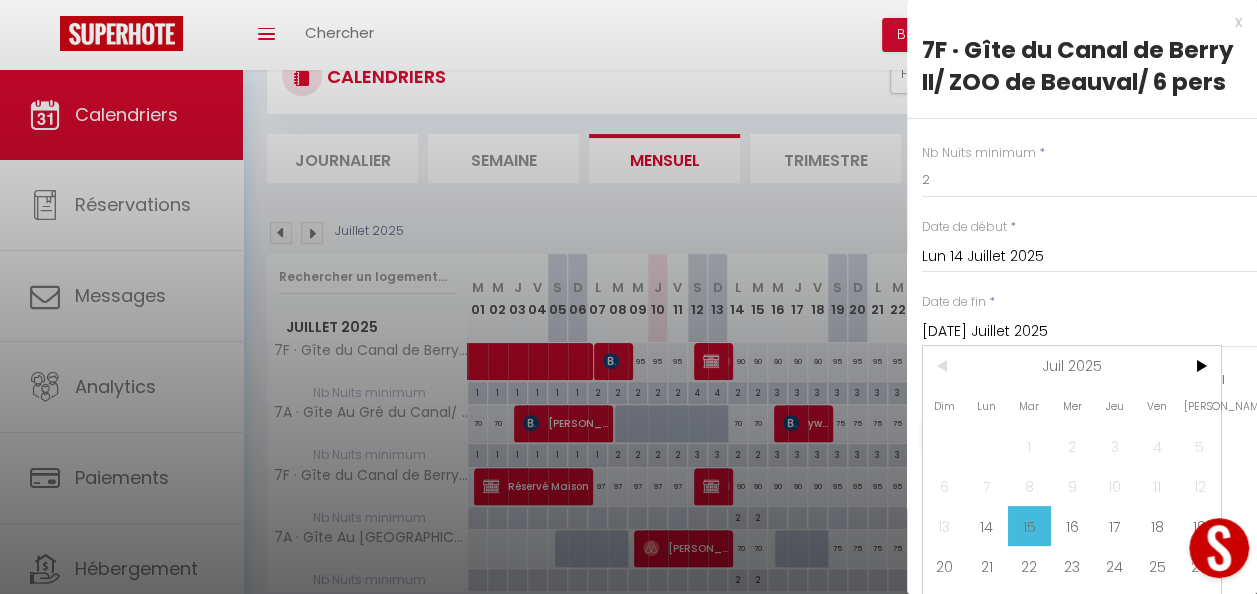 scroll, scrollTop: 79, scrollLeft: 0, axis: vertical 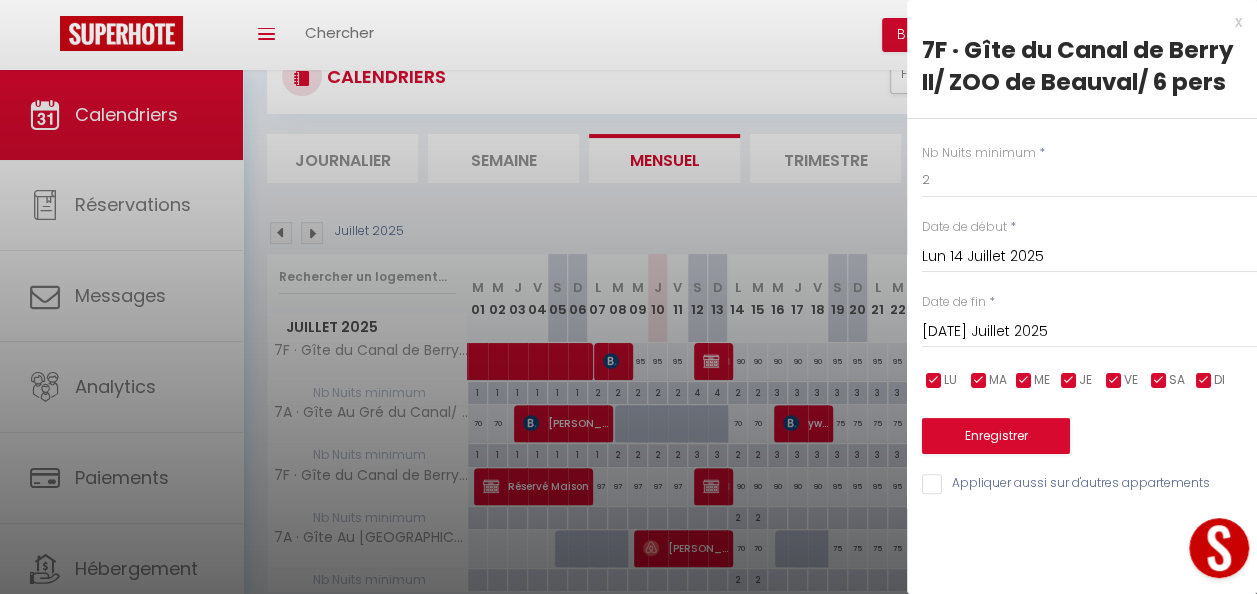 click on "Nb Nuits minimum
*   2
Date de début
*     Lun 14 Juillet 2025         <   Juil 2025   >   Dim Lun Mar Mer Jeu Ven Sam   1 2 3 4 5 6 7 8 9 10 11 12 13 14 15 16 17 18 19 20 21 22 23 24 25 26 27 28 29 30 31     <   2025   >   [PERSON_NAME] Mars [PERSON_NAME] Juin Juillet Août Septembre Octobre Novembre Décembre     <   [DATE] - [DATE]   >   2020 2021 2022 2023 2024 2025 2026 2027 2028 2029
Date de fin
*     [DATE] Juillet 2025         <   Juil 2025   >   Dim Lun Mar Mer Jeu Ven Sam   1 2 3 4 5 6 7 8 9 10 11 12 13 14 15 16 17 18 19 20 21 22 23 24 25 26 27 28 29 30 31     <   2025   >   [PERSON_NAME] Mars [PERSON_NAME] Juin Juillet Août Septembre Octobre Novembre Décembre     <   [DATE] - [DATE]   >   2020 2021 2022 2023 2024 2025 2026 2027 2028 2029     LU   MA   ME   JE   VE   SA   DI
Enregistrer
Appliquer aussi sur d'autres appartements" at bounding box center [1082, 308] 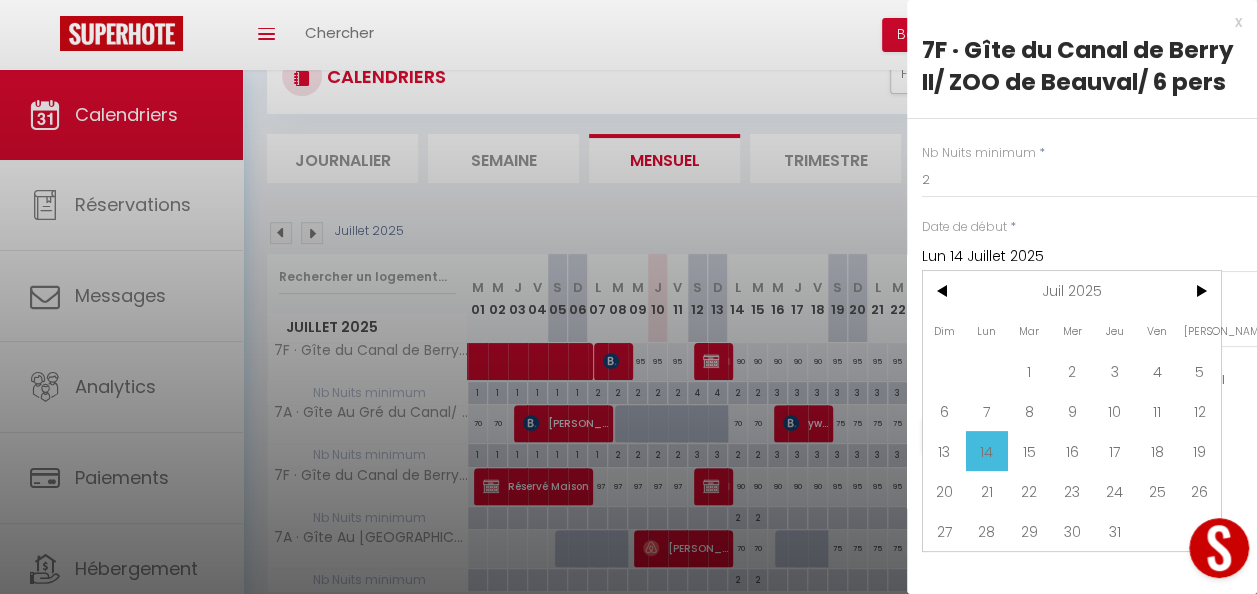 click on "Lun 14 Juillet 2025" at bounding box center [1089, 257] 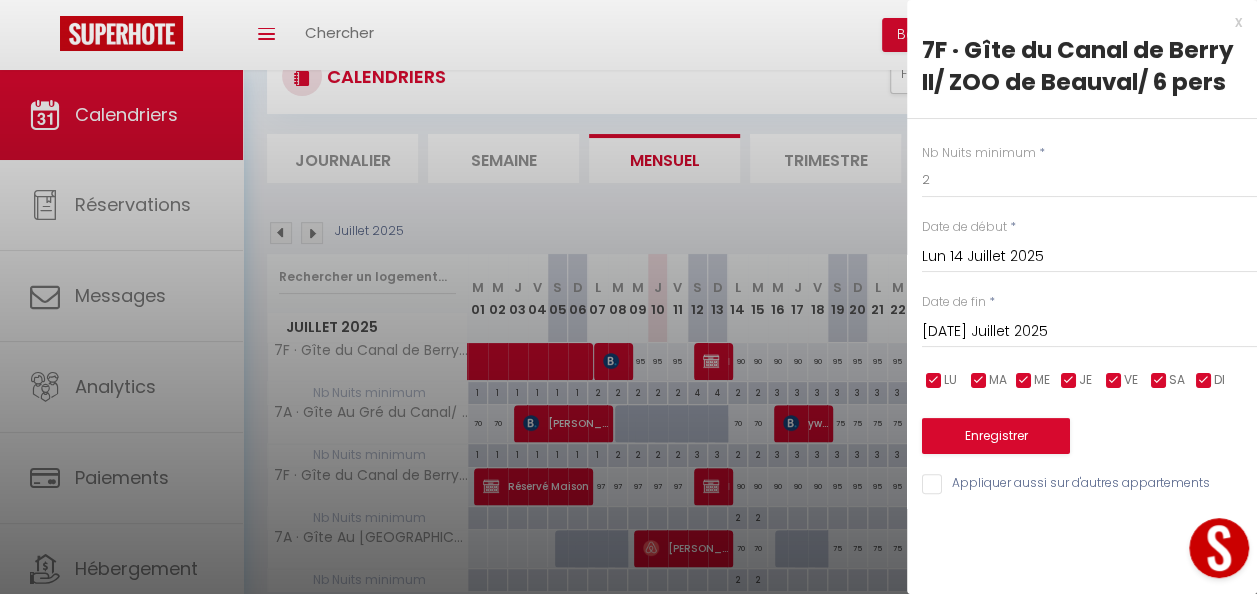 click on "[DATE] Juillet 2025" at bounding box center [1089, 332] 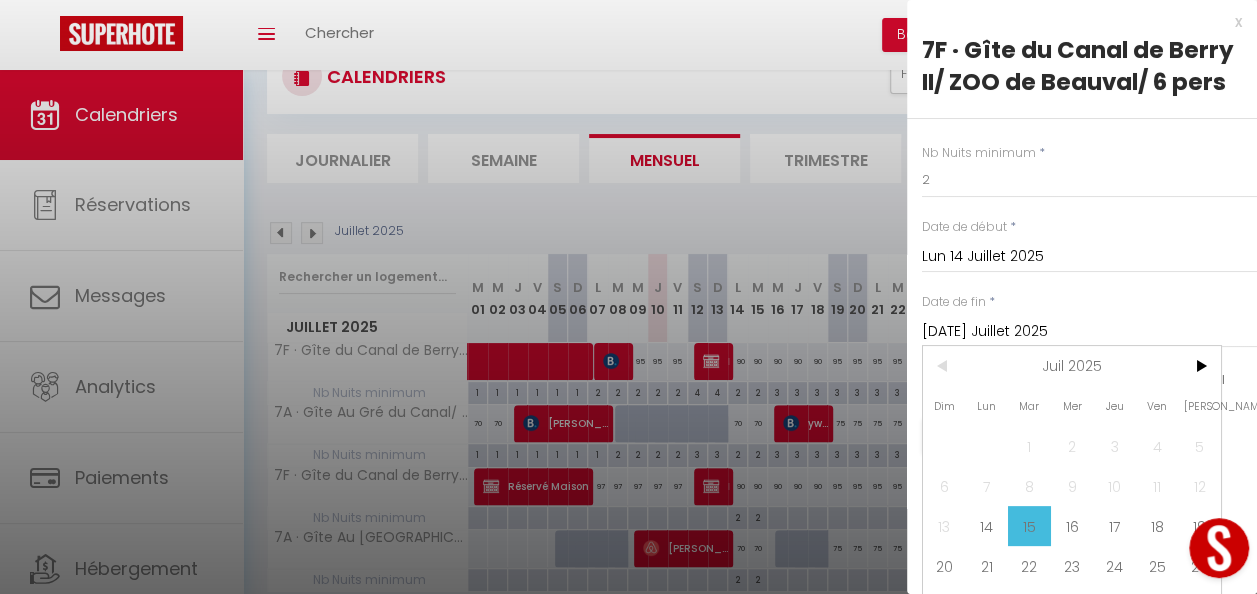 scroll, scrollTop: 79, scrollLeft: 0, axis: vertical 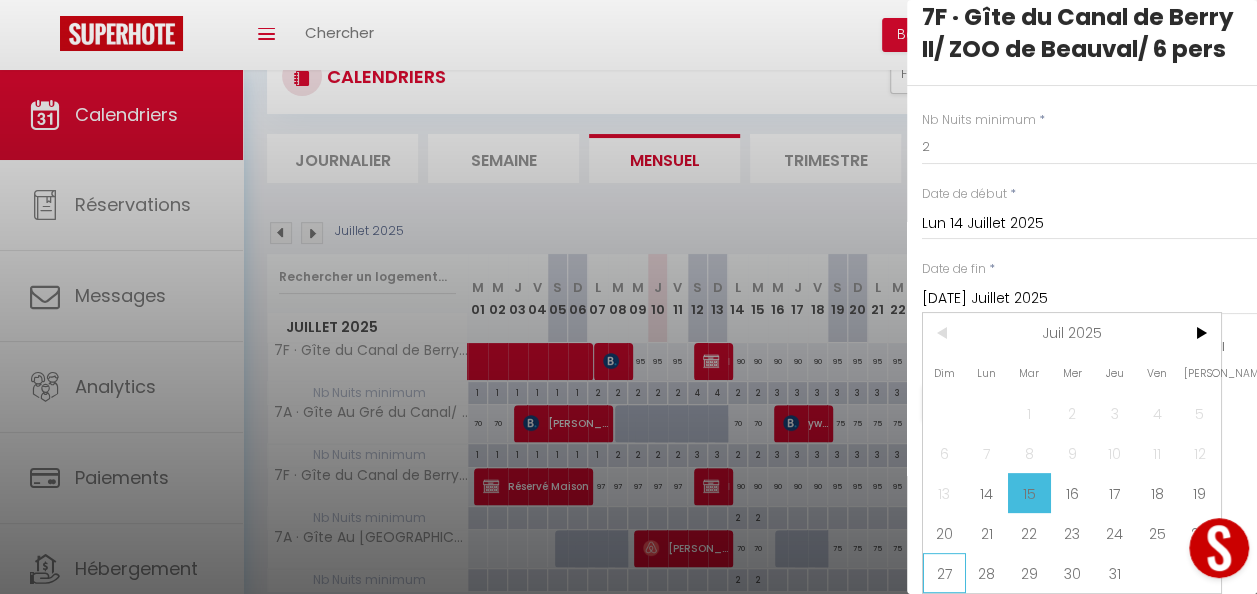 click on "27" at bounding box center (944, 573) 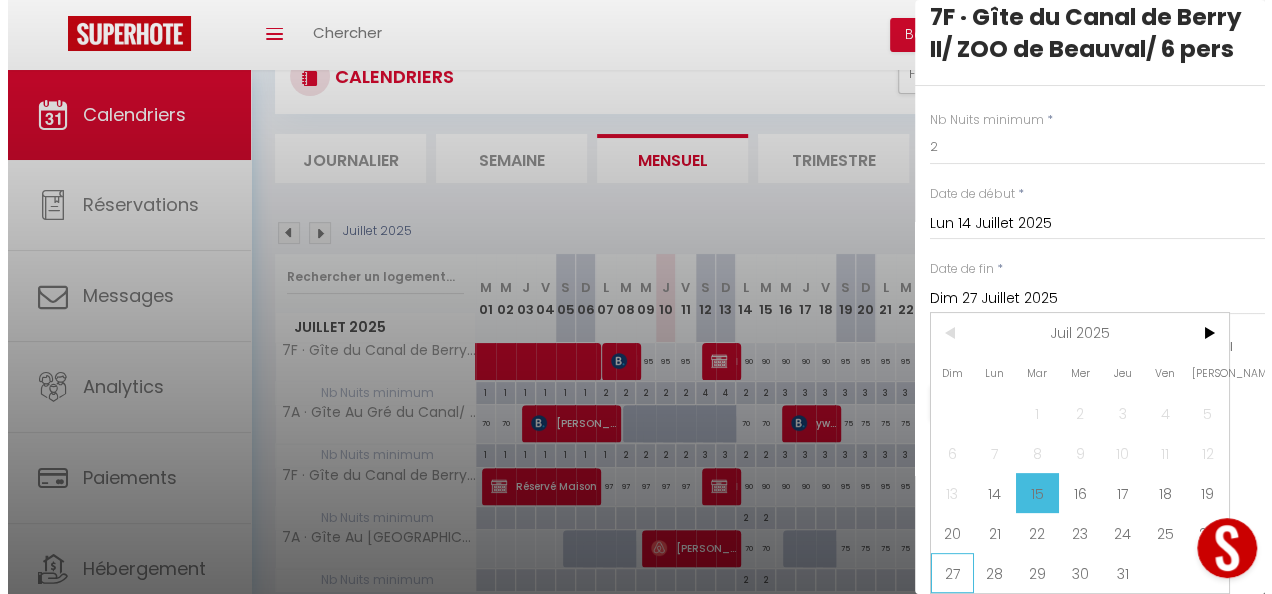 scroll, scrollTop: 0, scrollLeft: 0, axis: both 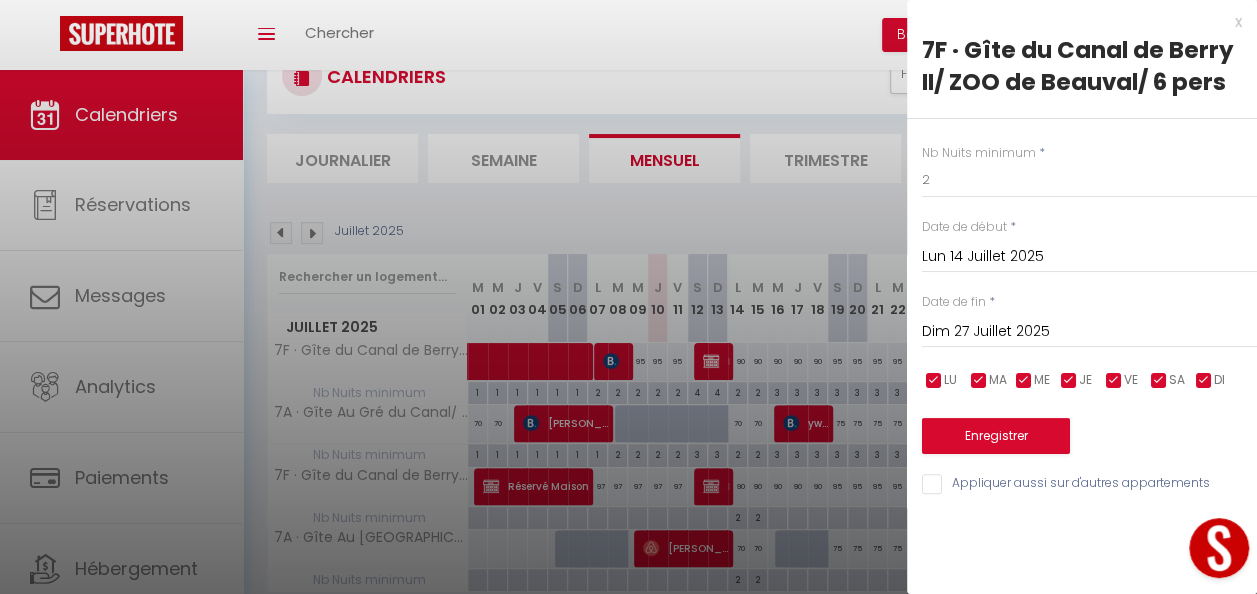click on "Appliquer aussi sur d'autres appartements" at bounding box center (1089, 484) 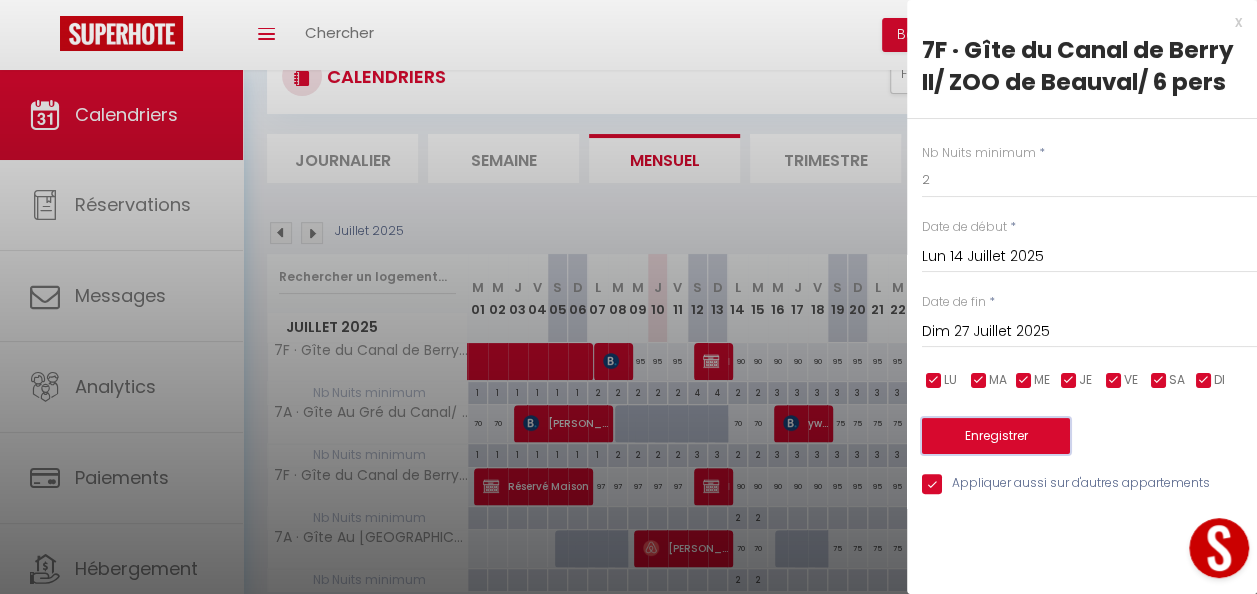 click on "Enregistrer" at bounding box center [996, 436] 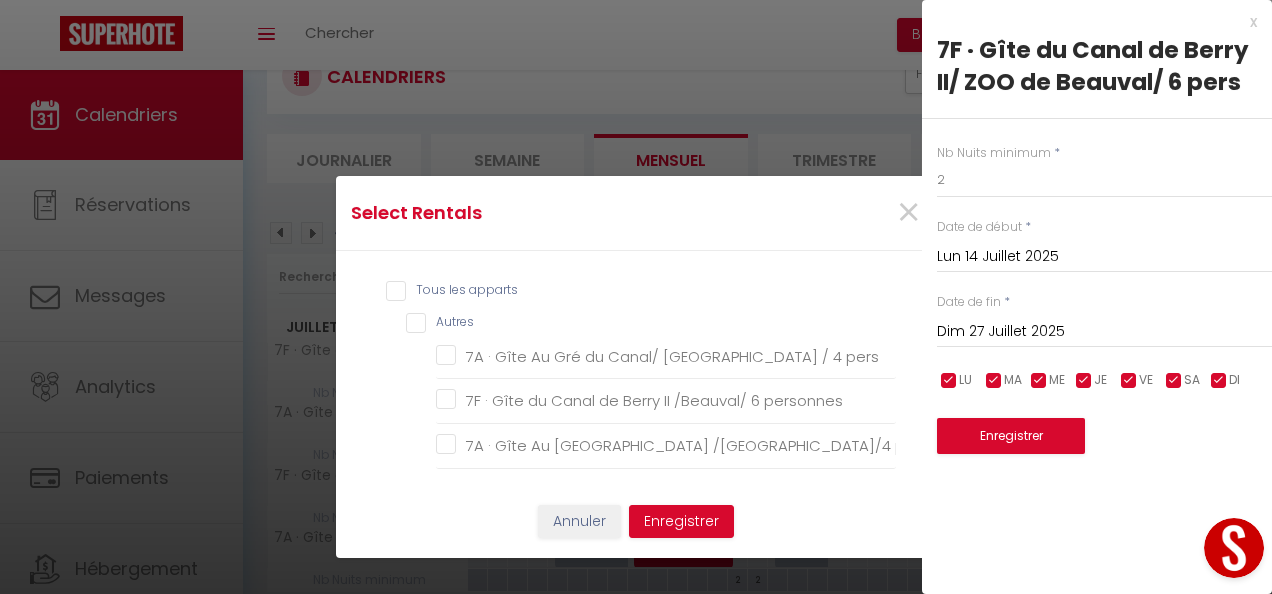 click on "Tous les apparts" at bounding box center (641, 291) 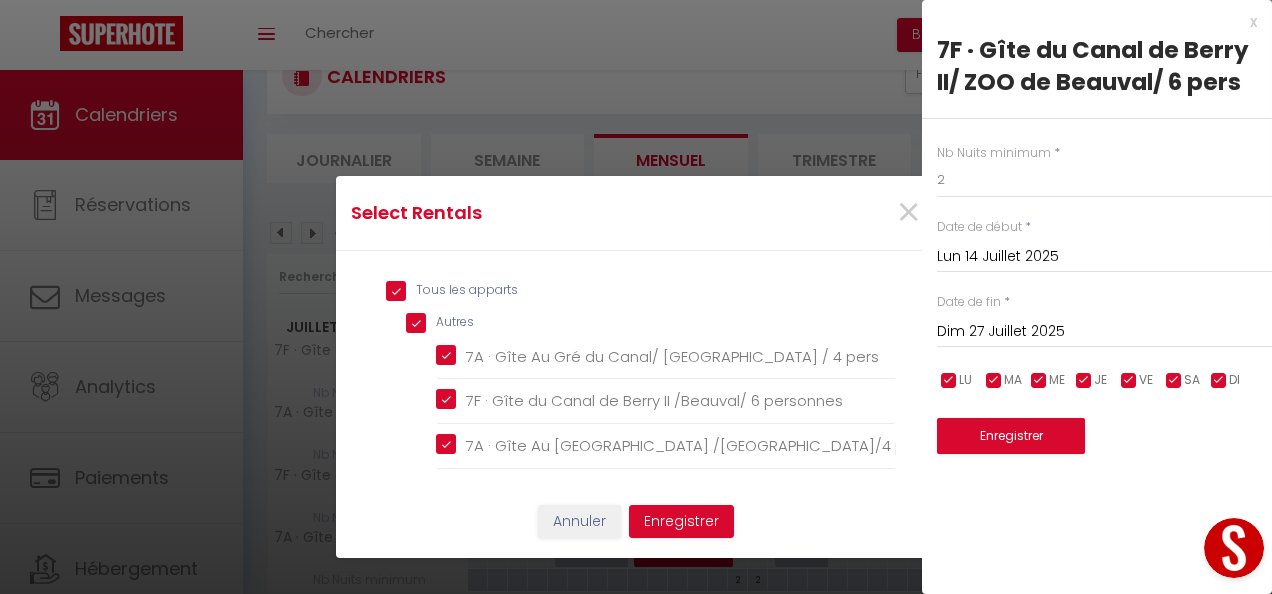 checkbox on "true" 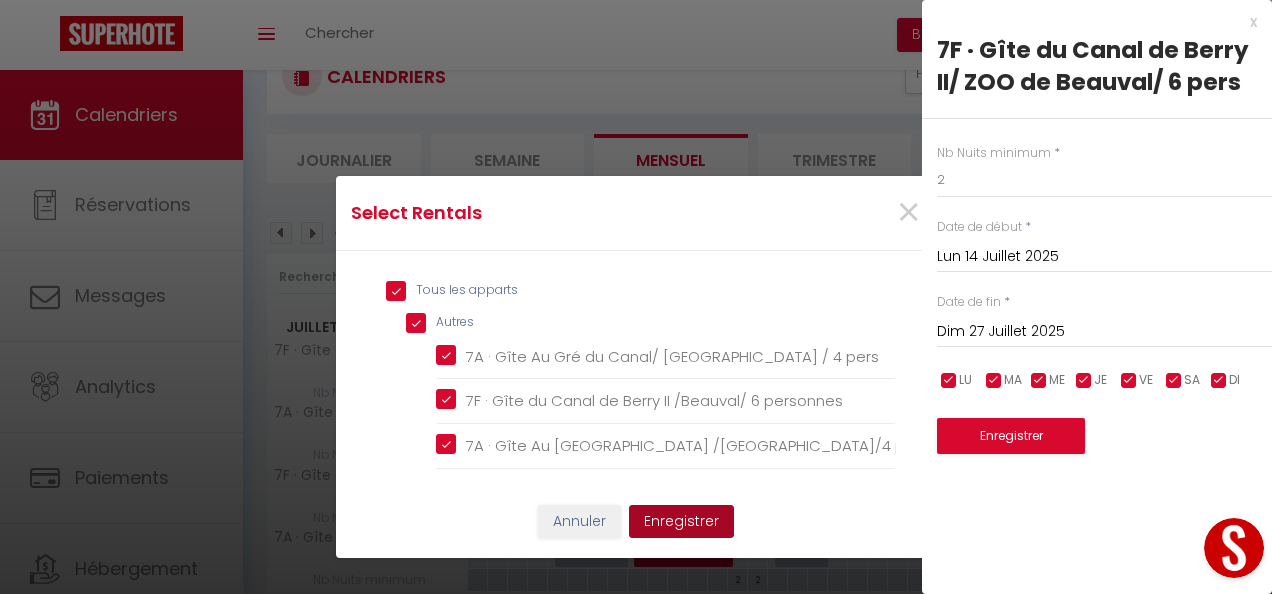 click on "Enregistrer" at bounding box center (681, 522) 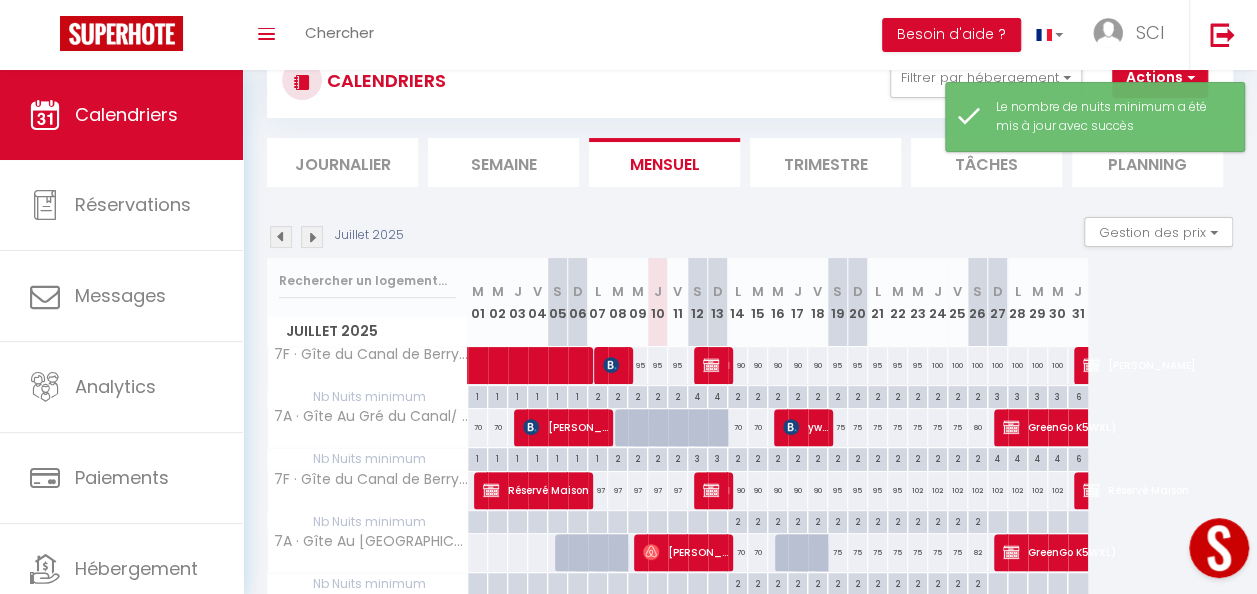 scroll, scrollTop: 74, scrollLeft: 0, axis: vertical 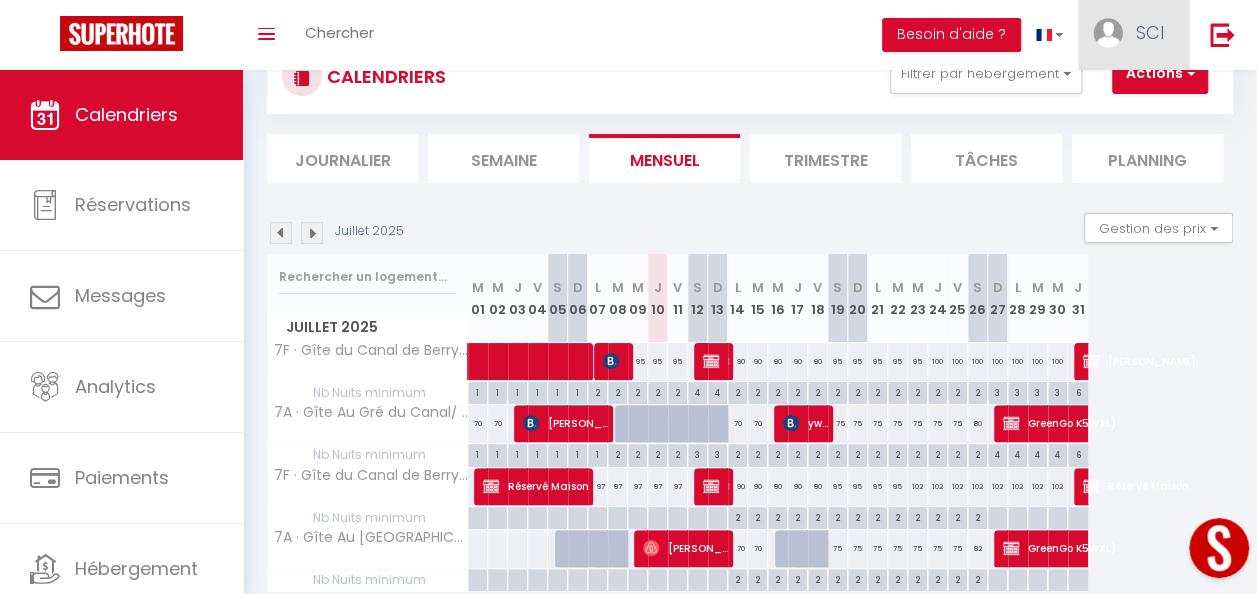 click on "SCI" at bounding box center (1150, 32) 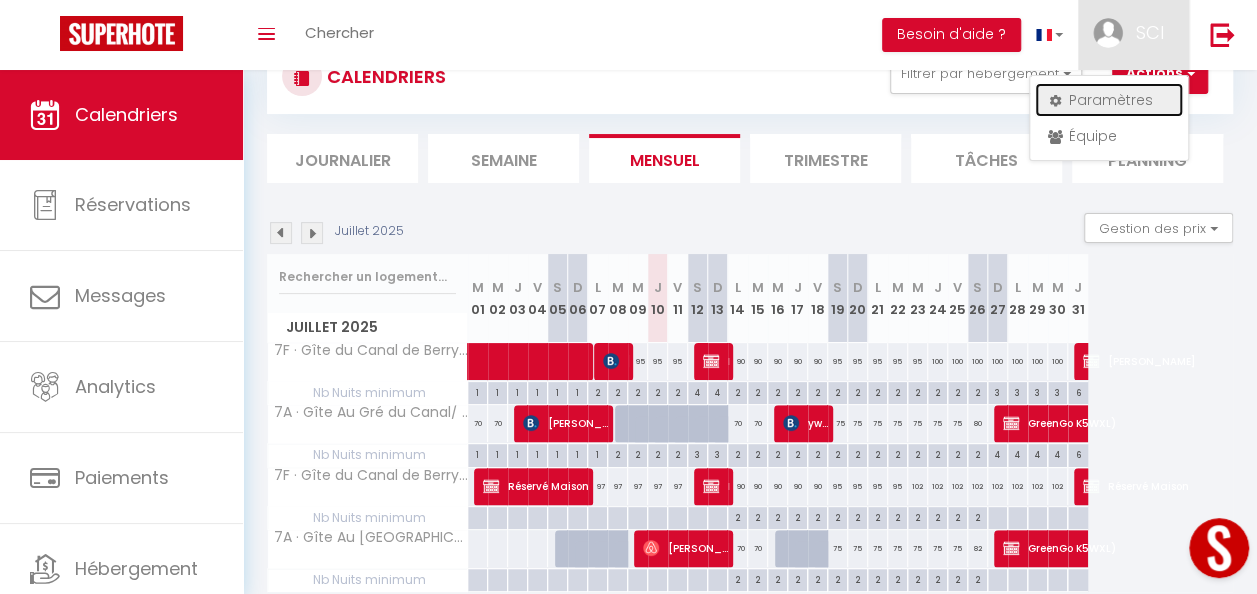 click on "Paramètres" at bounding box center (1109, 100) 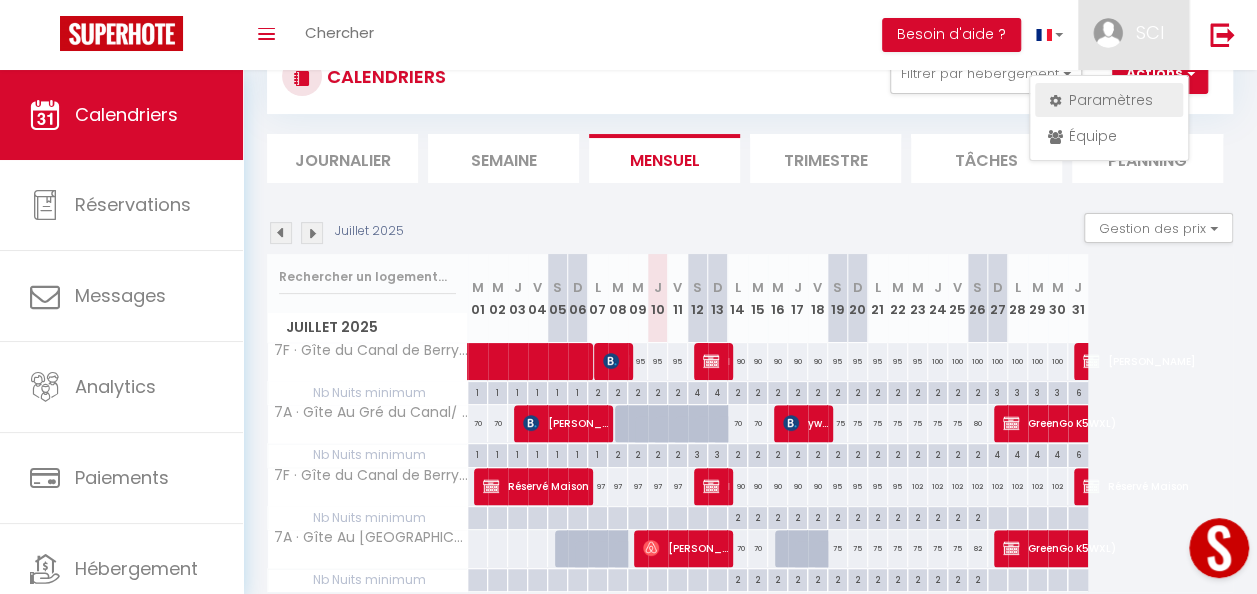select on "fr" 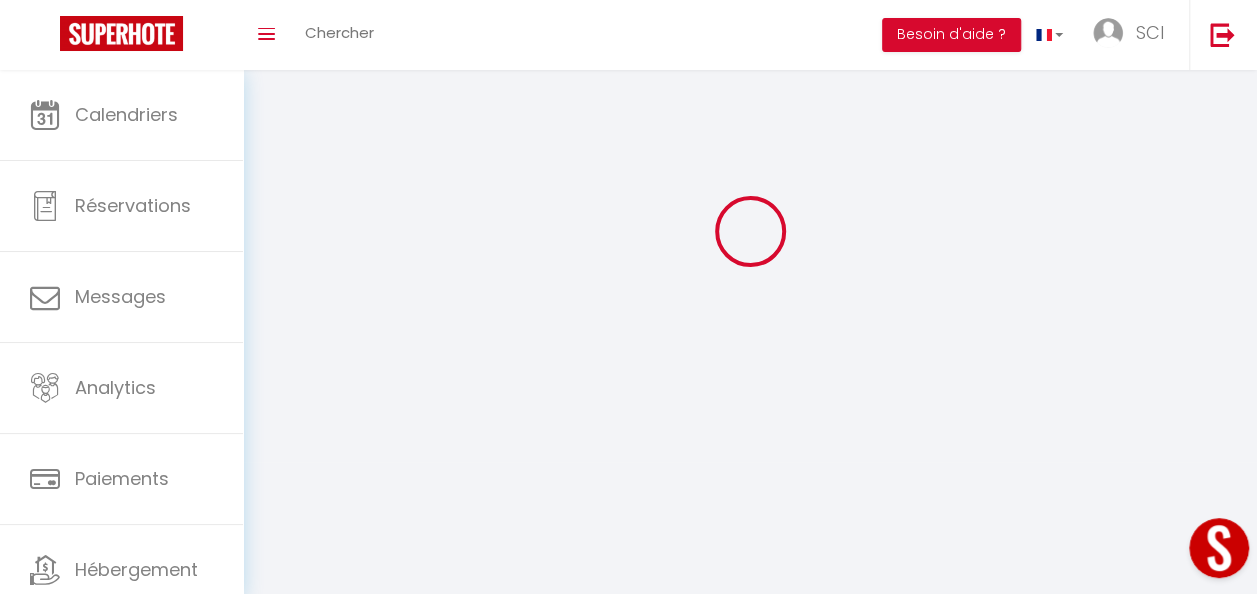 select 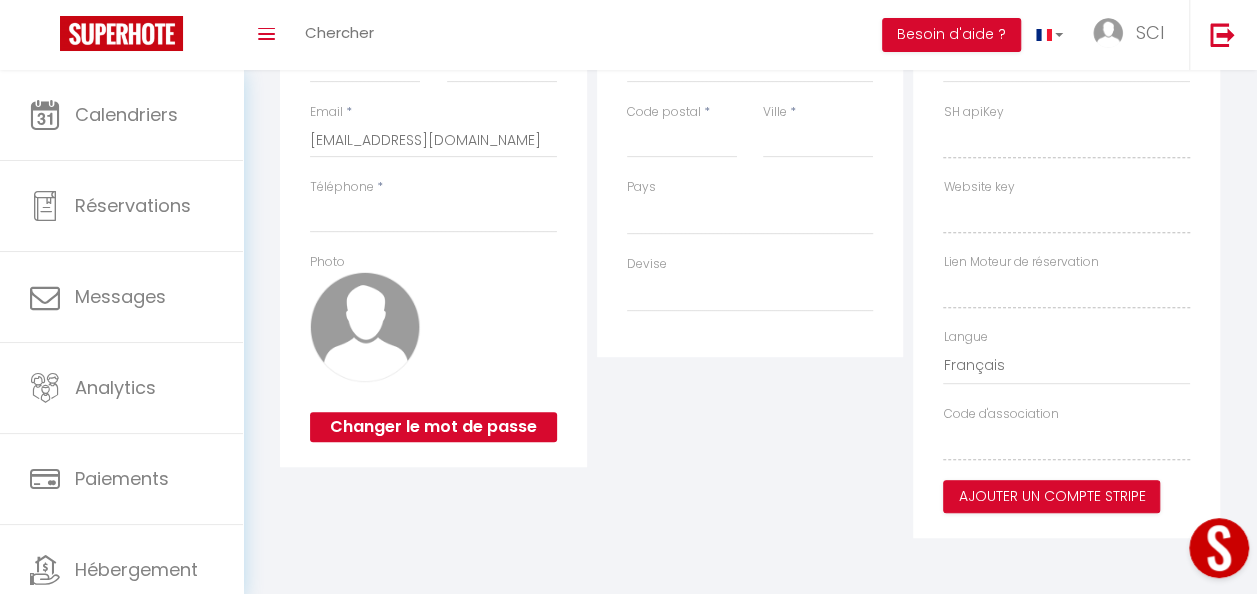 select 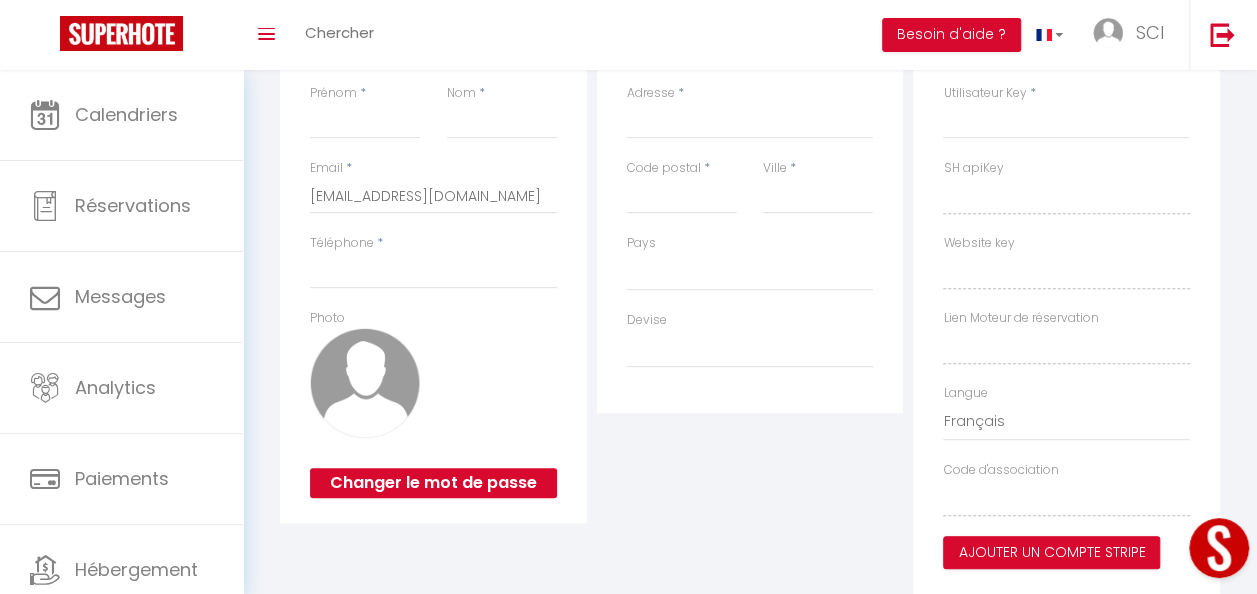 select on "fr" 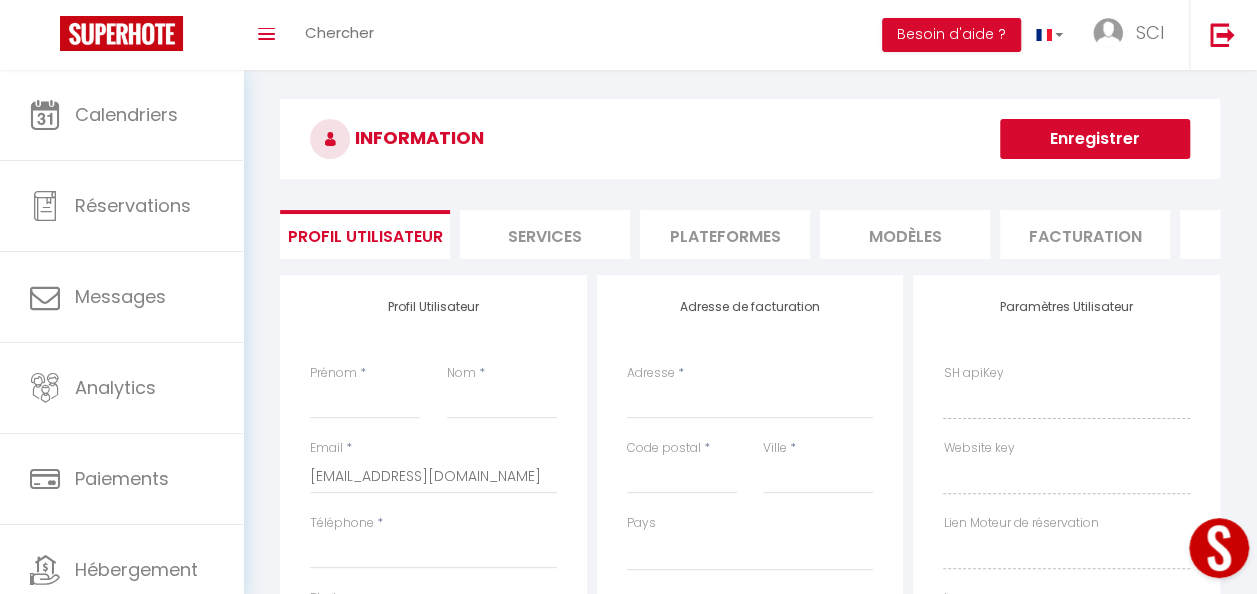 scroll, scrollTop: 8, scrollLeft: 0, axis: vertical 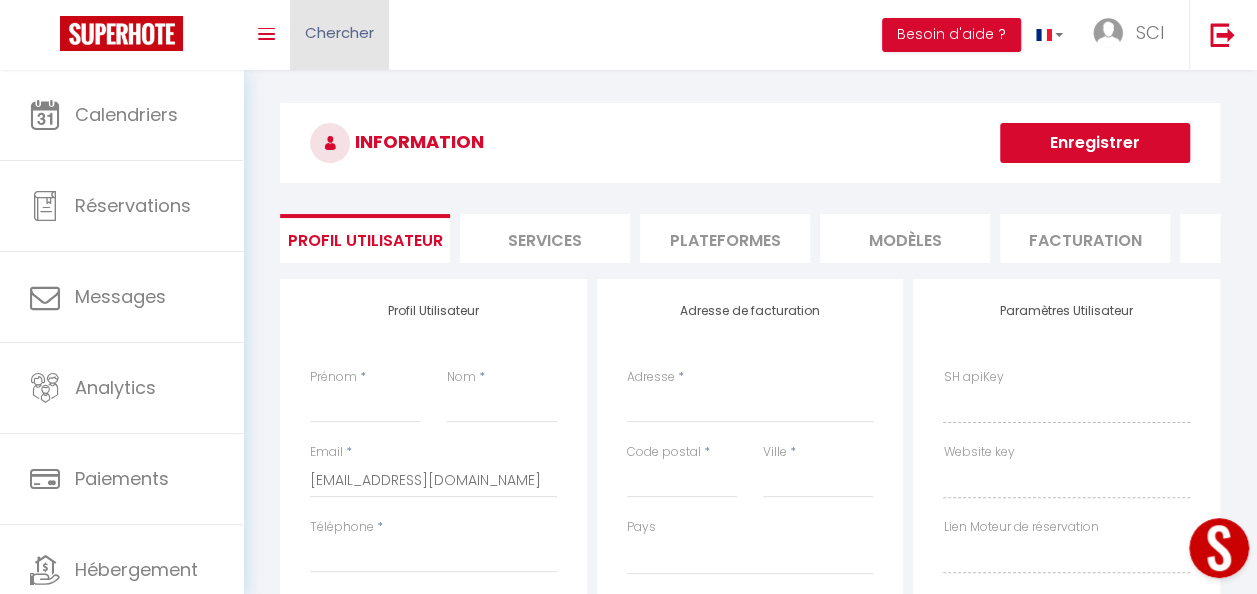 click on "Chercher" at bounding box center (339, 32) 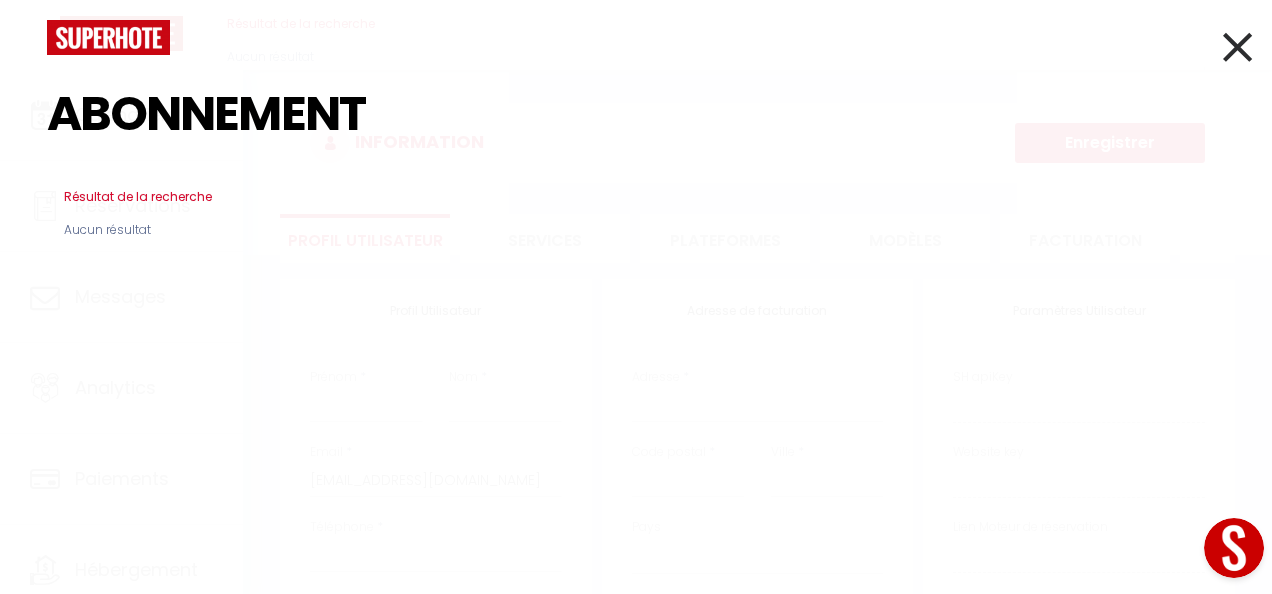 type on "ABONNEMENT" 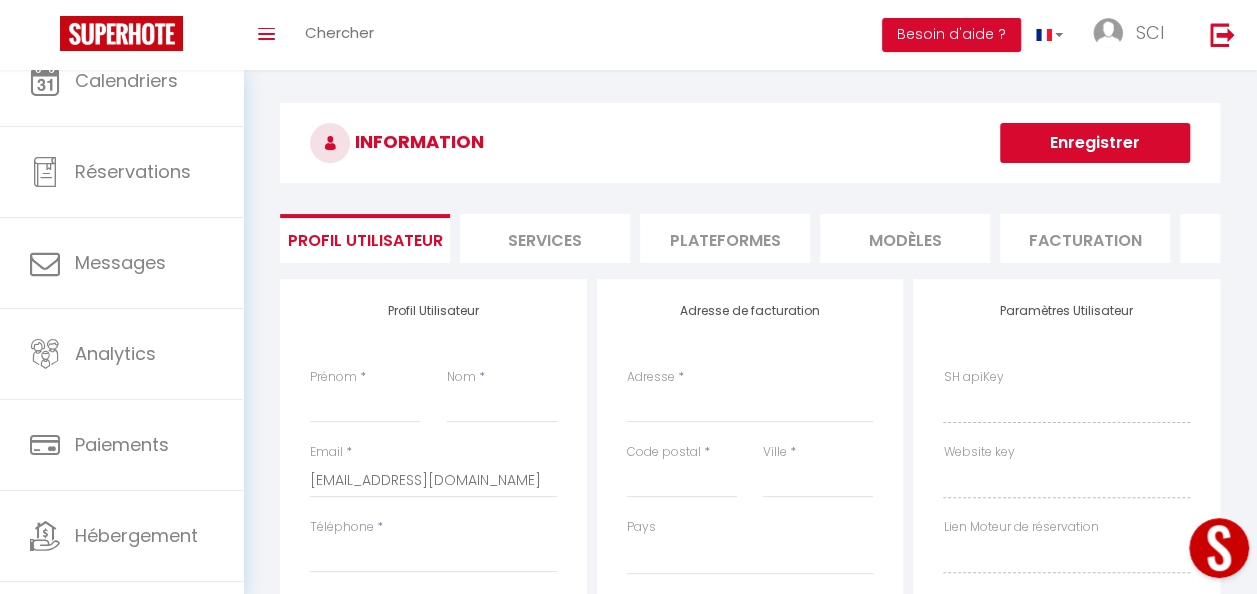 scroll, scrollTop: 0, scrollLeft: 0, axis: both 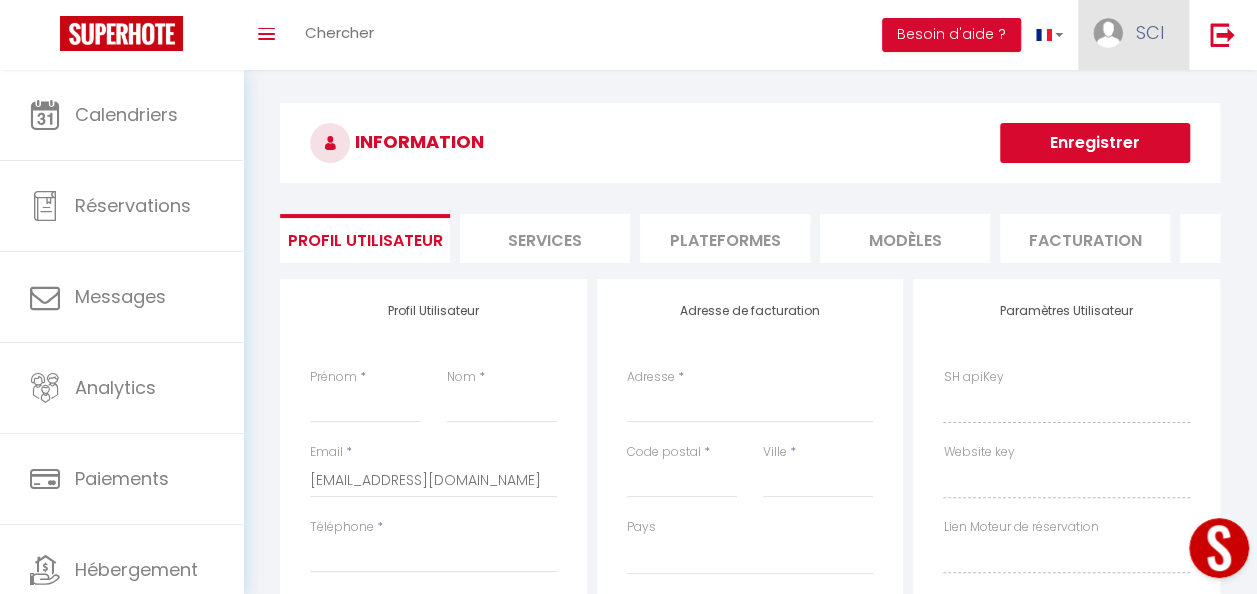 click on "SCI" at bounding box center [1150, 32] 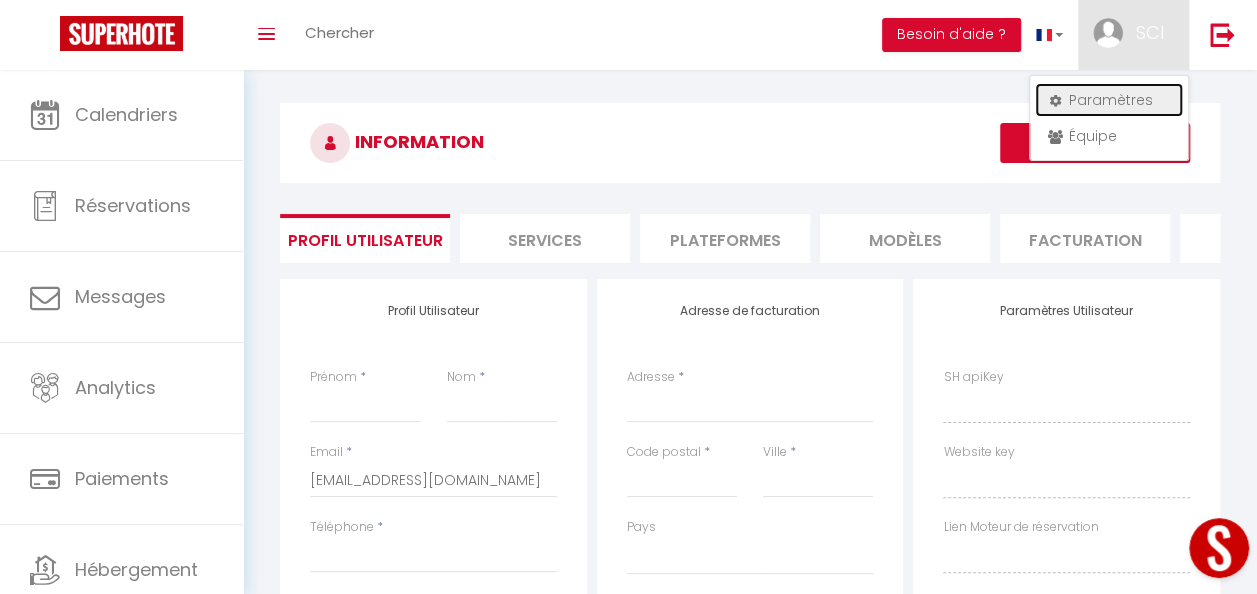 click on "Paramètres" at bounding box center (1109, 100) 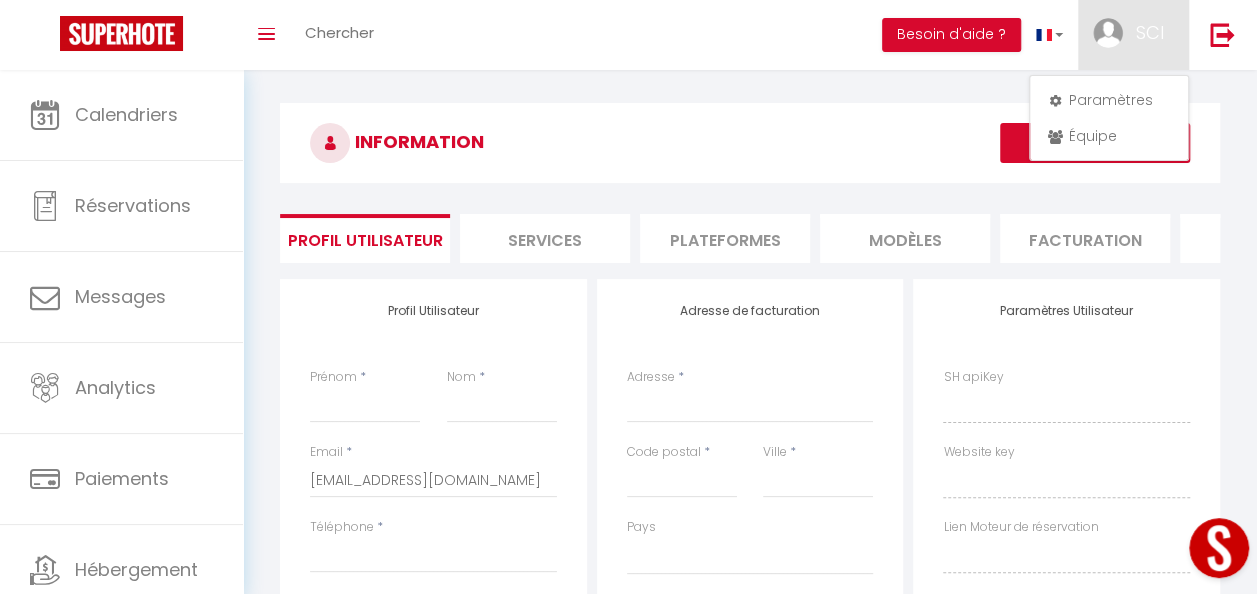 click on "Services" at bounding box center (545, 238) 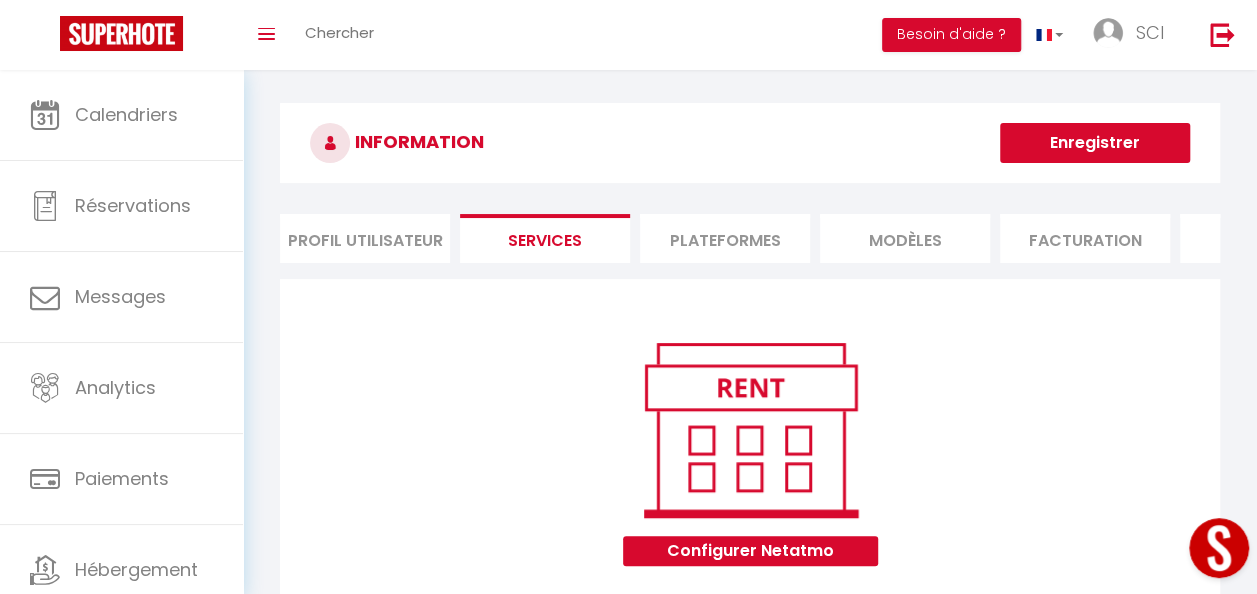 click on "Plateformes" at bounding box center (725, 238) 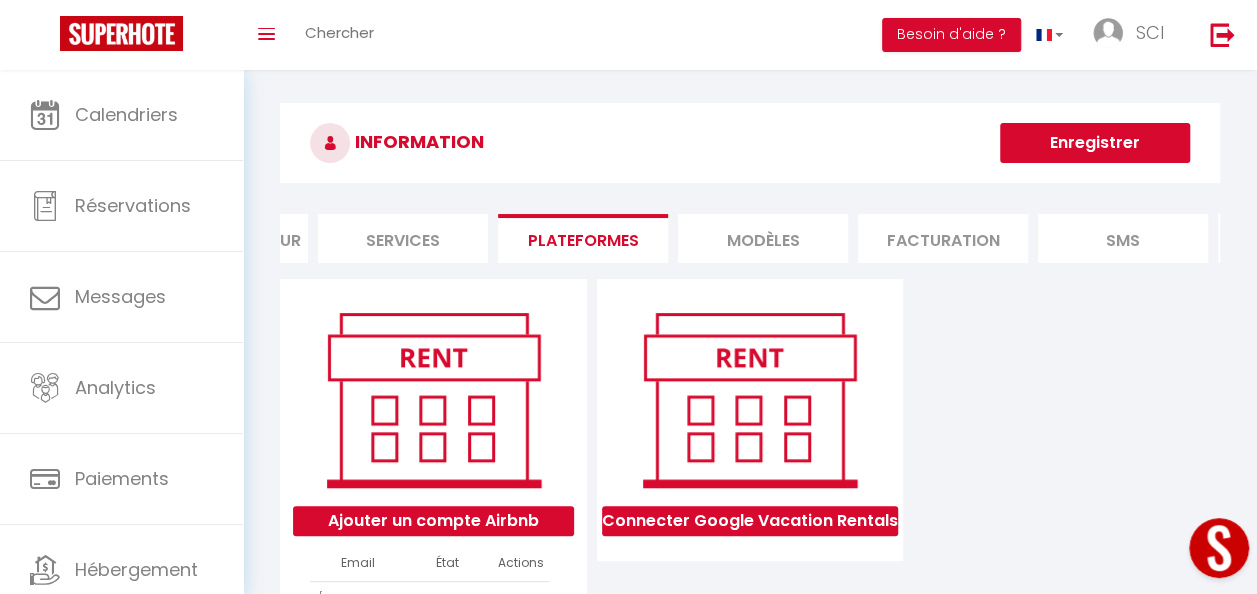 scroll, scrollTop: 0, scrollLeft: 170, axis: horizontal 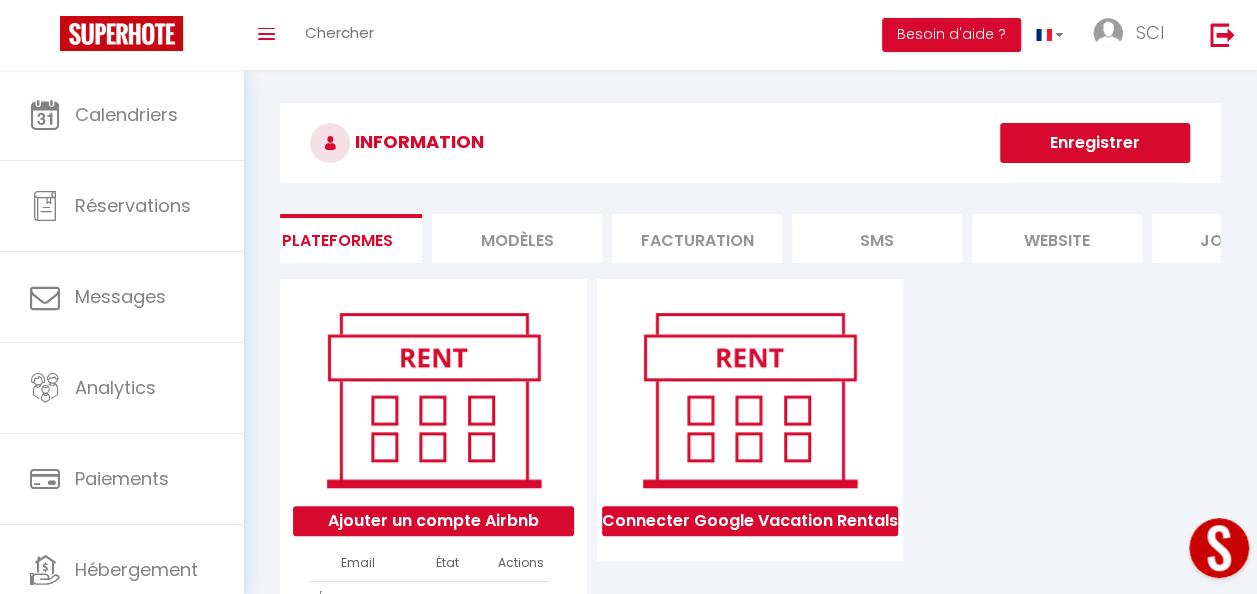 click on "SMS" at bounding box center (877, 238) 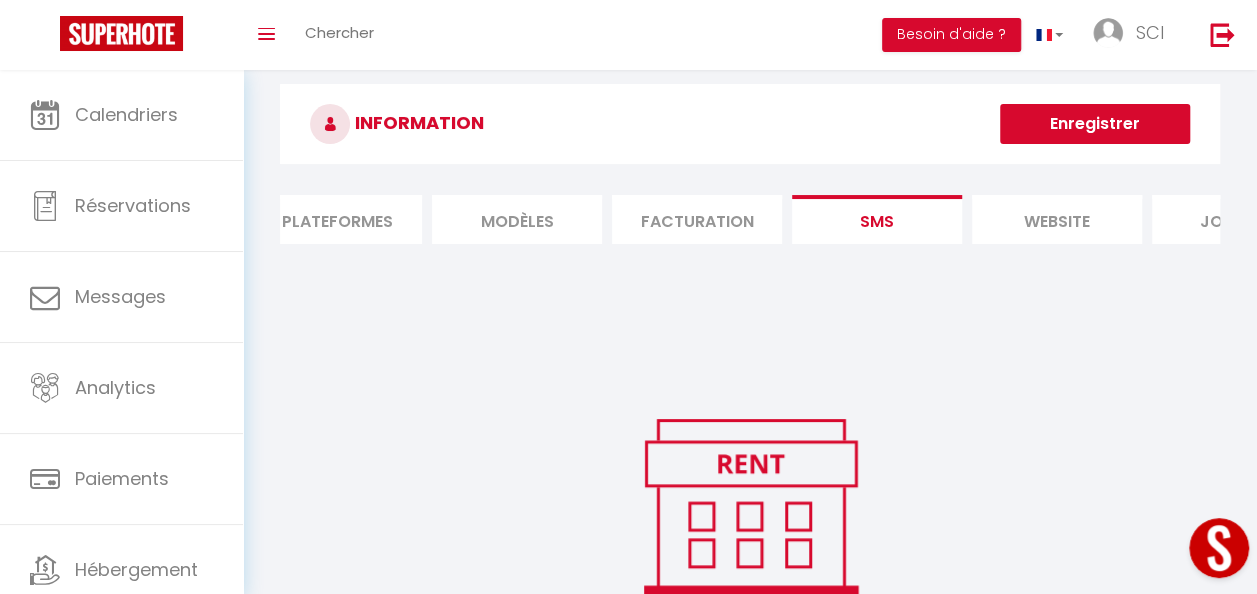 scroll, scrollTop: 26, scrollLeft: 0, axis: vertical 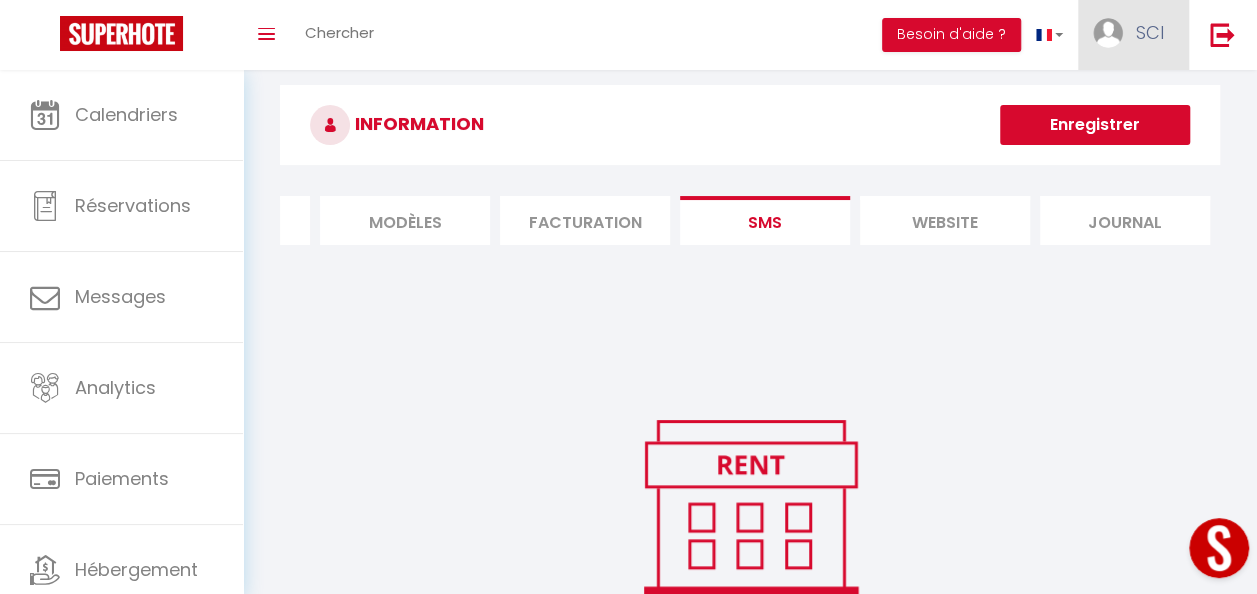 click on "SCI" at bounding box center [1133, 35] 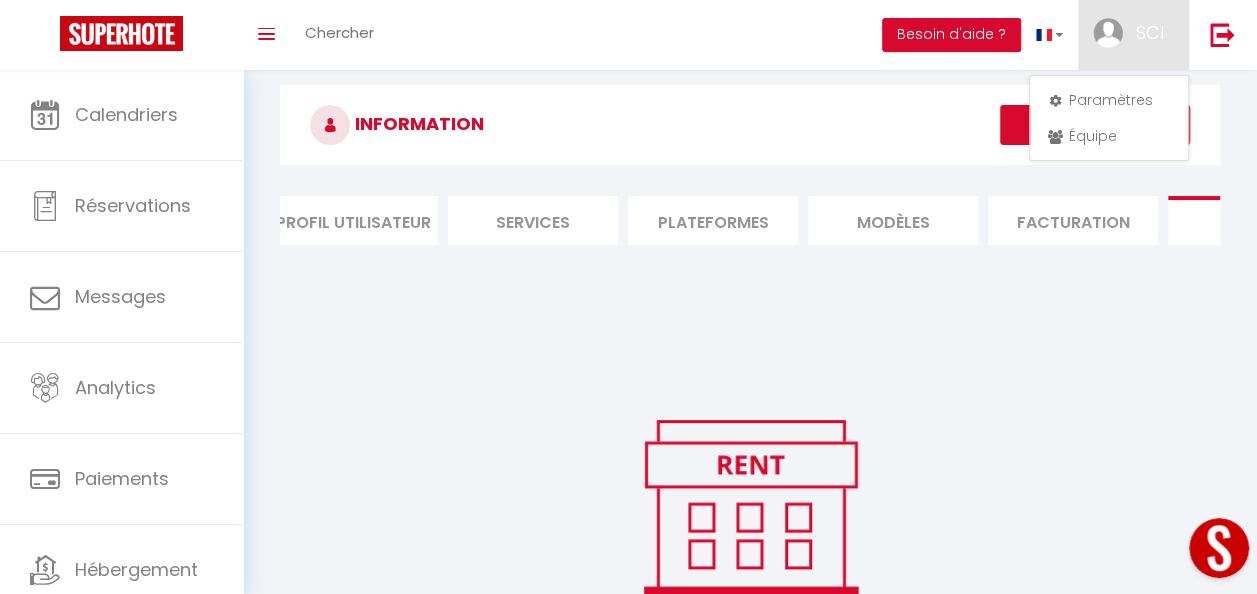 scroll, scrollTop: 0, scrollLeft: 0, axis: both 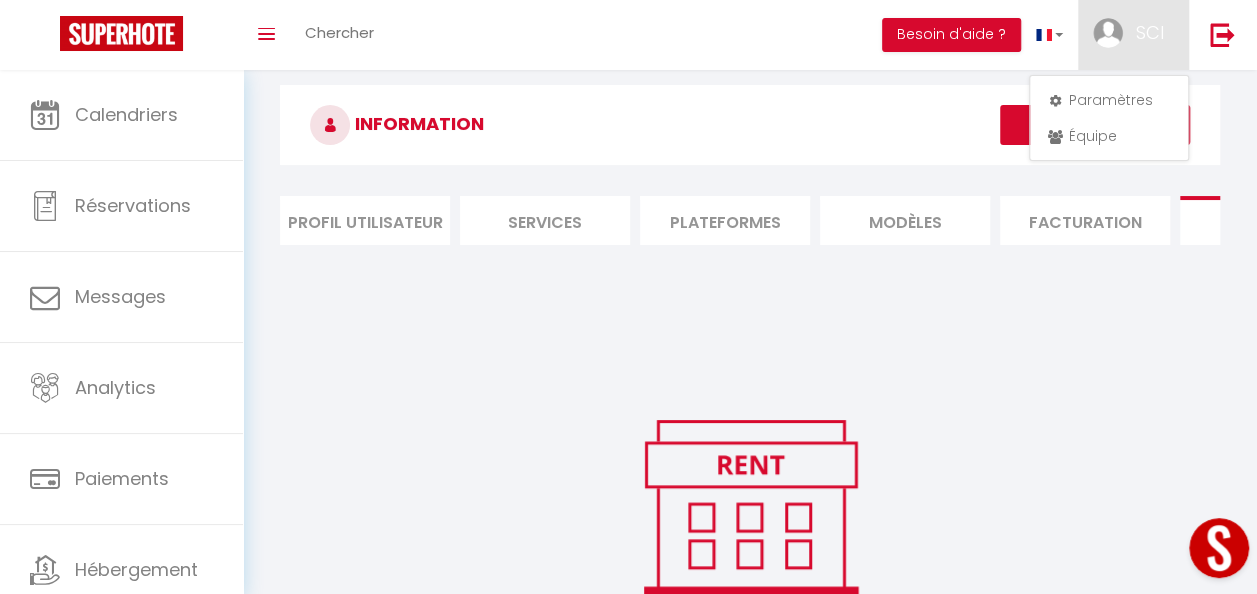 click at bounding box center (330, 125) 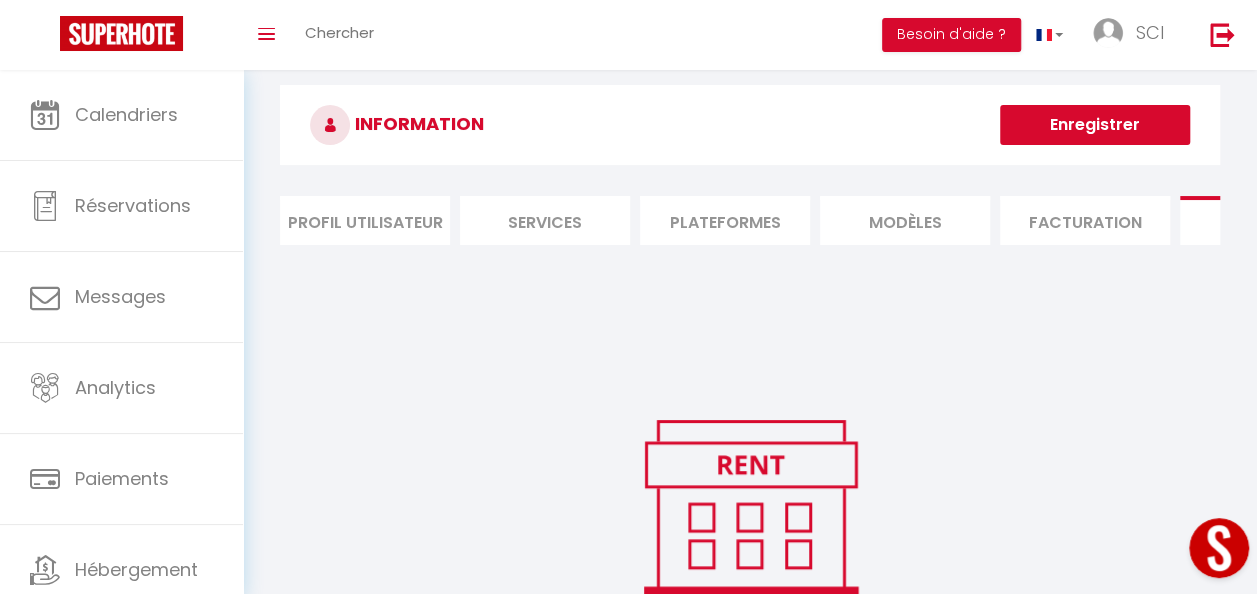 click on "Profil Utilisateur" at bounding box center [365, 220] 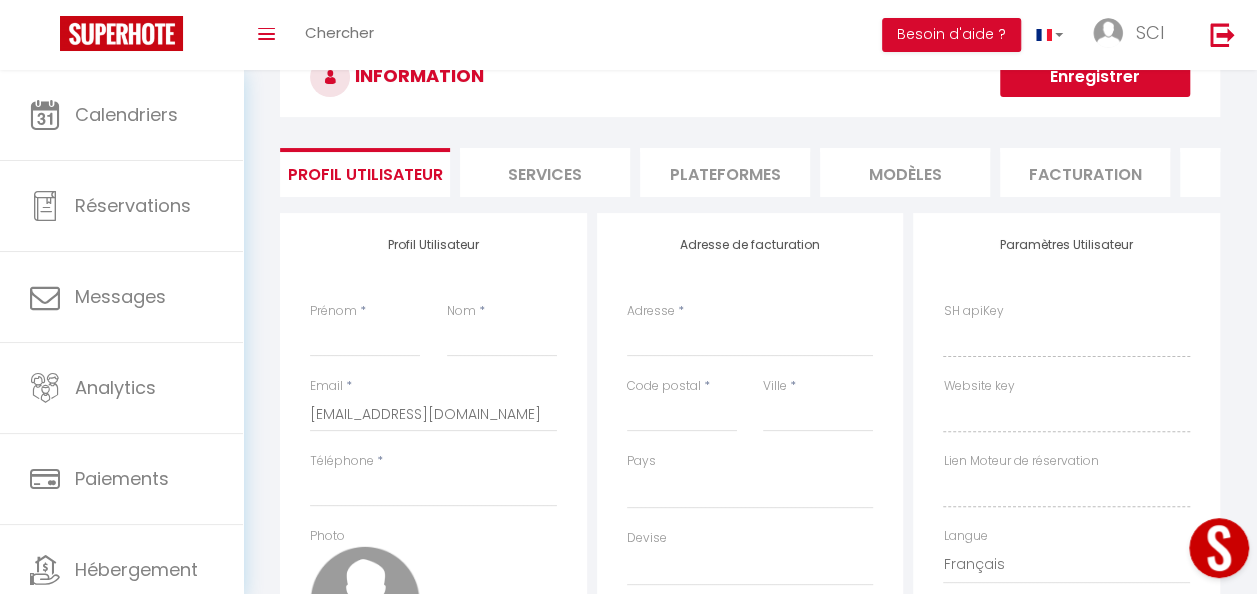 scroll, scrollTop: 72, scrollLeft: 0, axis: vertical 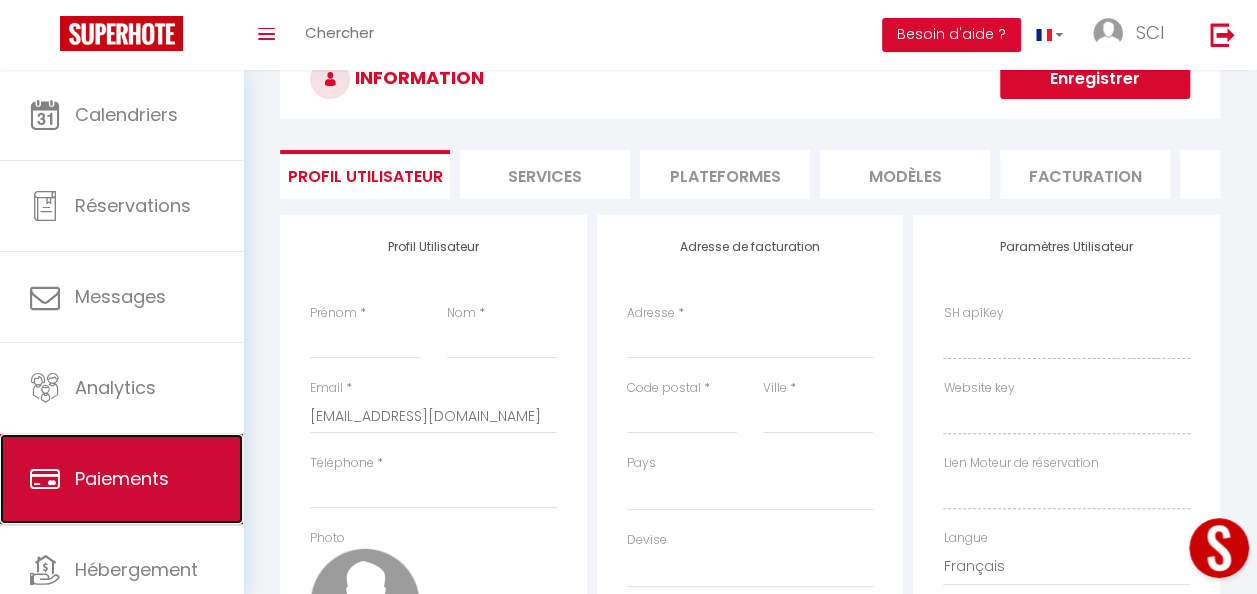 click on "Paiements" at bounding box center [121, 479] 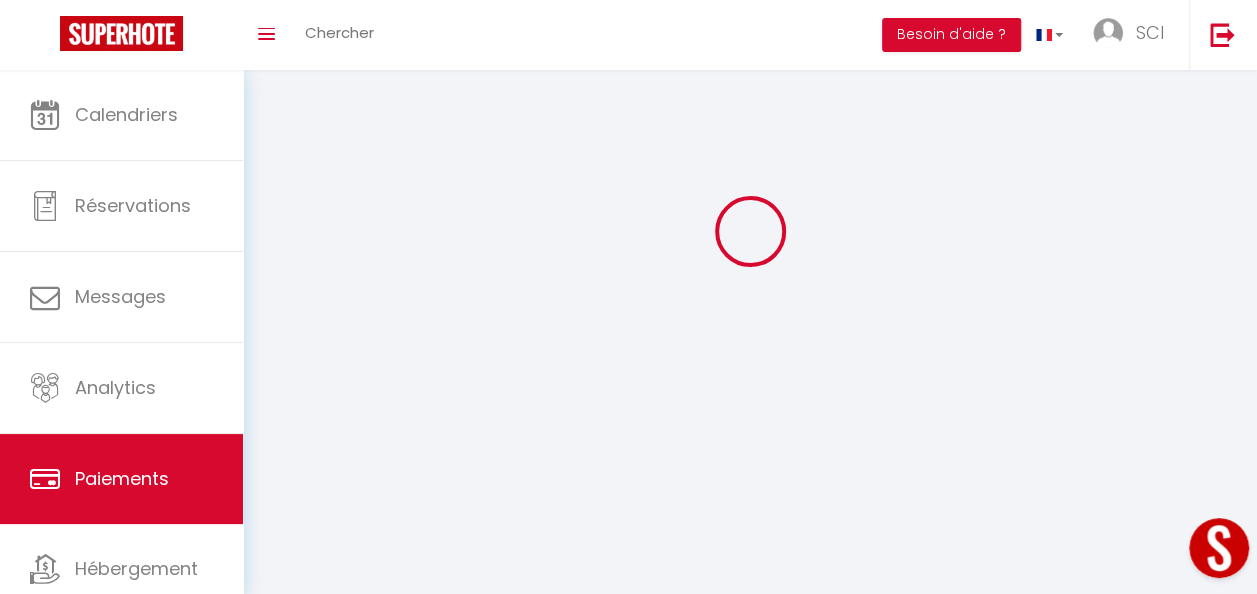 scroll, scrollTop: 369, scrollLeft: 0, axis: vertical 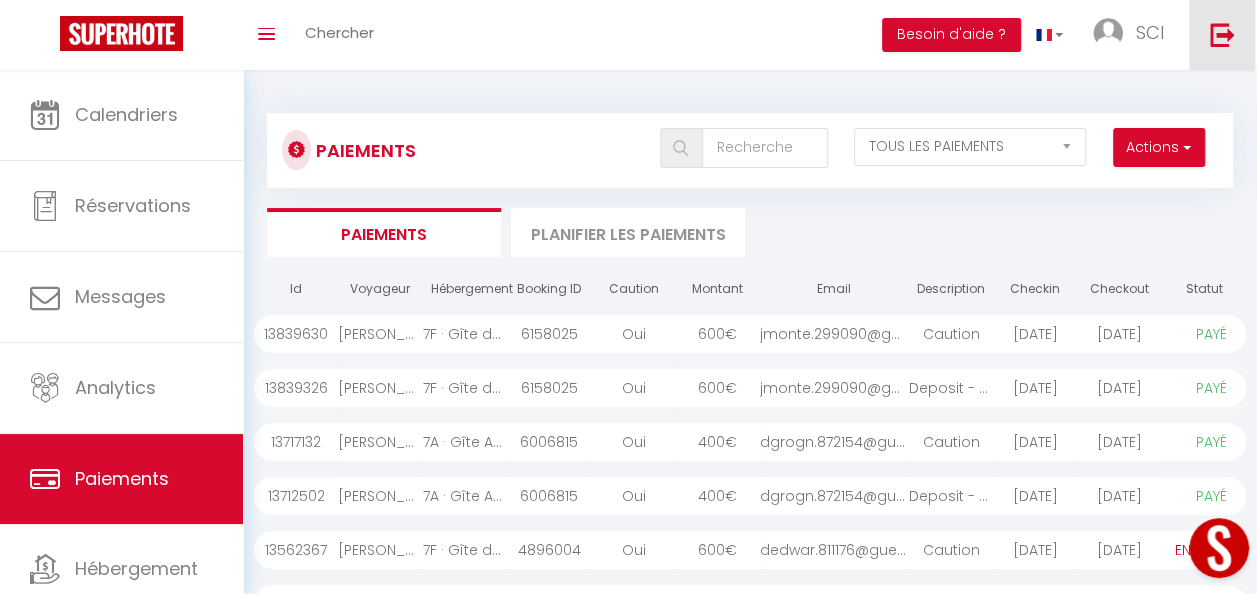 click at bounding box center [1222, 34] 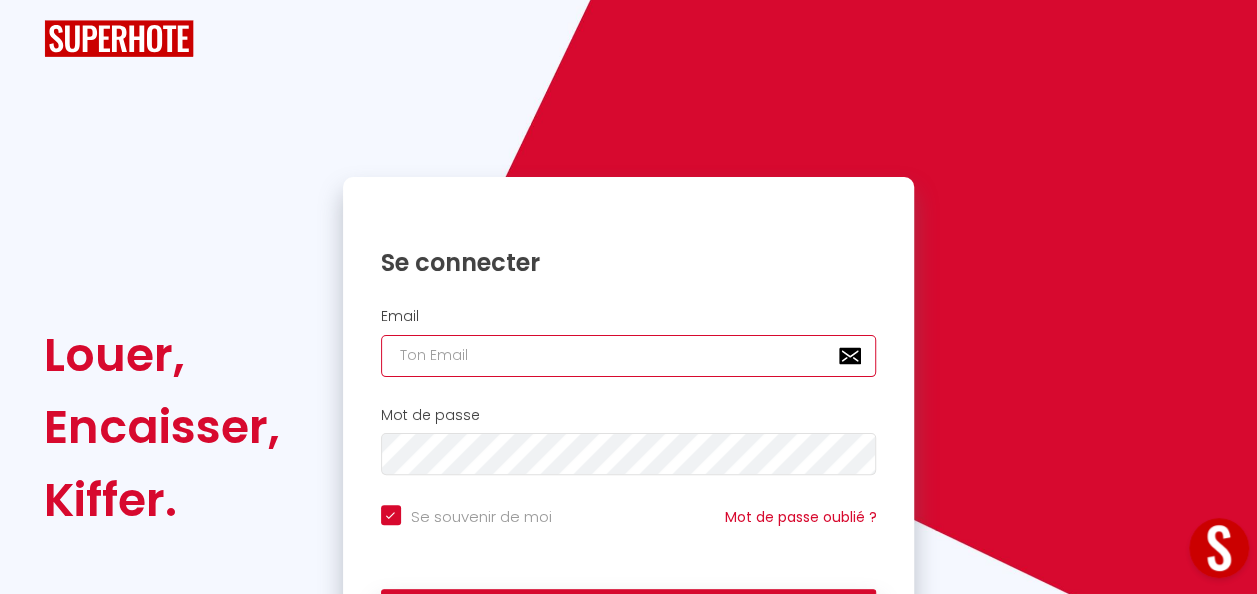 type on "[EMAIL_ADDRESS][DOMAIN_NAME]" 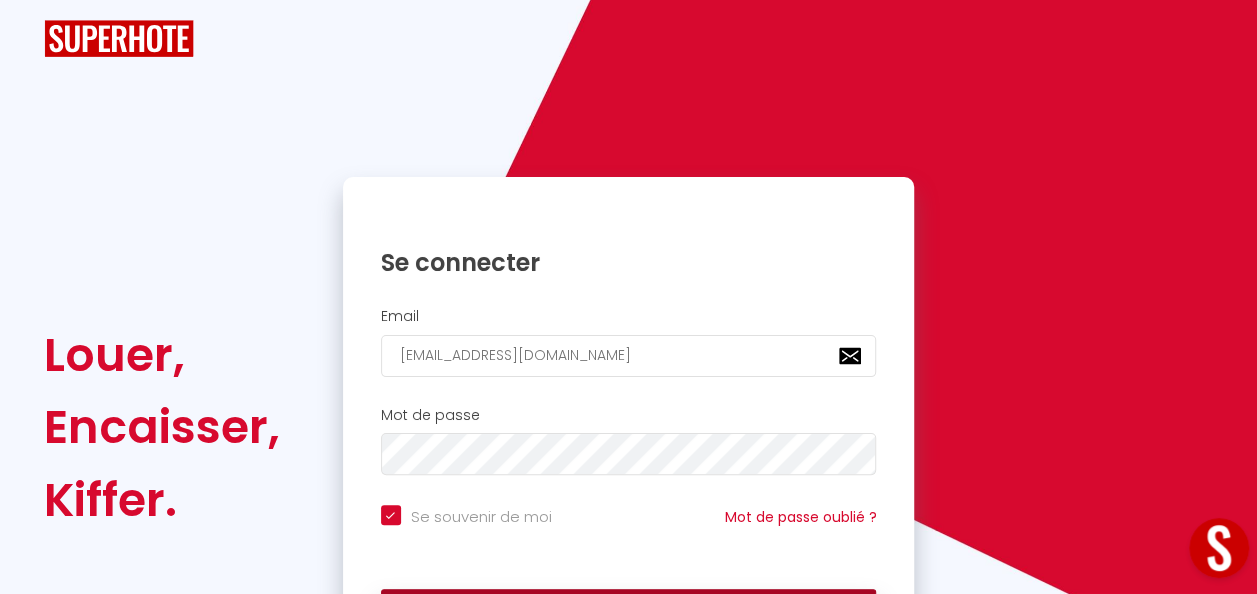 click on "Se connecter" at bounding box center [629, 614] 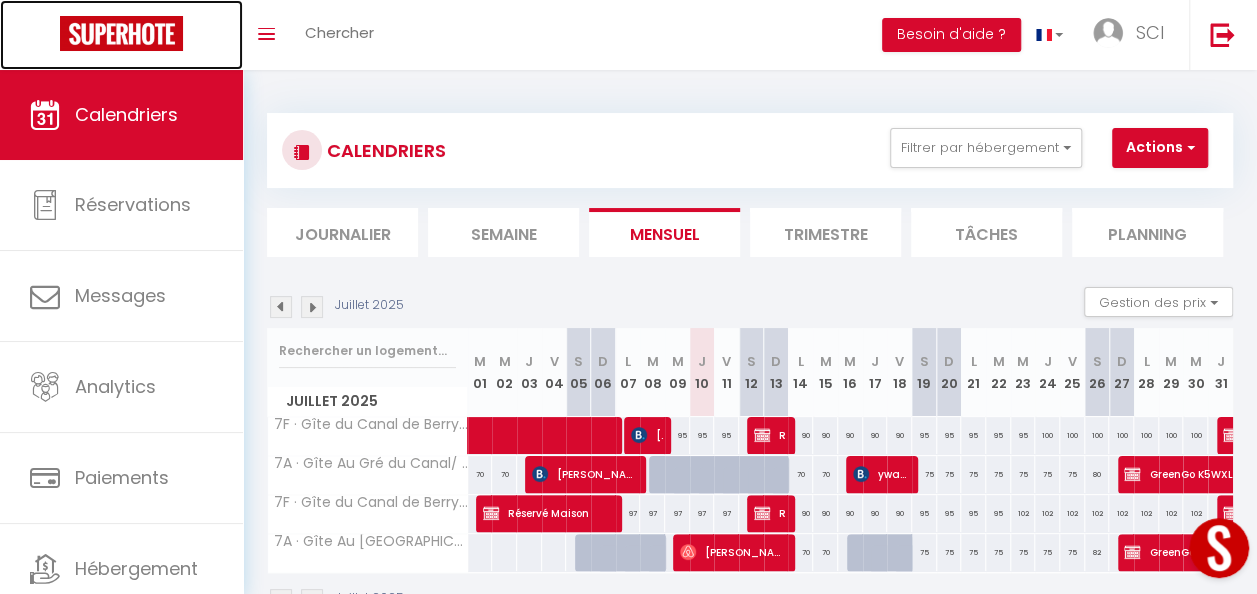 click at bounding box center (121, 33) 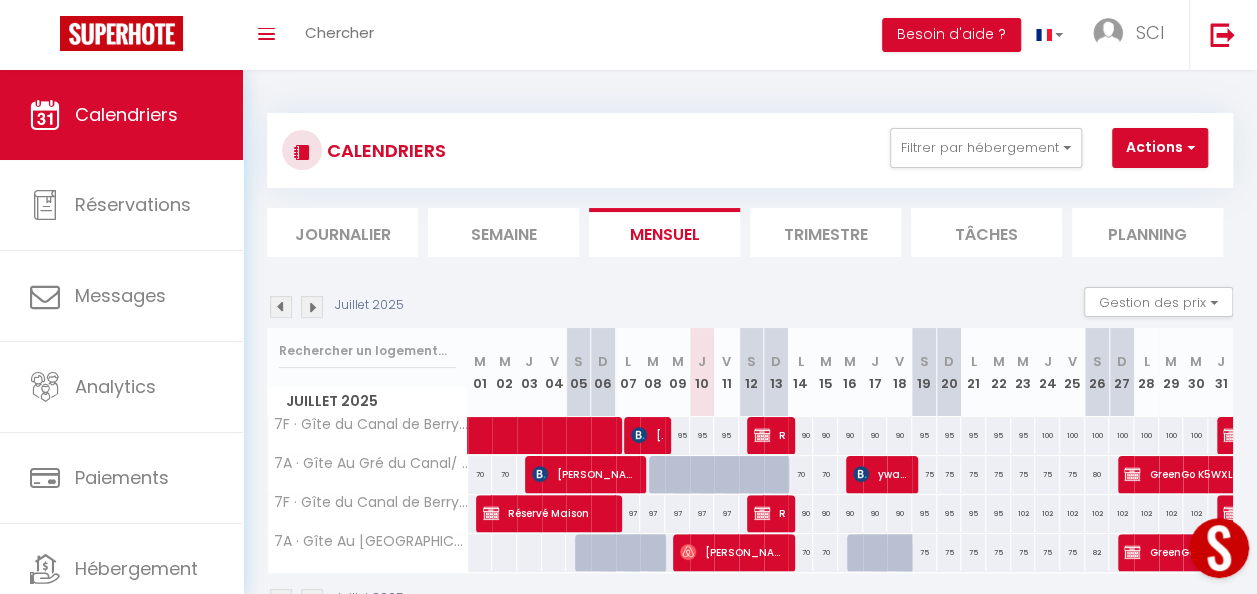click at bounding box center (1219, 548) 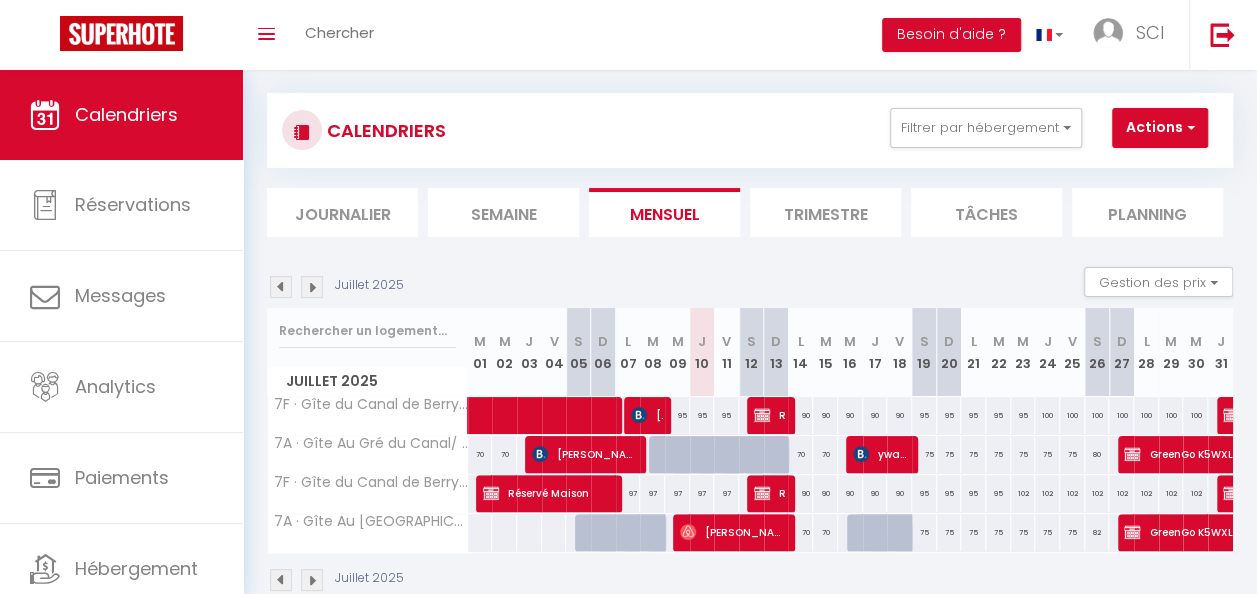 scroll, scrollTop: 26, scrollLeft: 0, axis: vertical 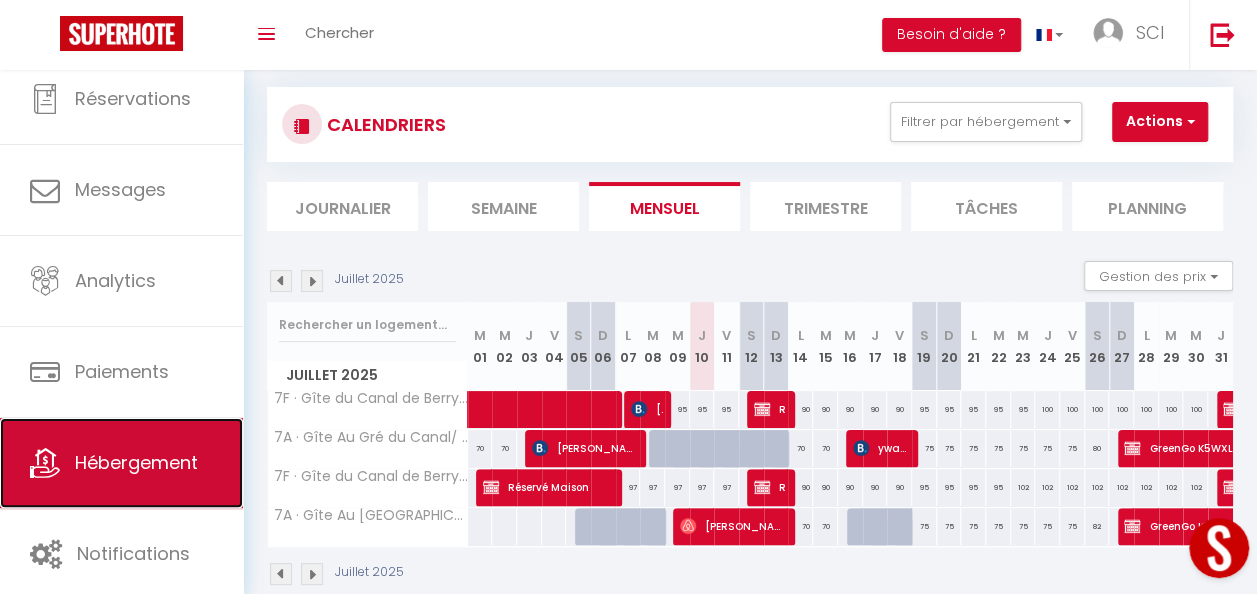click on "Hébergement" at bounding box center (136, 462) 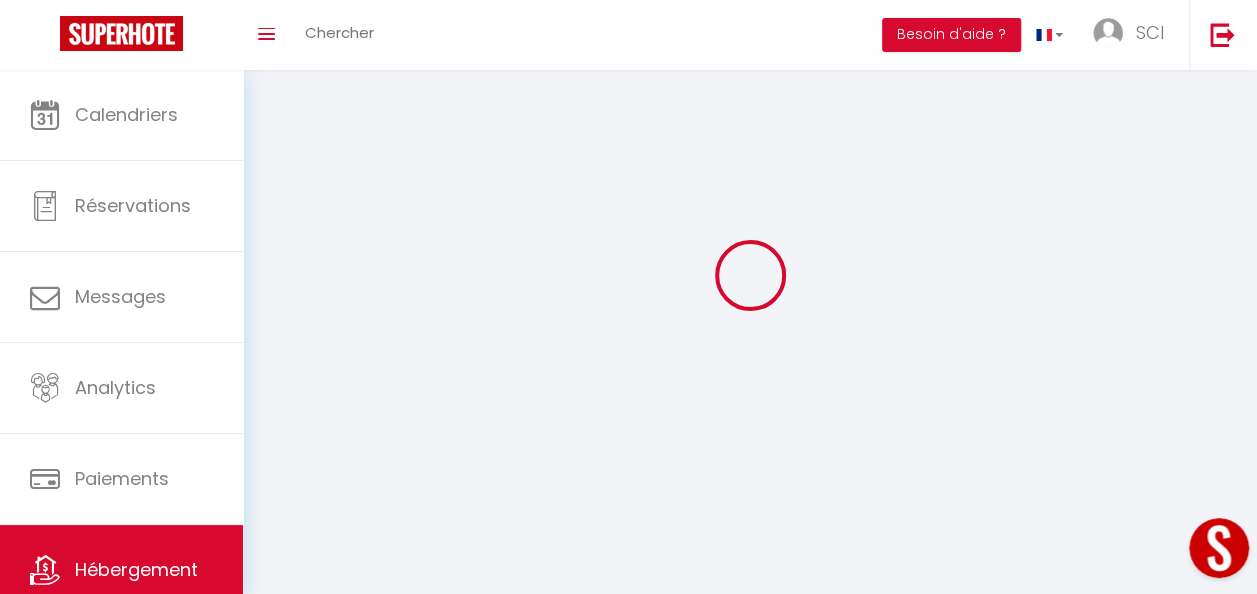 scroll, scrollTop: 0, scrollLeft: 0, axis: both 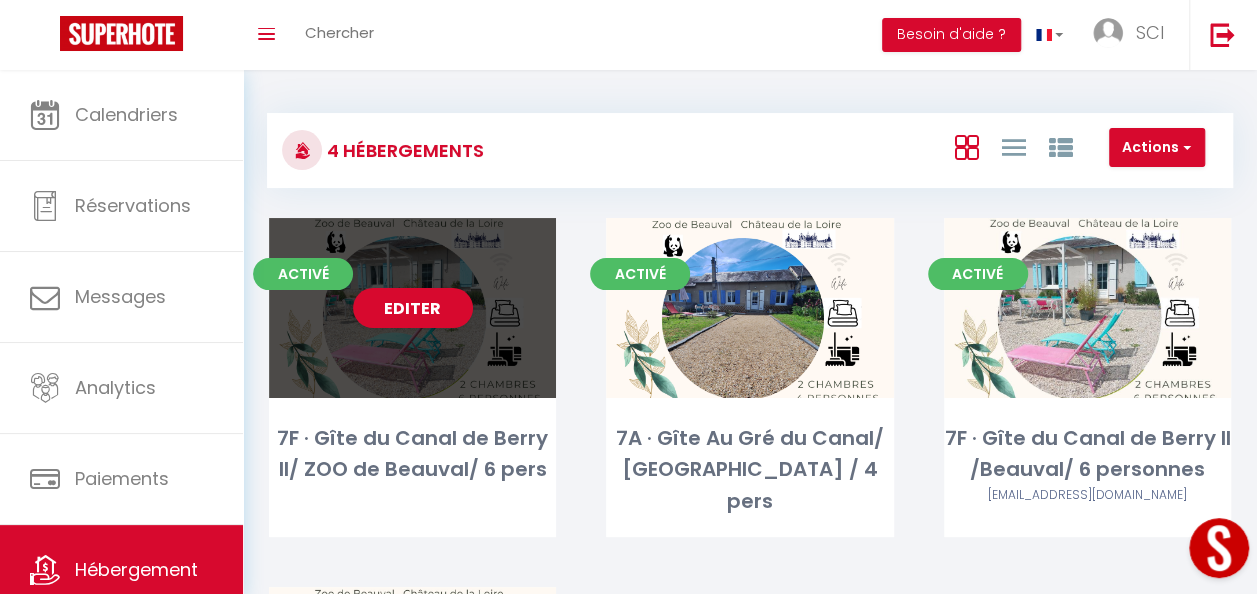 click on "Editer" at bounding box center [412, 308] 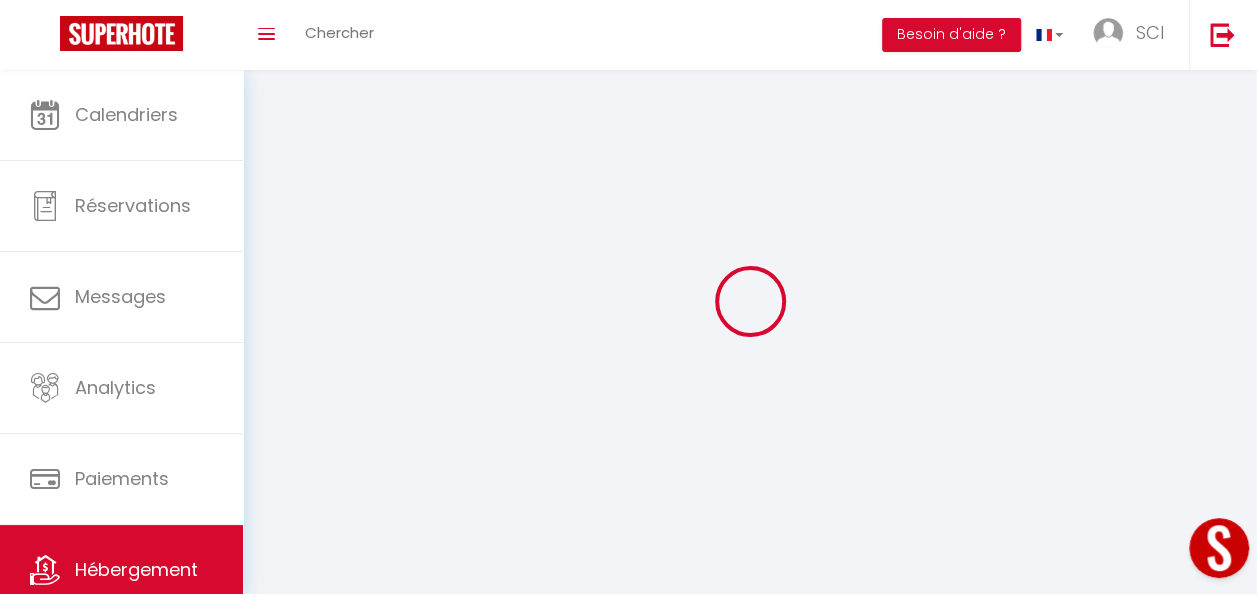select on "+ 2 %" 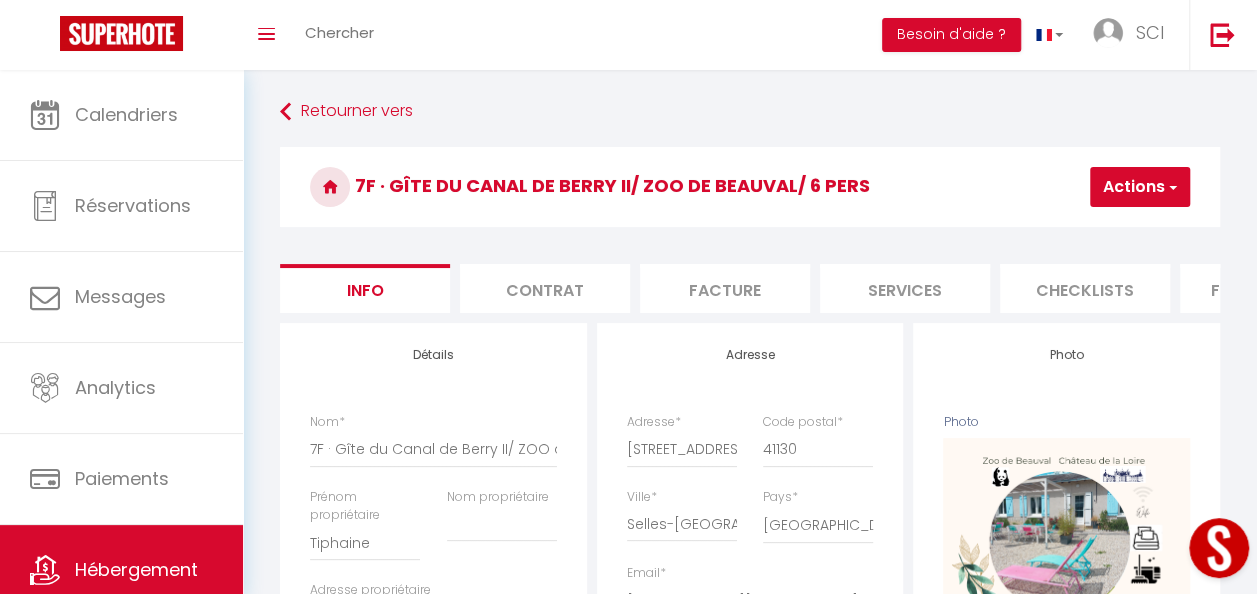 click on "Formulaires" at bounding box center [1265, 288] 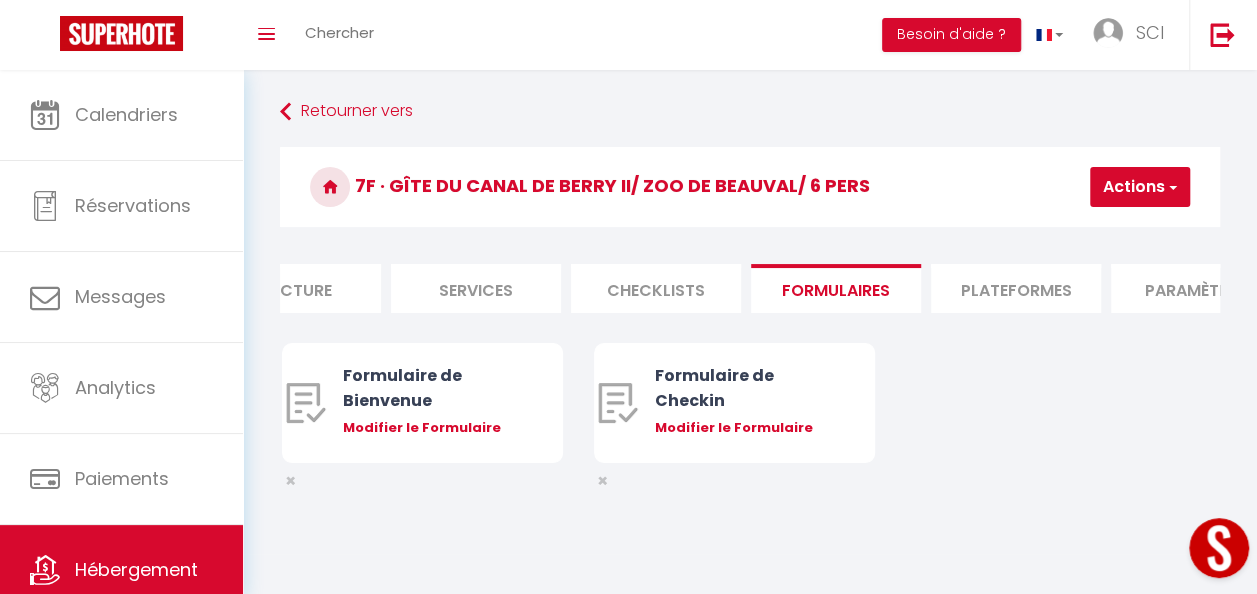 scroll, scrollTop: 0, scrollLeft: 431, axis: horizontal 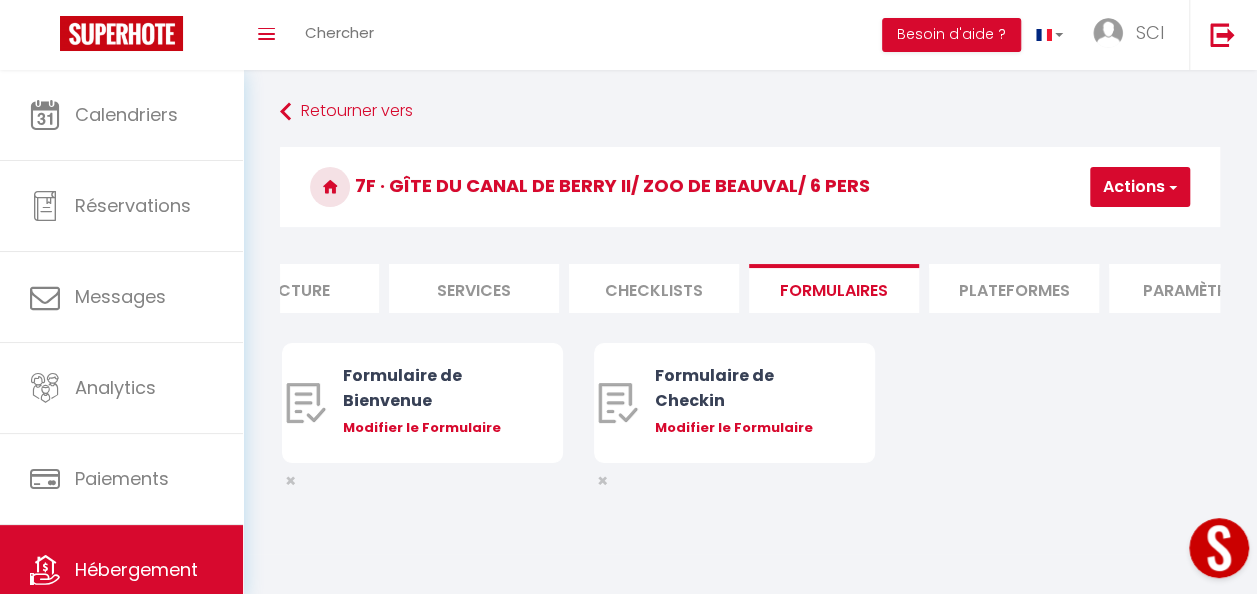click on "Plateformes" at bounding box center [1014, 288] 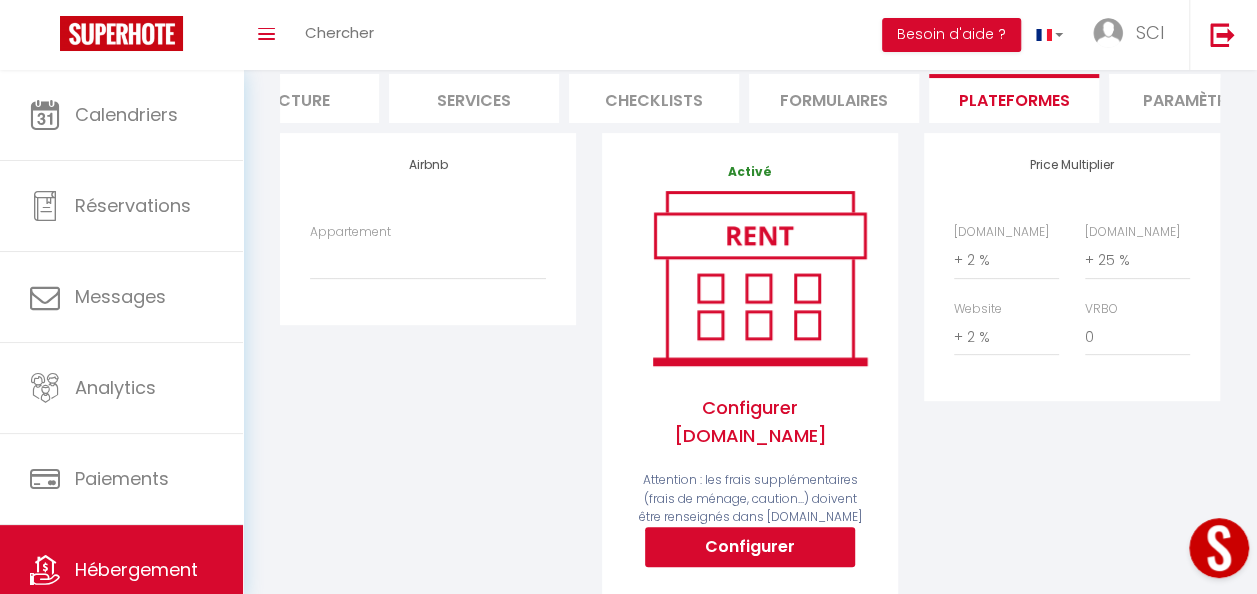 scroll, scrollTop: 198, scrollLeft: 0, axis: vertical 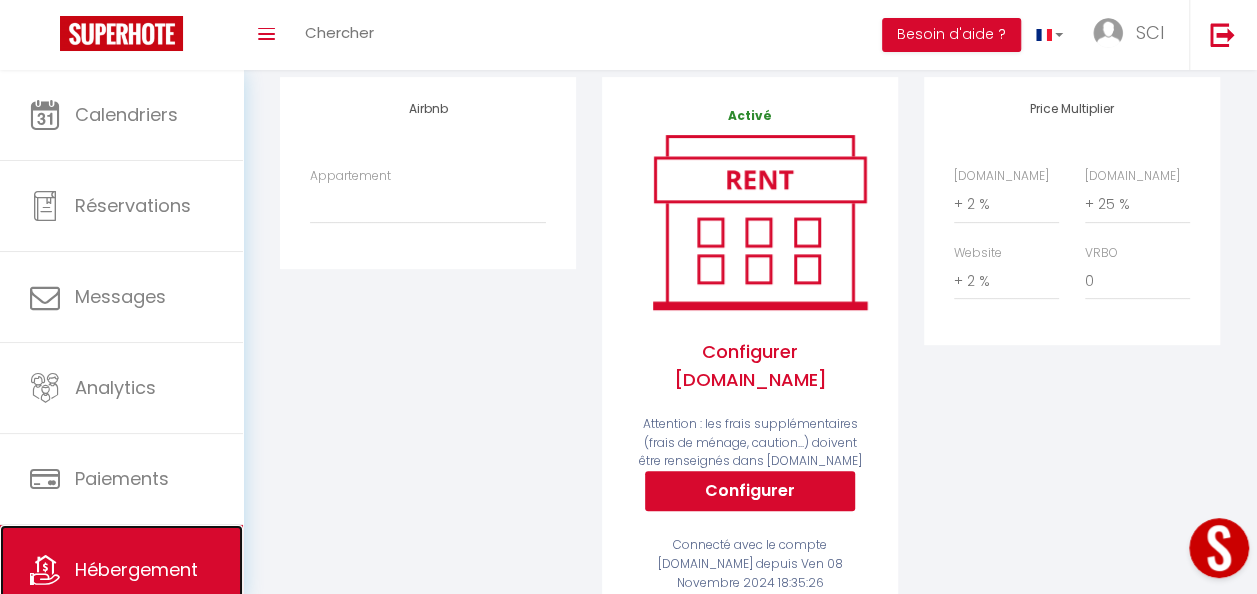 click on "Hébergement" at bounding box center (121, 570) 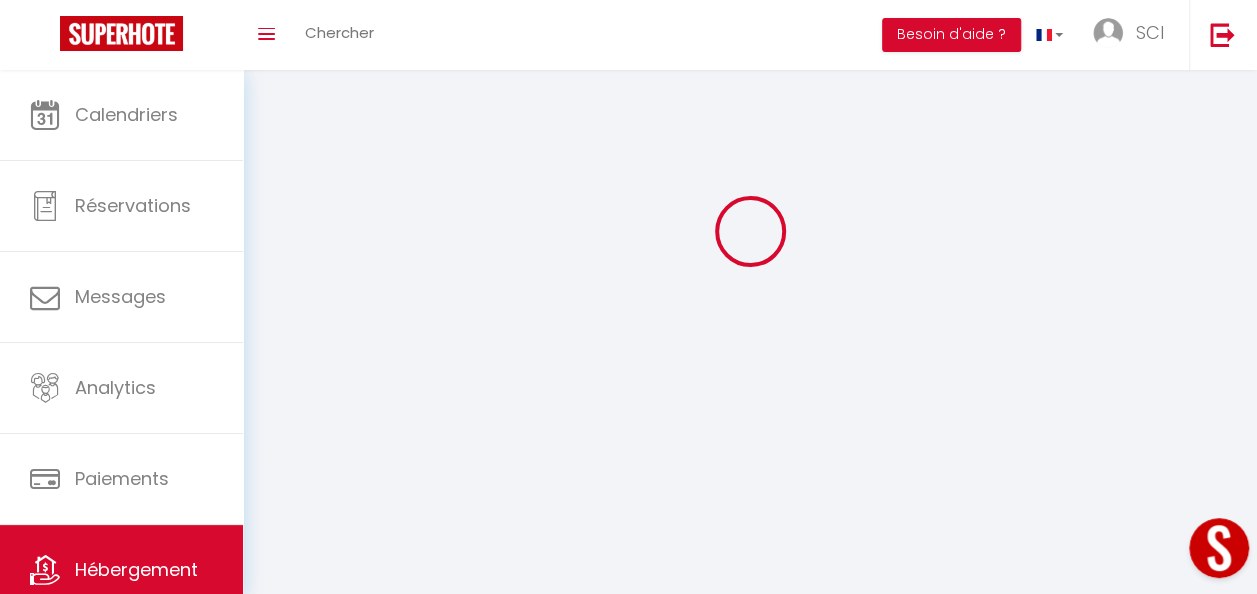 scroll, scrollTop: 0, scrollLeft: 0, axis: both 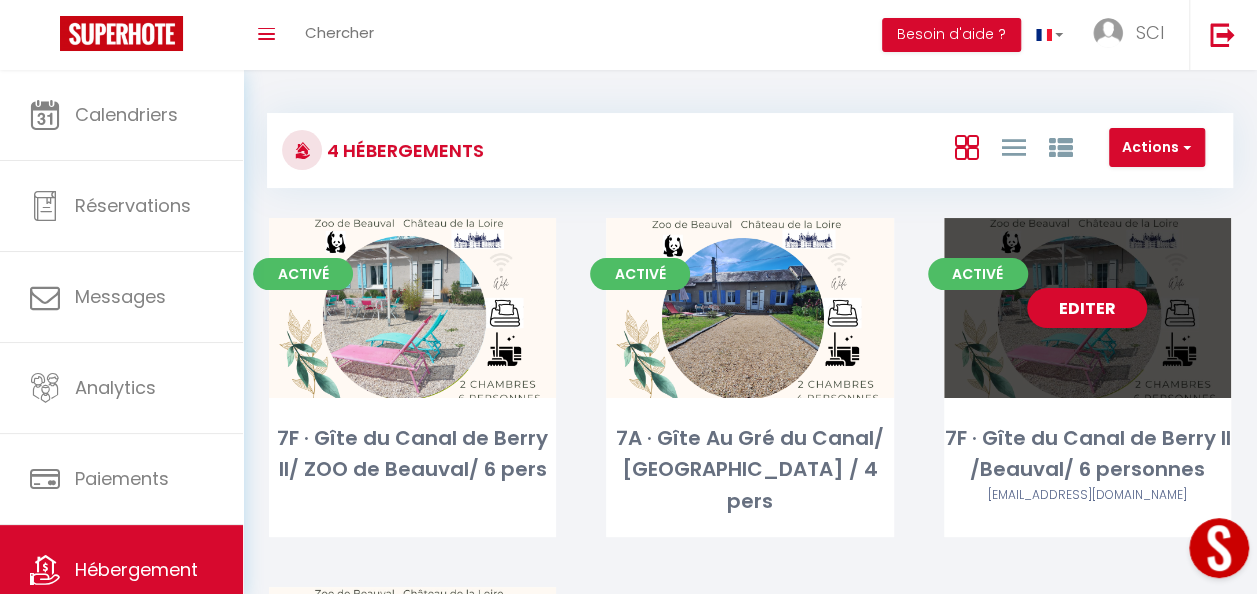 click on "Editer" at bounding box center (1087, 308) 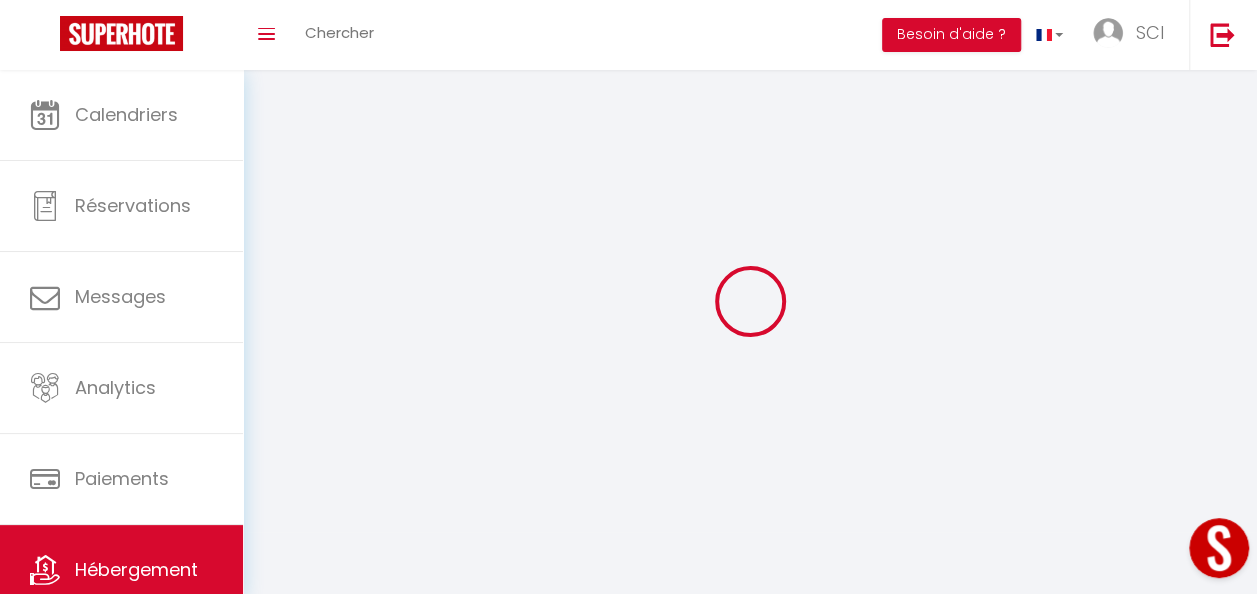 select 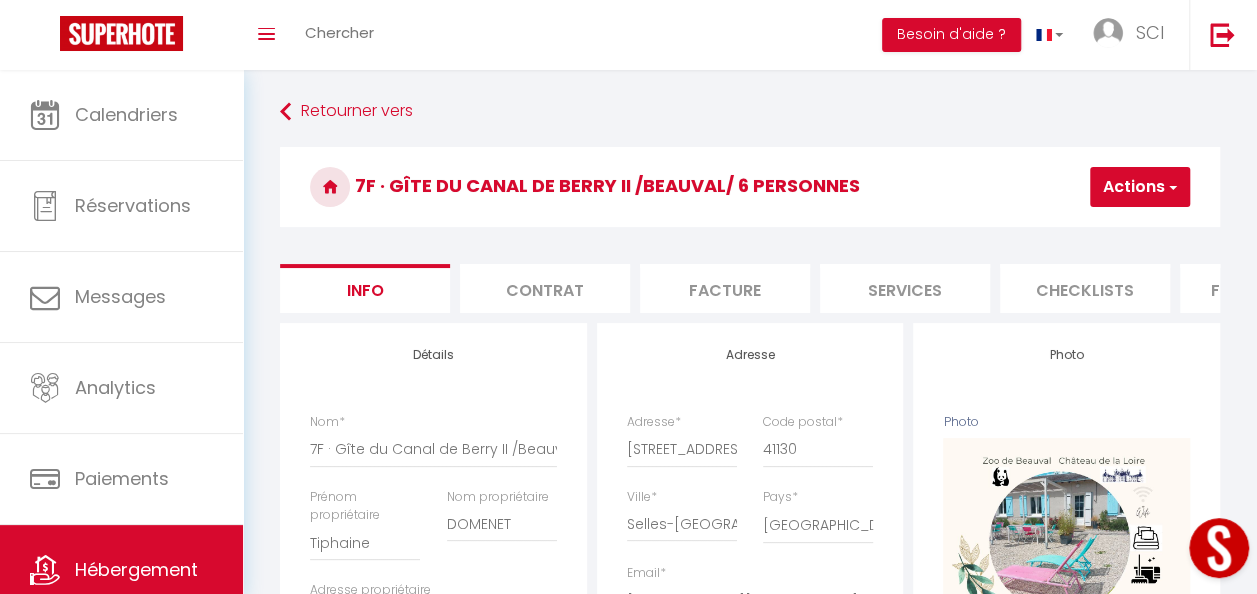 checkbox on "false" 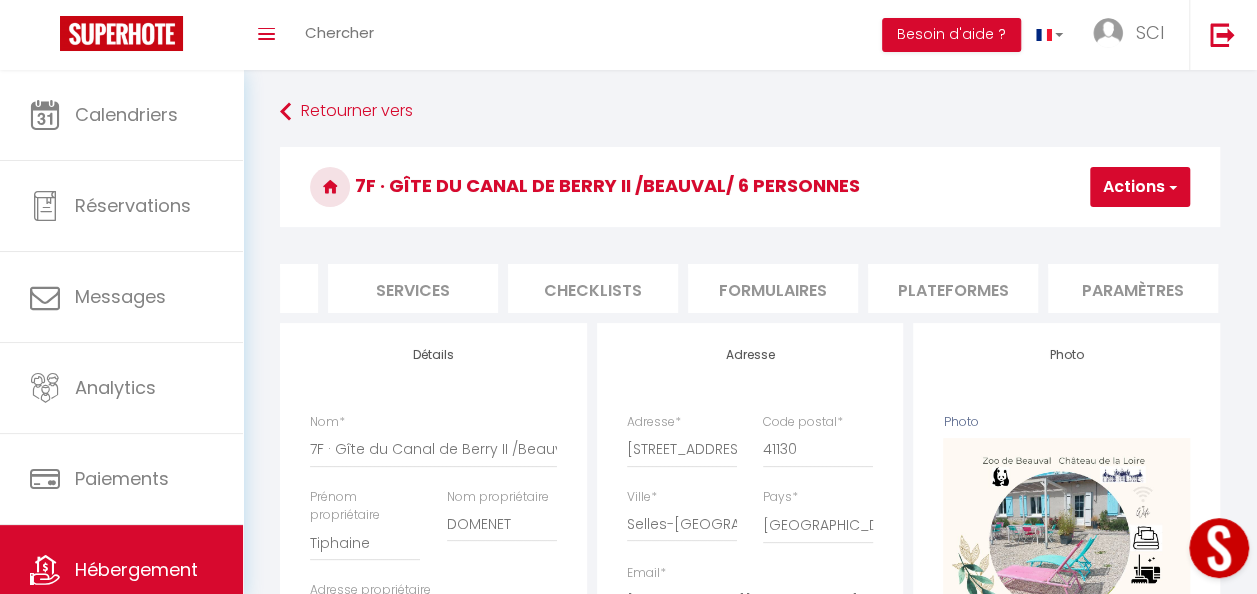 scroll, scrollTop: 0, scrollLeft: 497, axis: horizontal 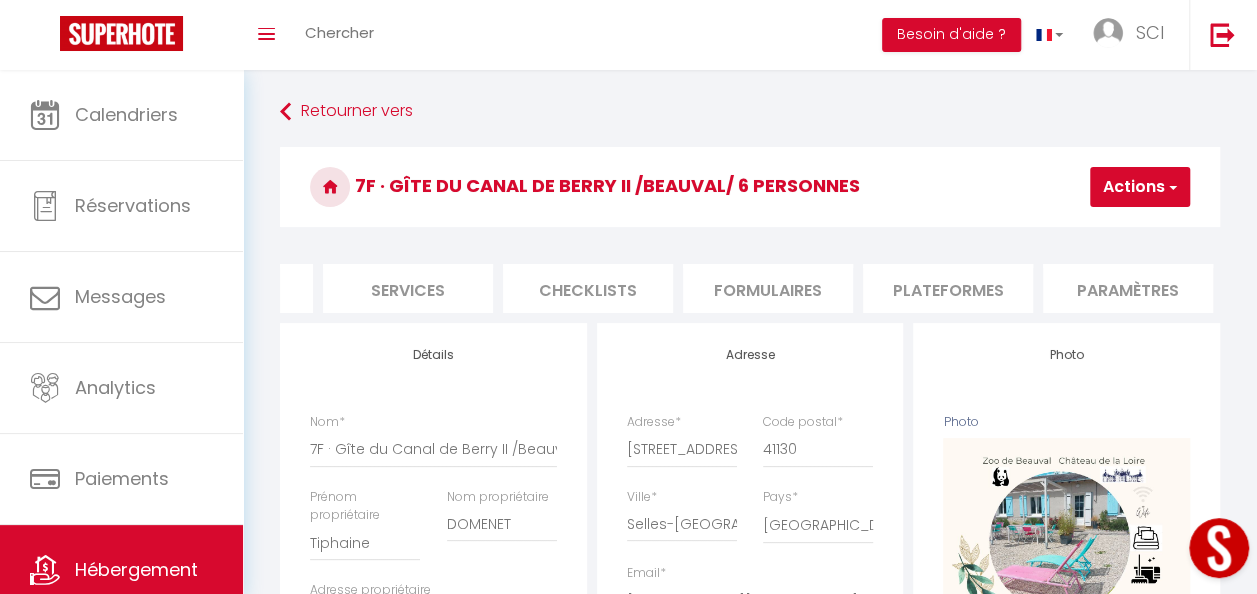 click on "Plateformes" at bounding box center [948, 288] 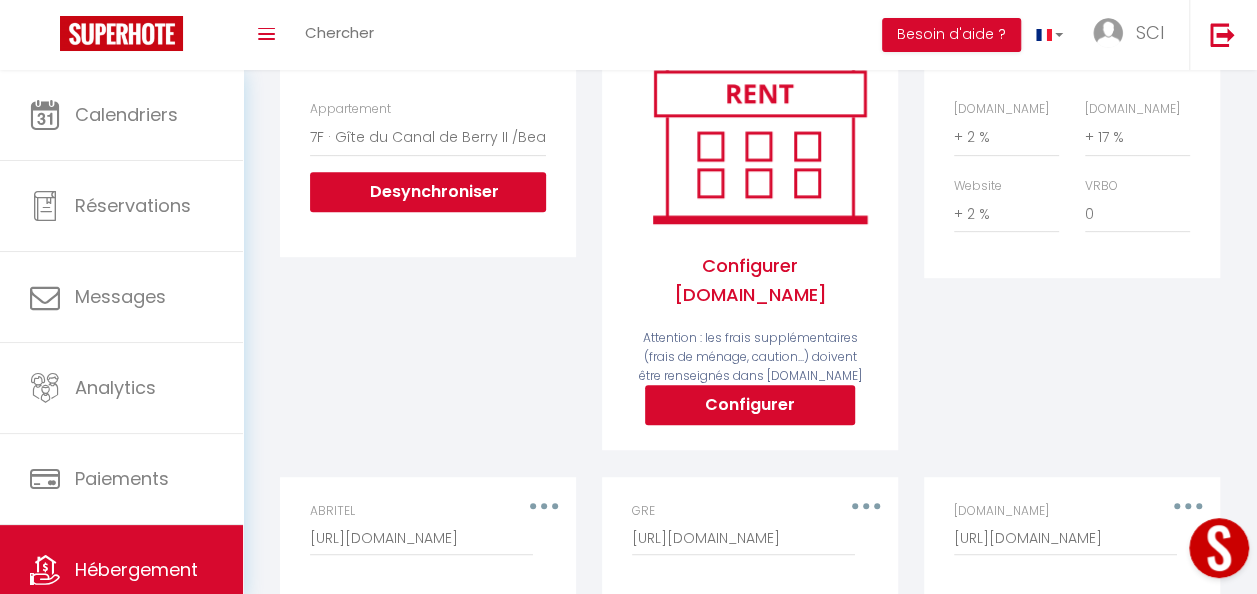 scroll, scrollTop: 321, scrollLeft: 0, axis: vertical 